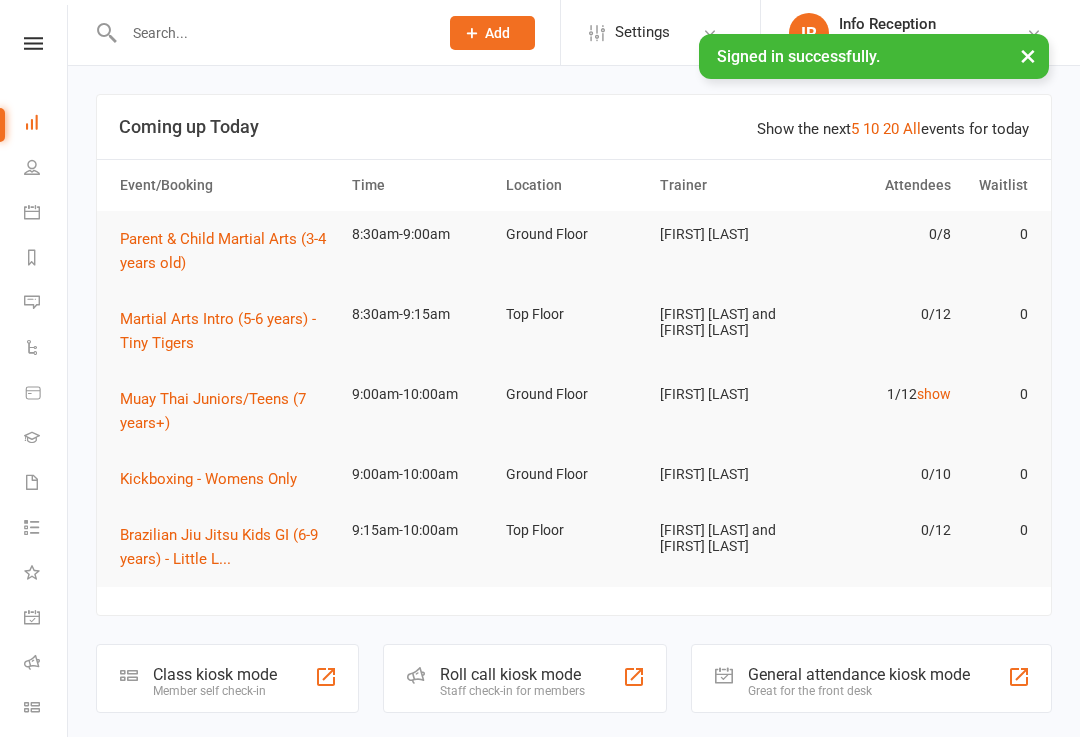 scroll, scrollTop: 0, scrollLeft: 0, axis: both 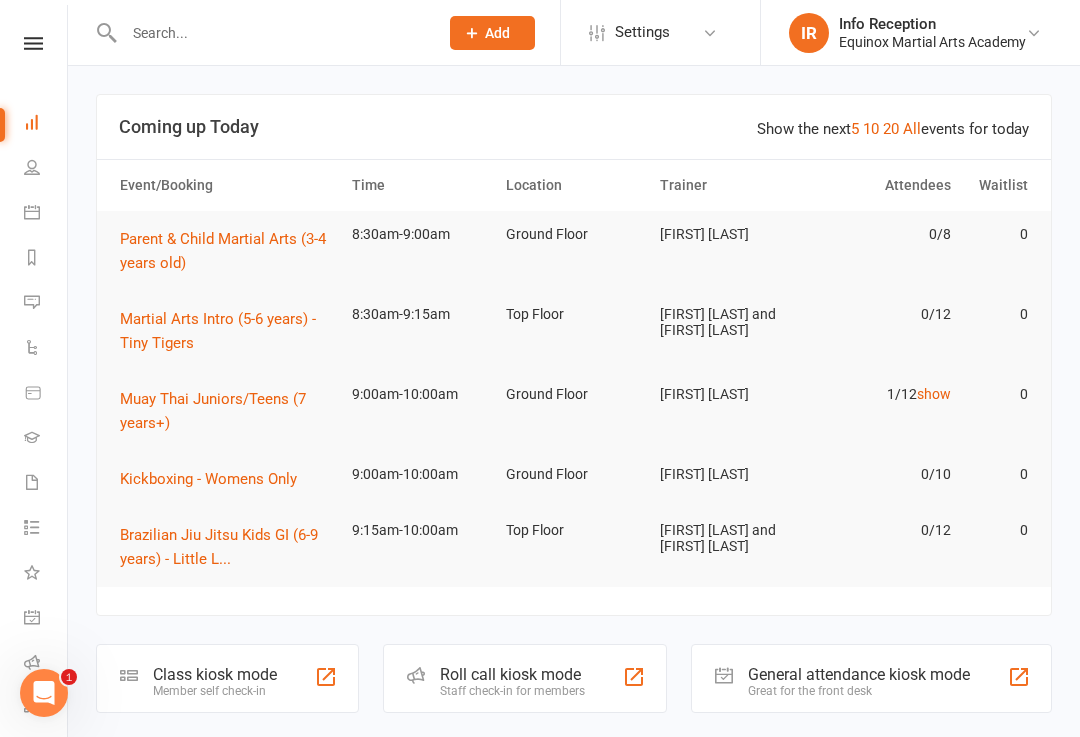 click on "Class kiosk mode" 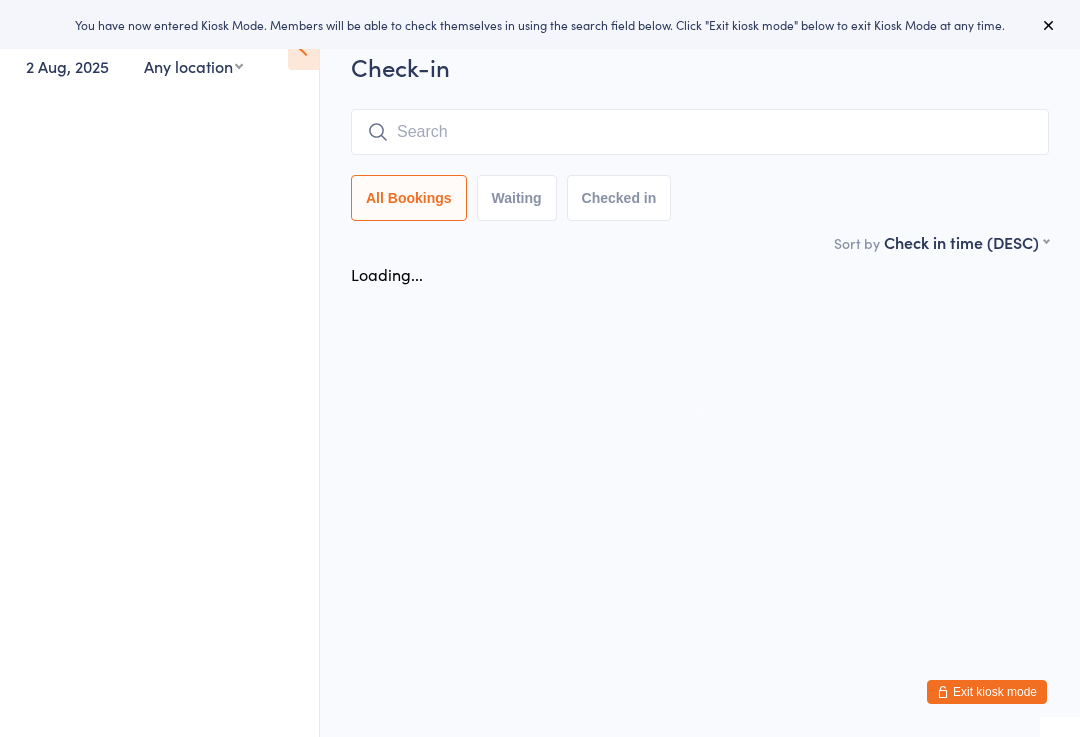 scroll, scrollTop: 0, scrollLeft: 0, axis: both 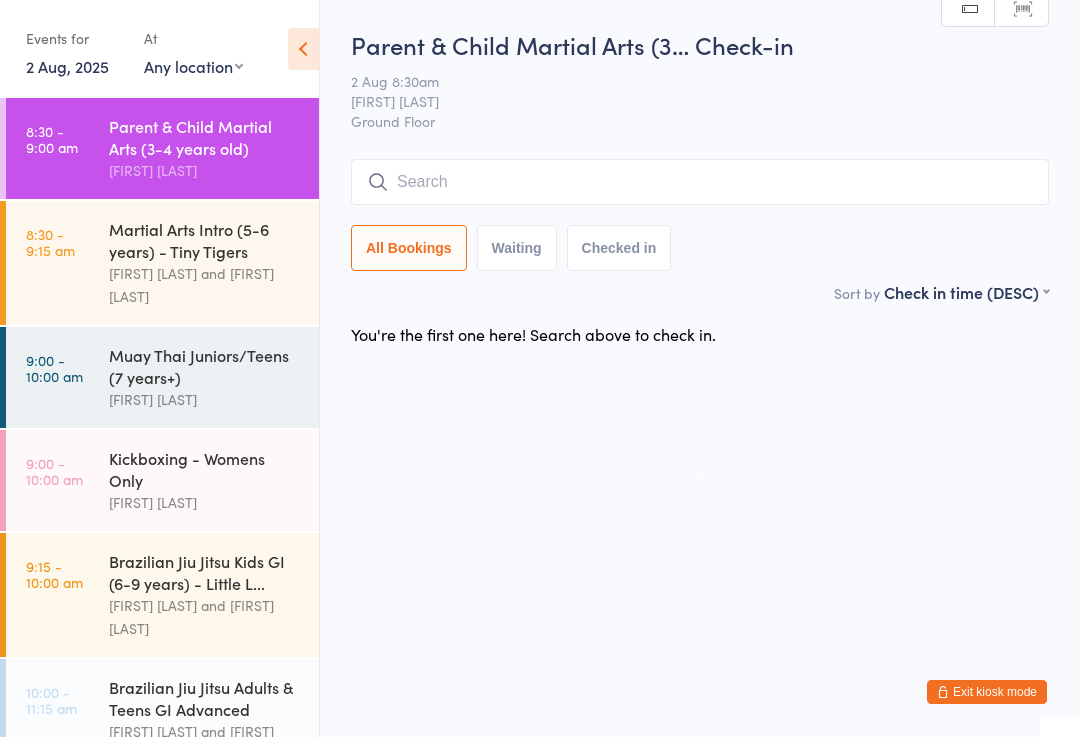 click at bounding box center [700, 182] 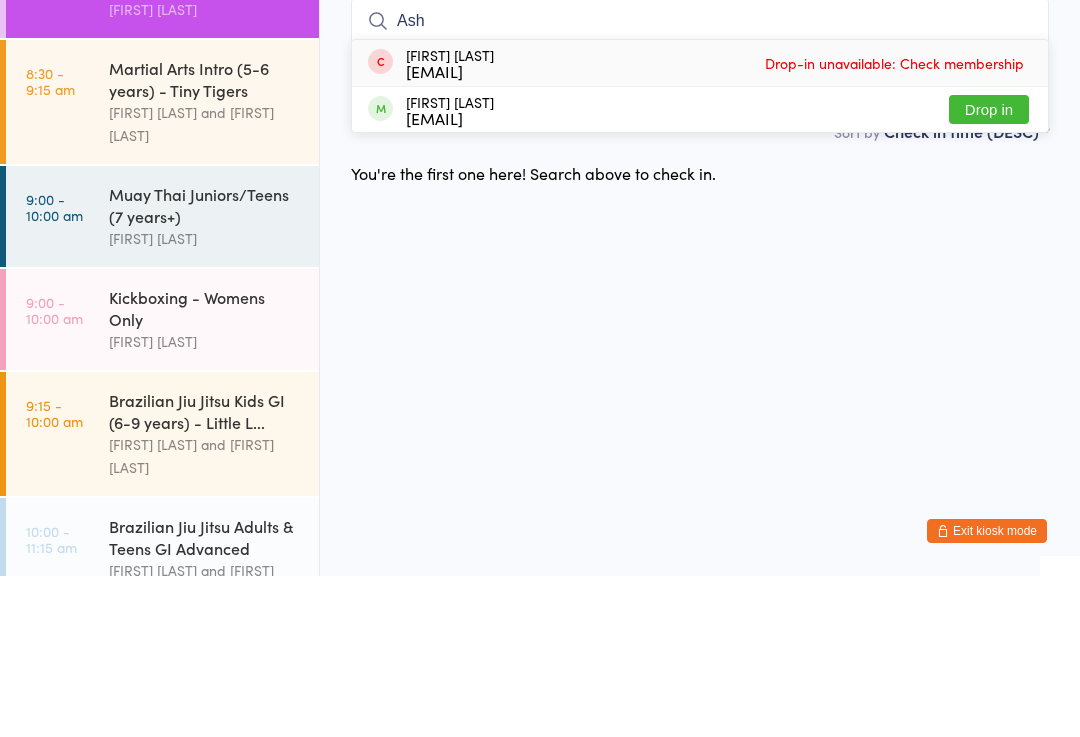 type on "Ash" 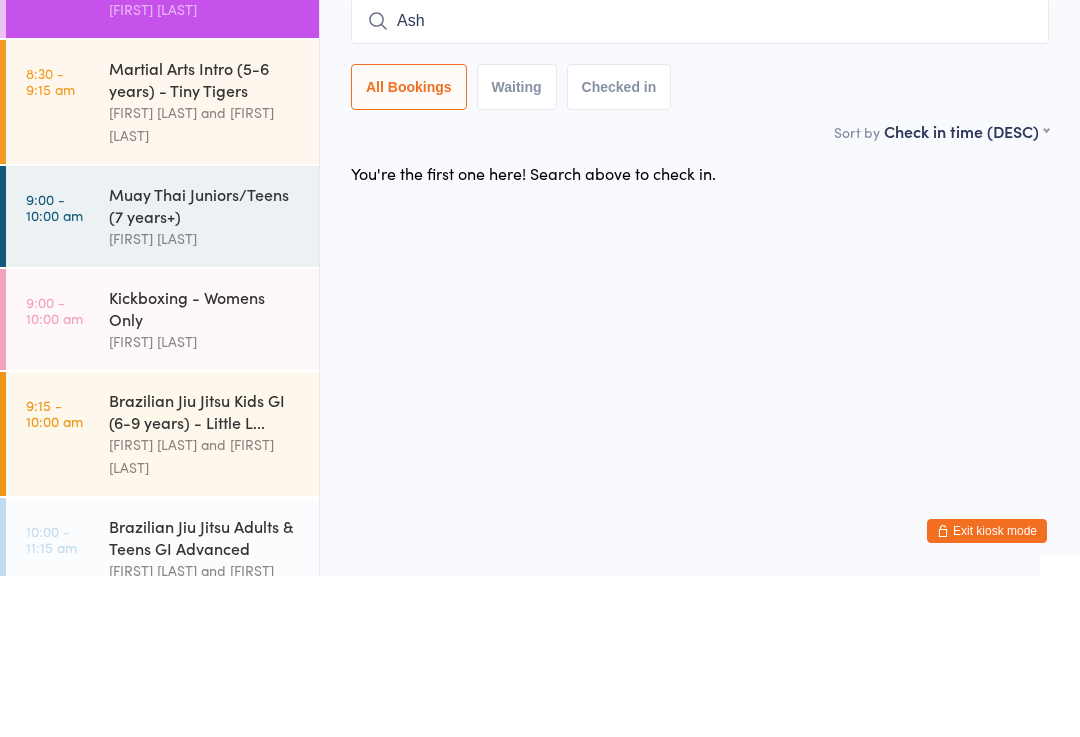type 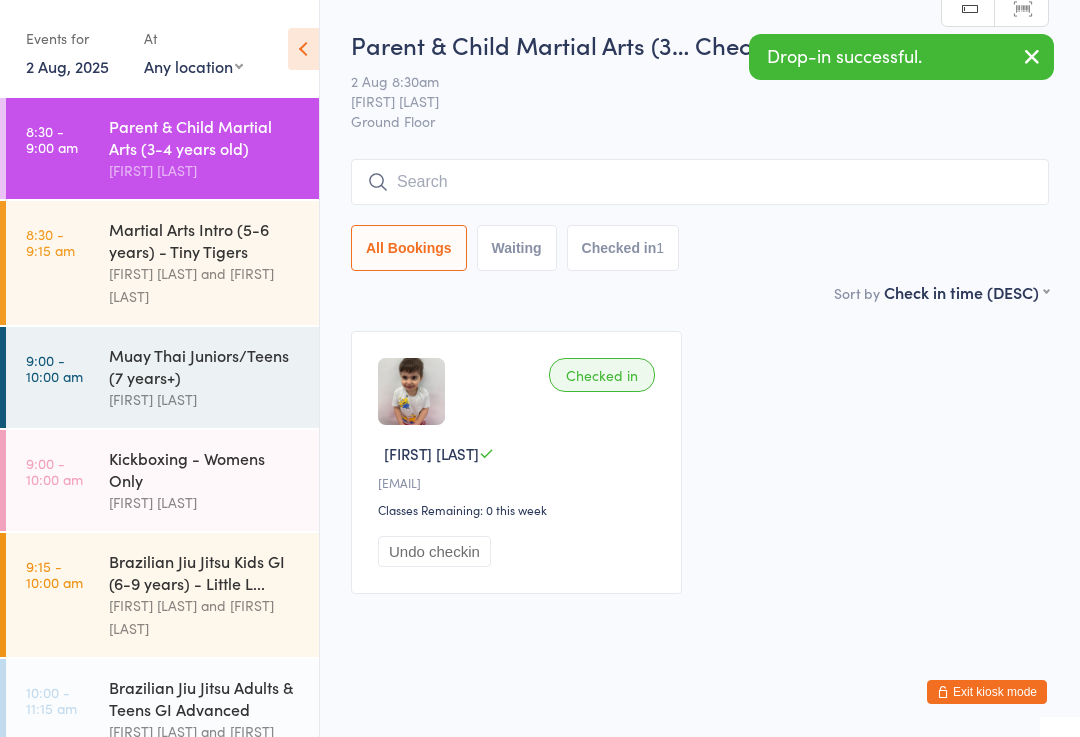 click on "8:30 - 9:15 am" at bounding box center [50, 242] 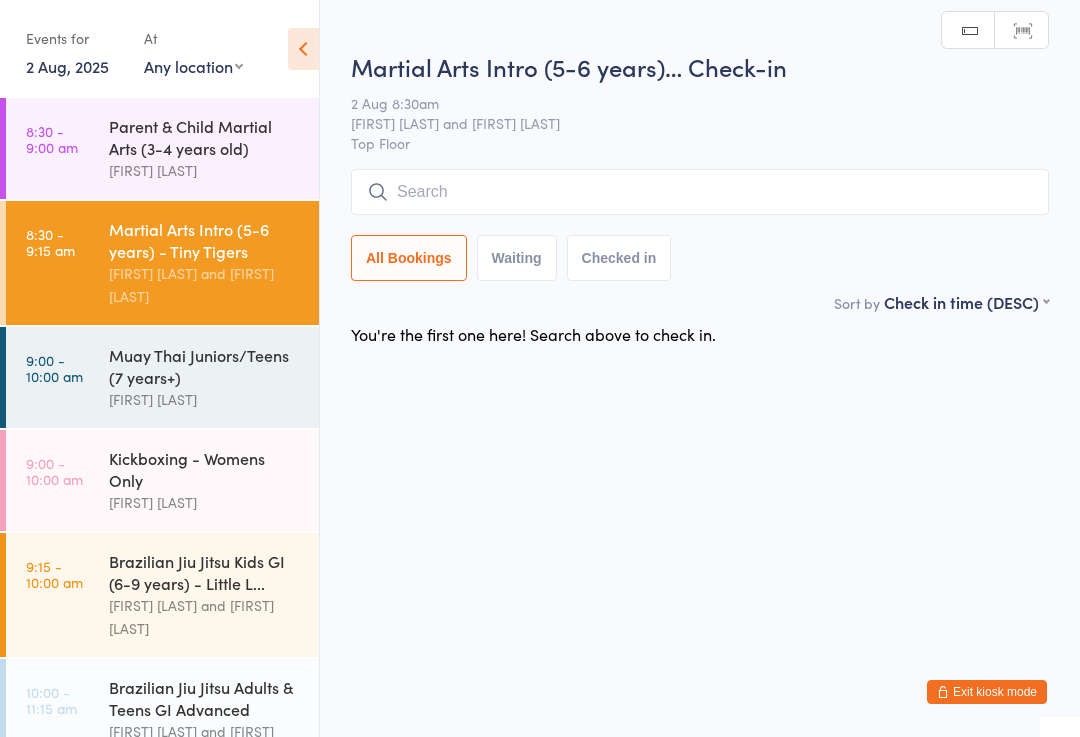 click on "[DATE] [TIME] [FIRST] [LAST] and [FIRST] [LAST]" at bounding box center [700, 170] 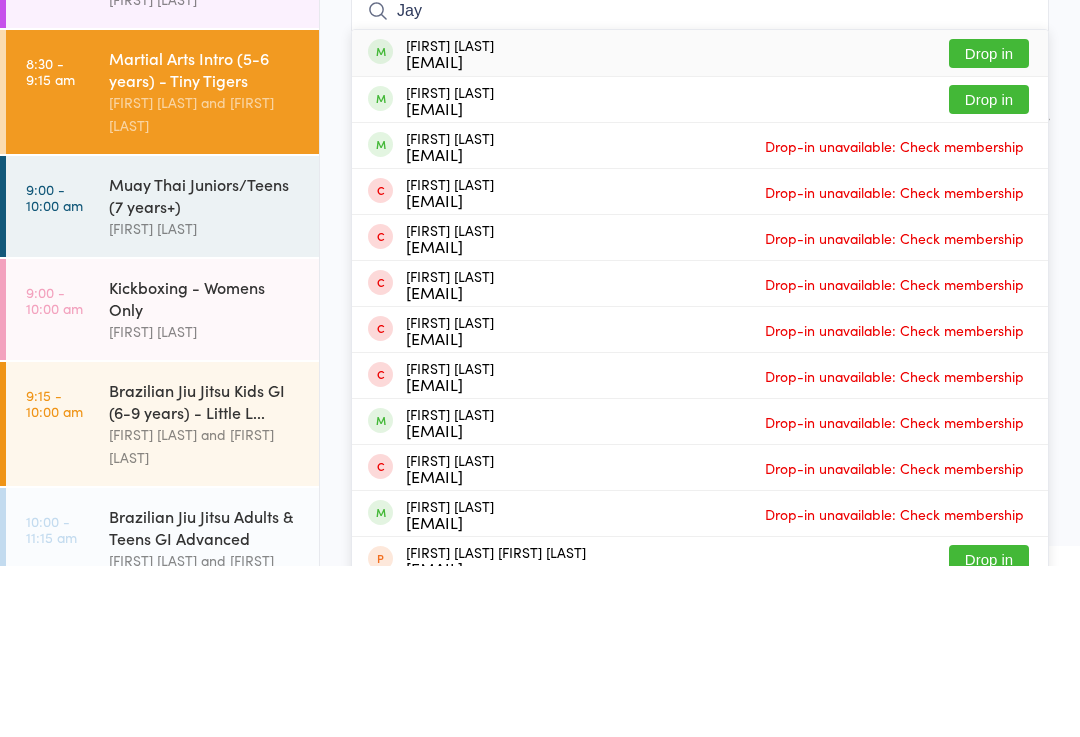 type on "Jay" 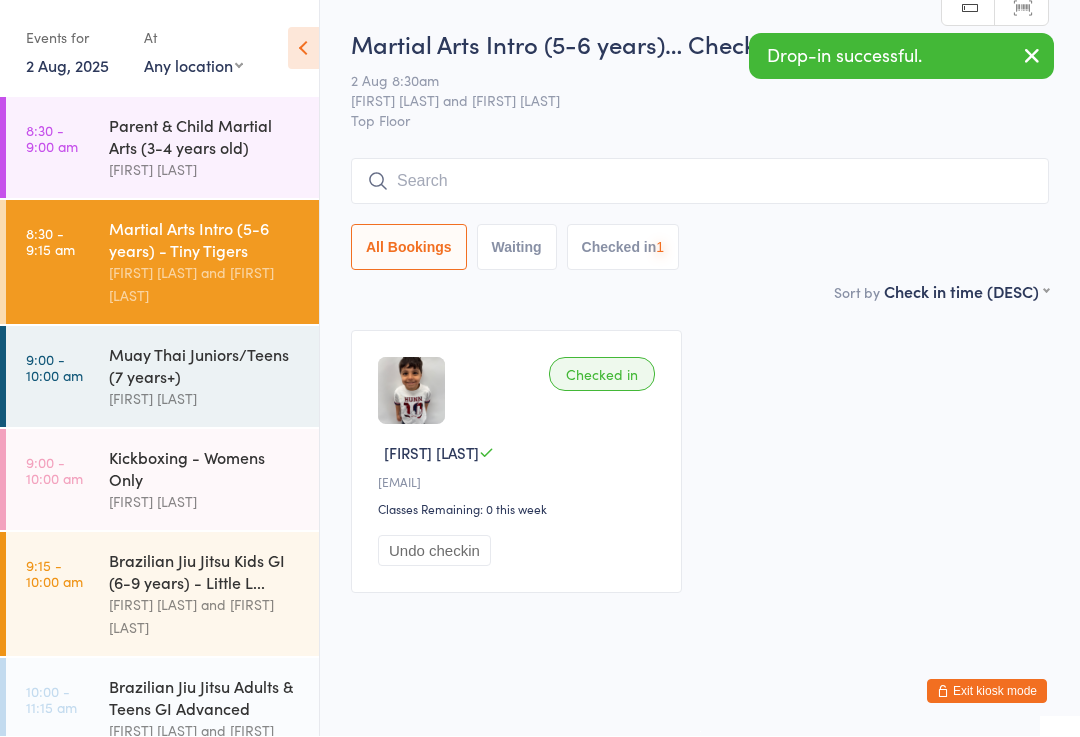 scroll, scrollTop: 1, scrollLeft: 0, axis: vertical 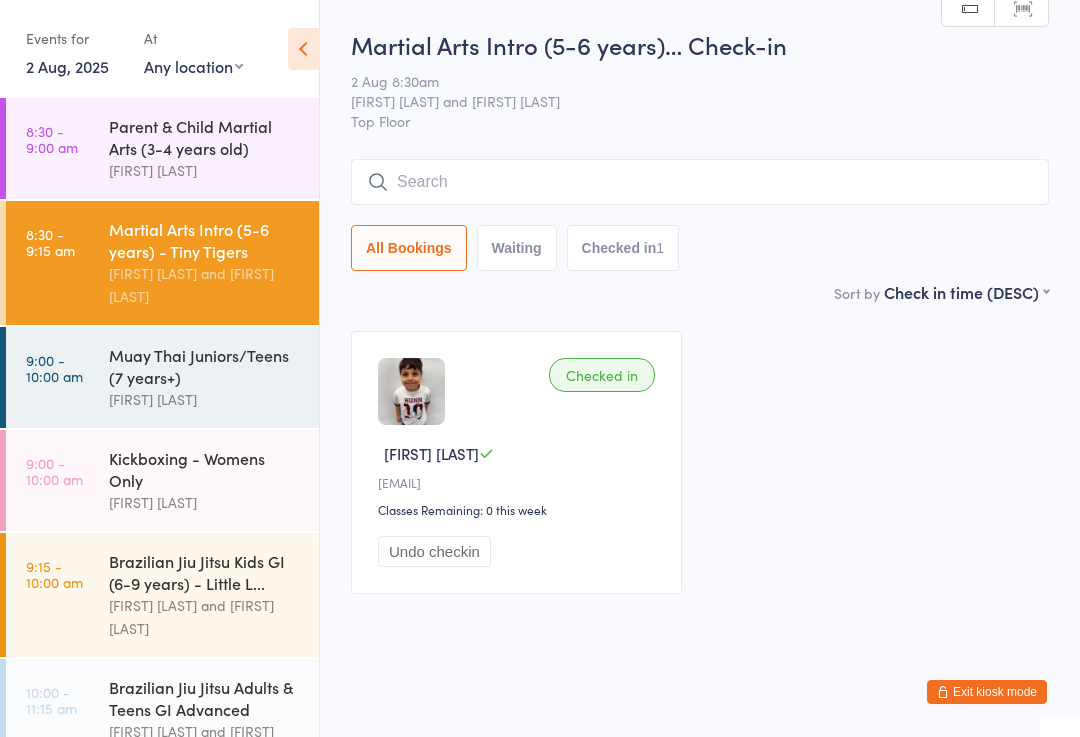 click at bounding box center [700, 182] 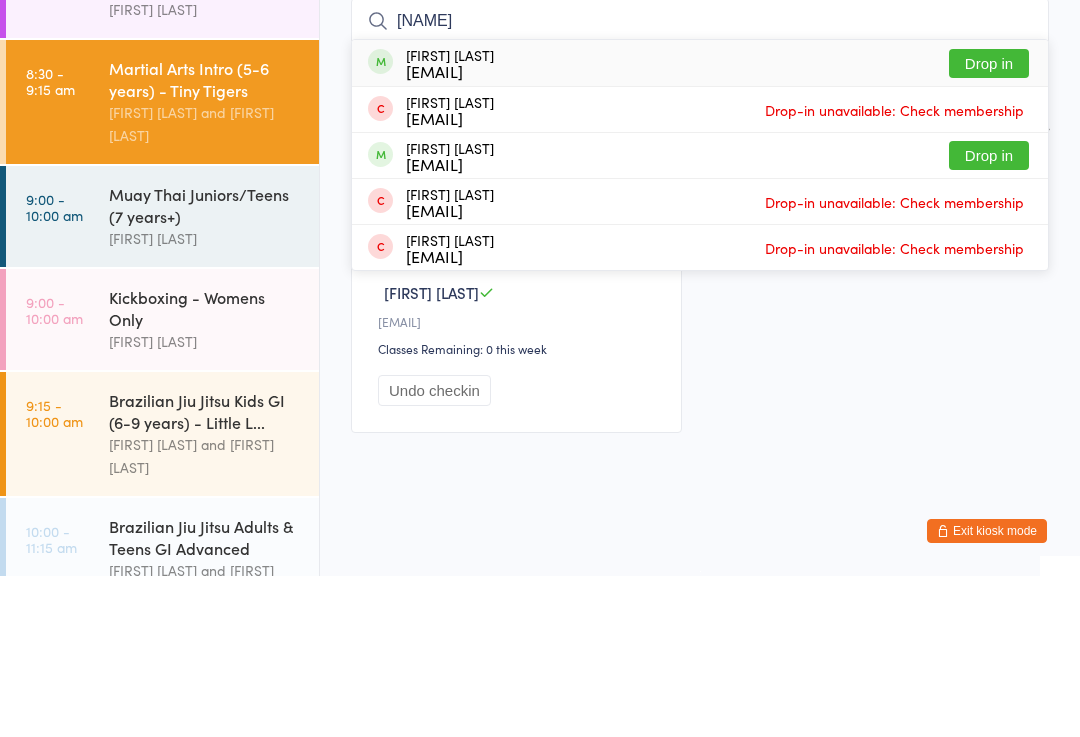 type on "[NAME]" 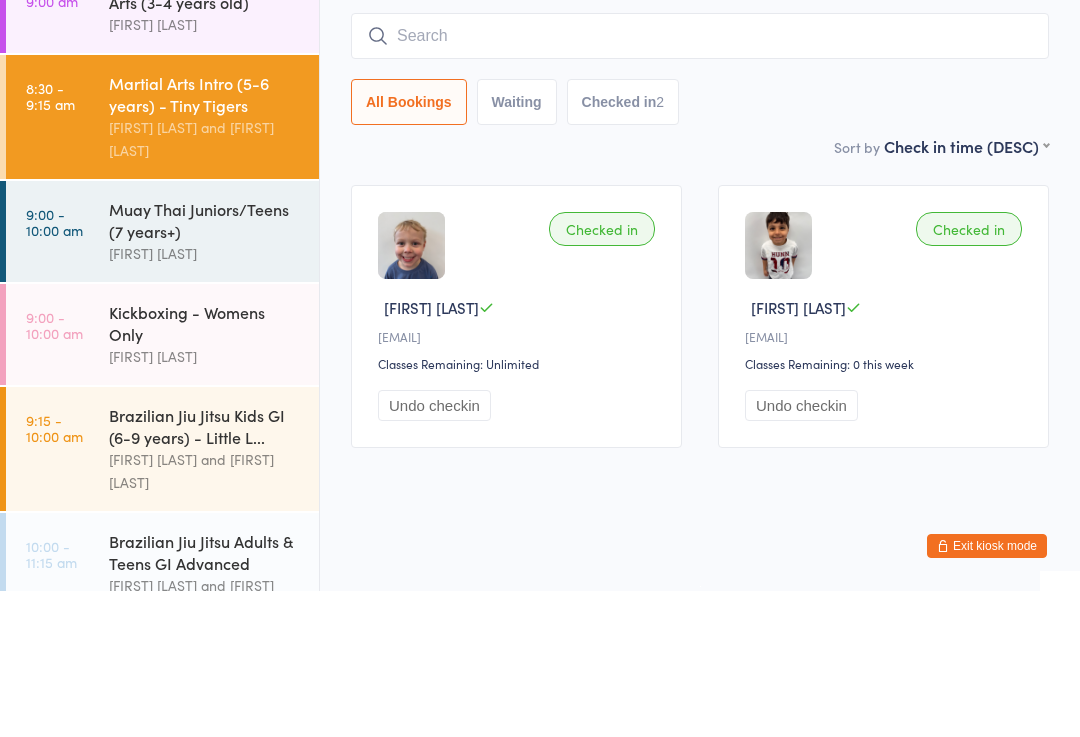 scroll, scrollTop: 0, scrollLeft: 0, axis: both 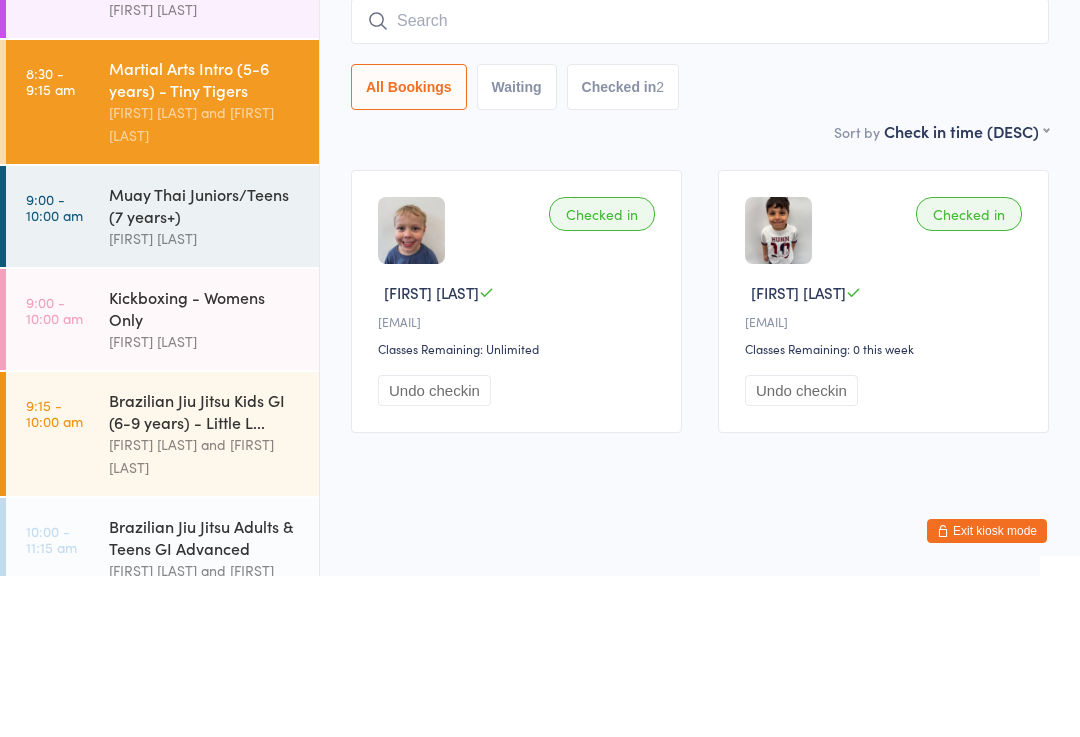 click at bounding box center [700, 182] 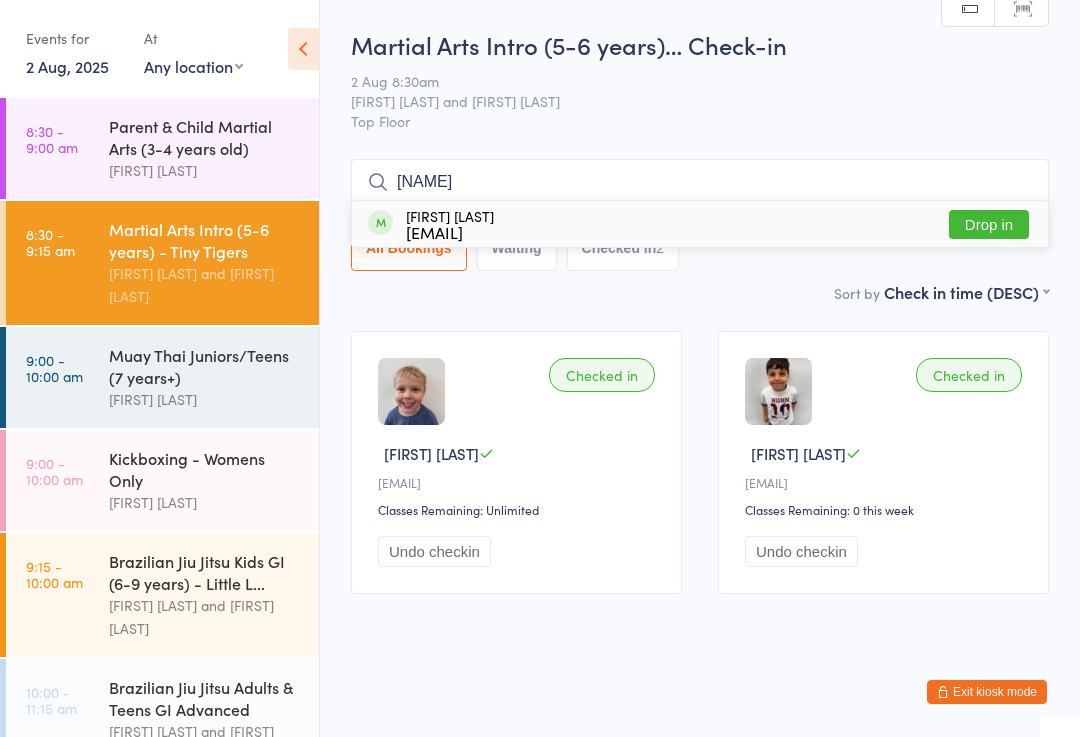 scroll, scrollTop: 0, scrollLeft: 0, axis: both 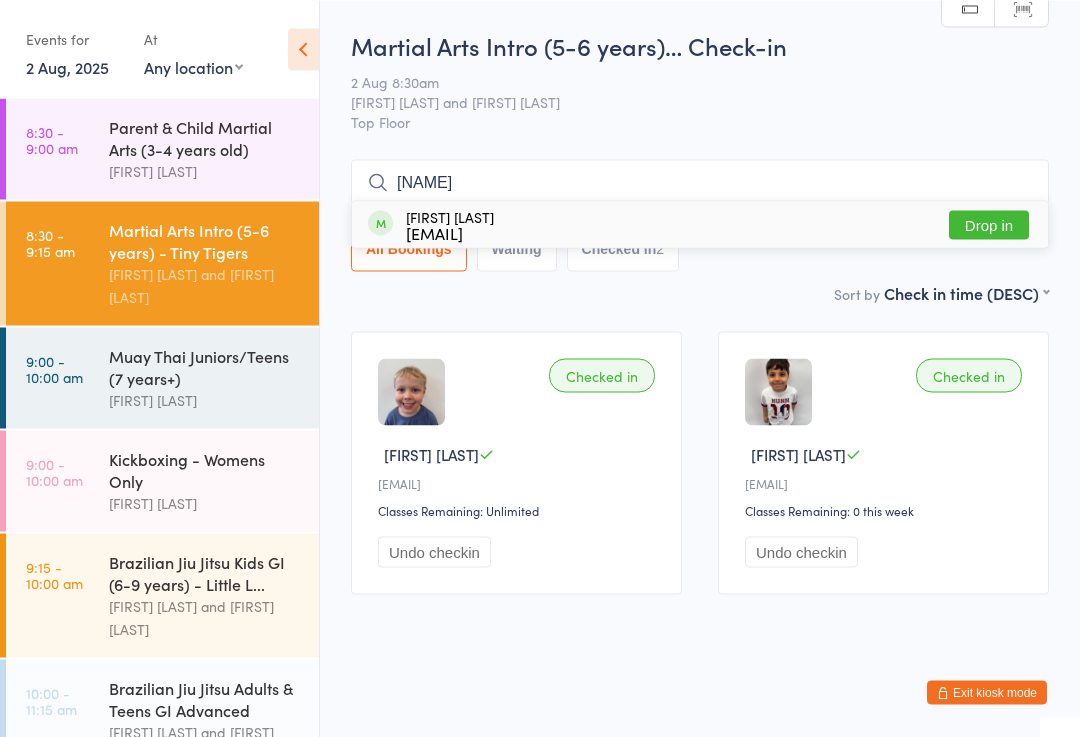type on "[NAME]" 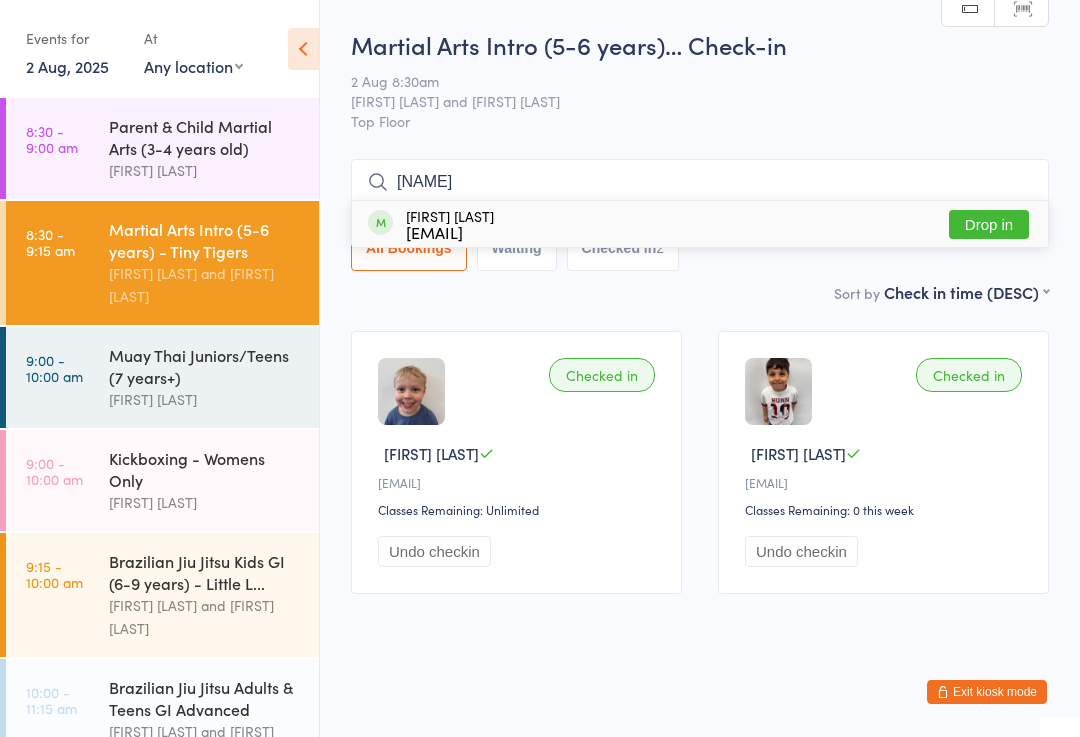 click on "[FIRST] [LAST] Drop in" at bounding box center (700, 224) 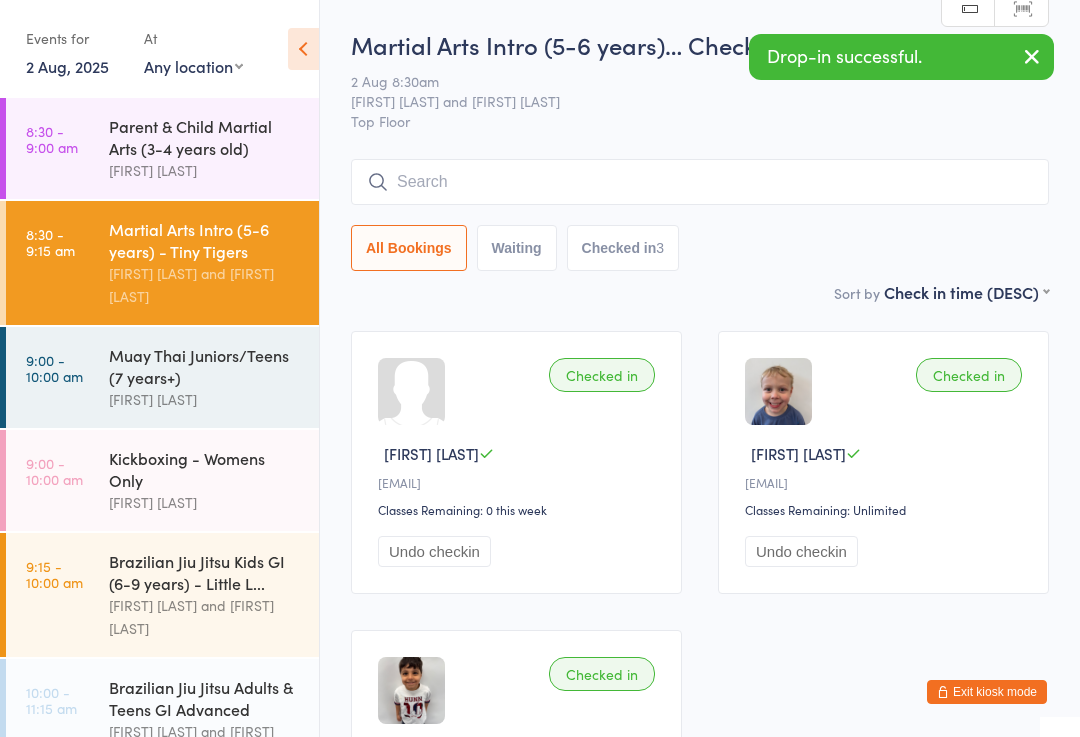 click at bounding box center (700, 182) 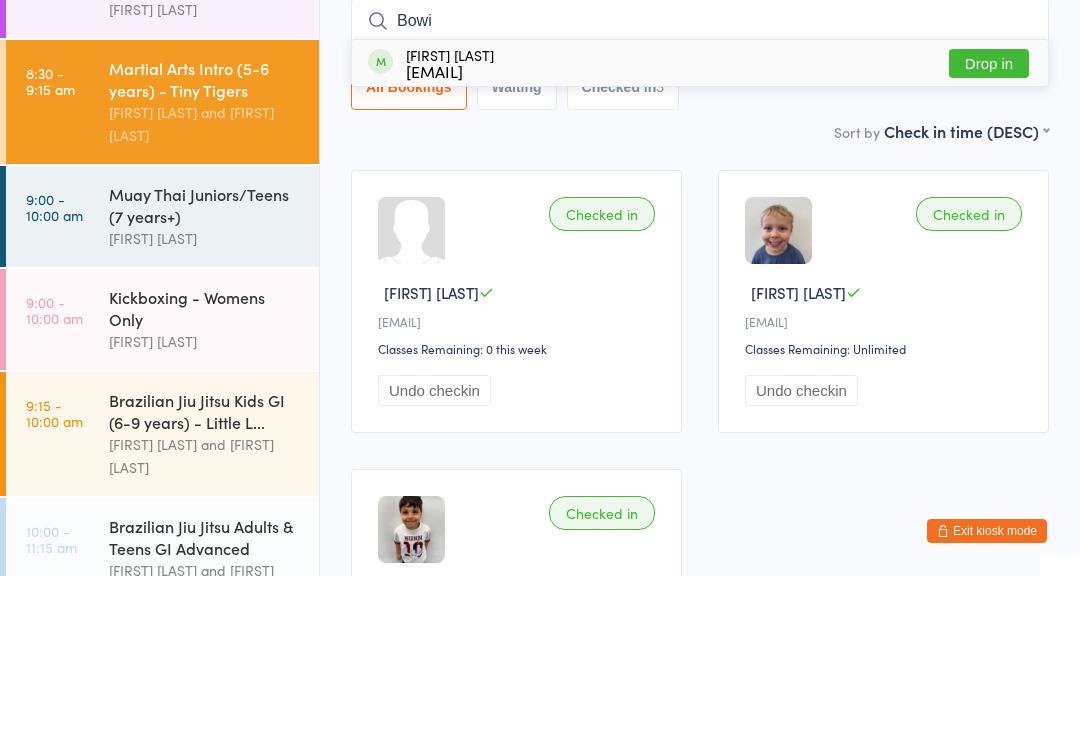 type on "Bowi" 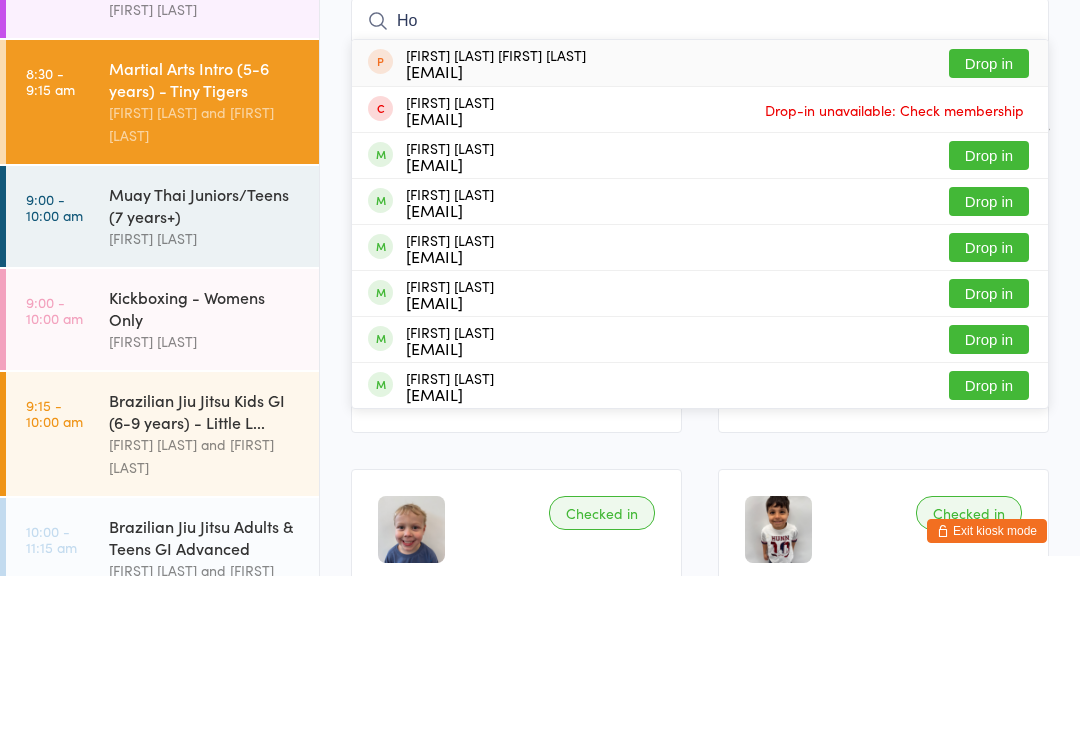 type on "H" 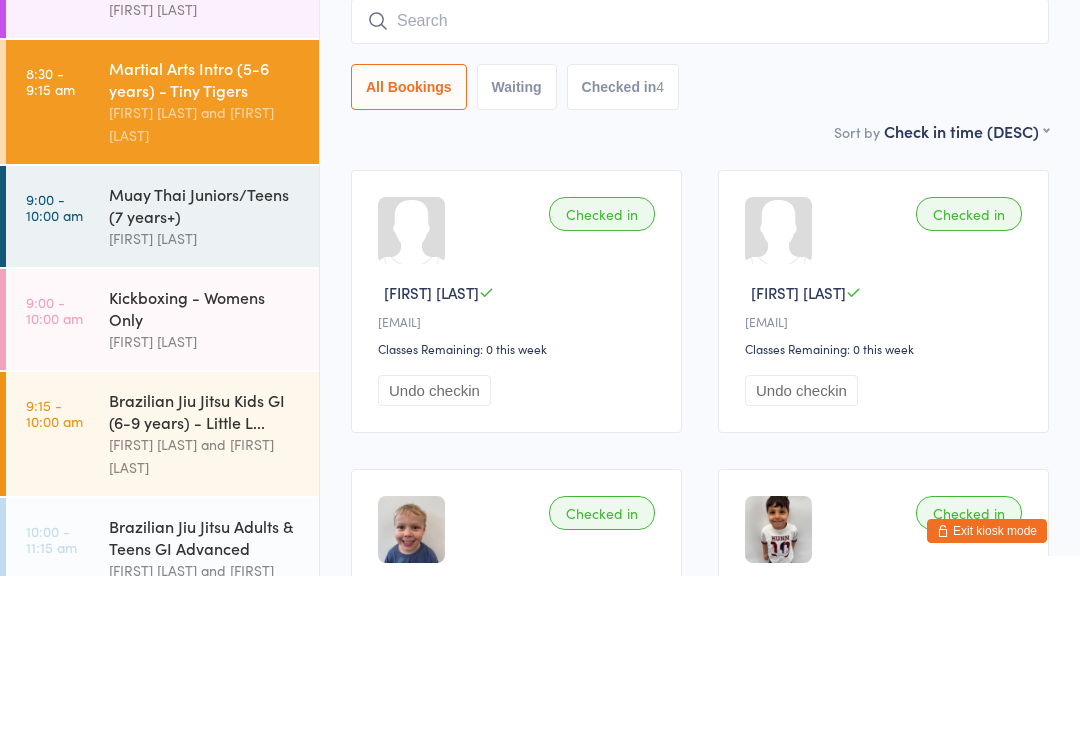 type on "P" 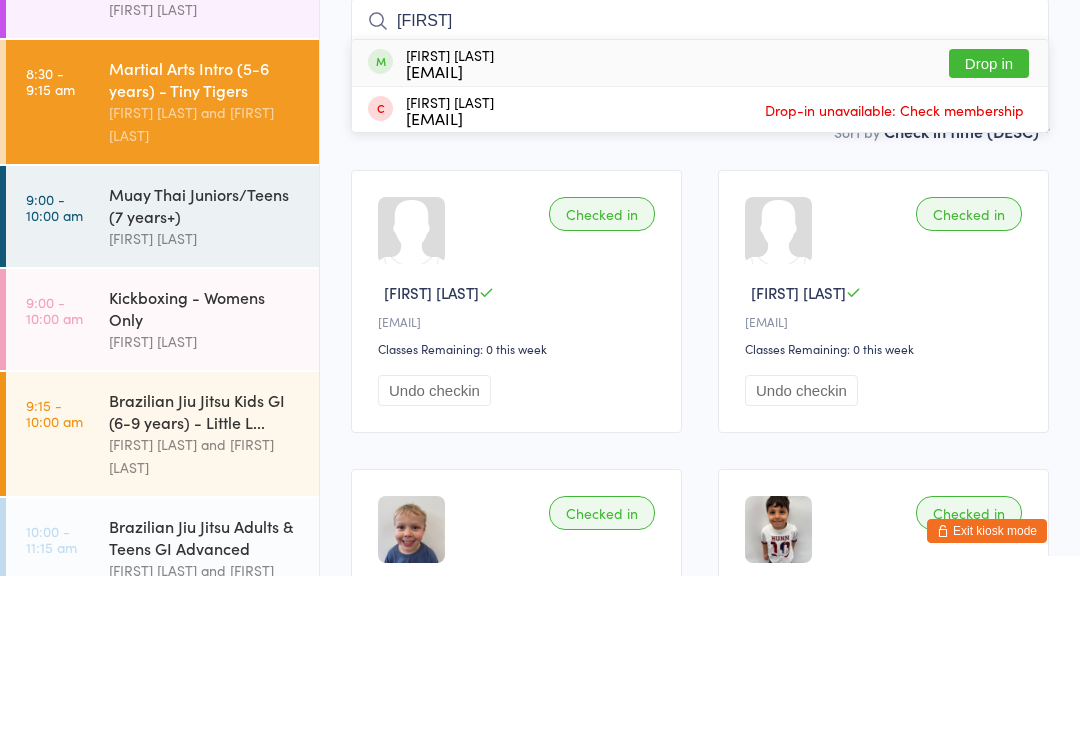 type on "[FIRST]" 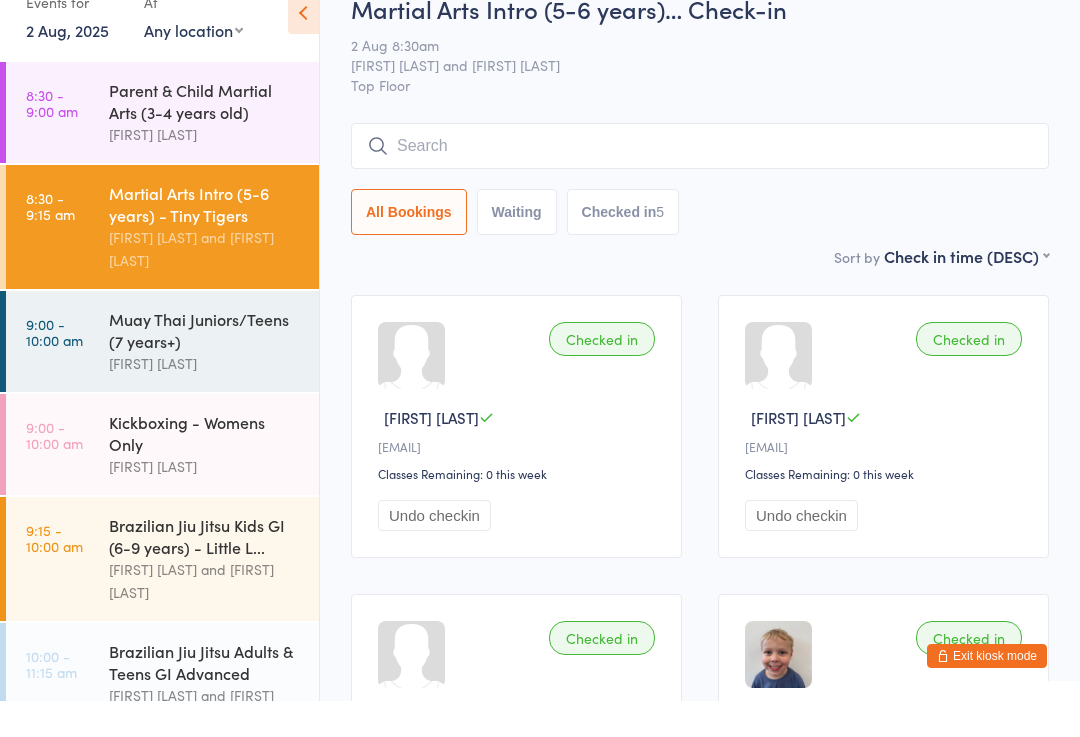 click on "8:30 - 9:00 am Parent & Child Martial Arts (3-4 years old) [FIRST] [LAST]" at bounding box center (162, 148) 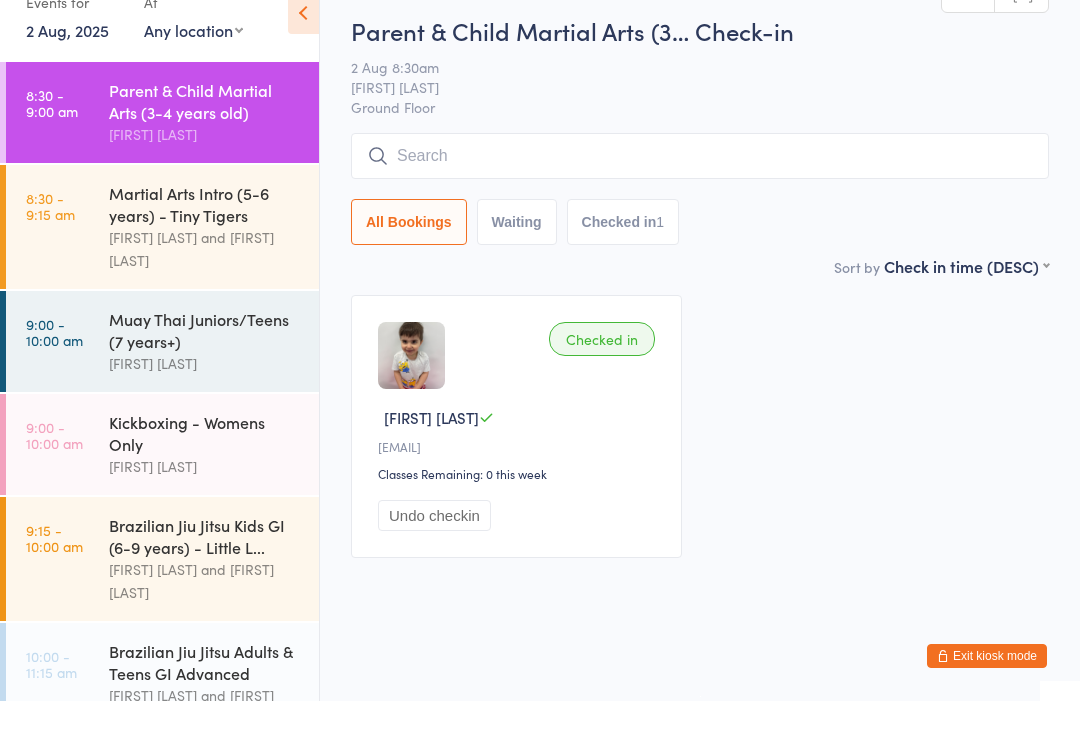 scroll, scrollTop: 21, scrollLeft: 0, axis: vertical 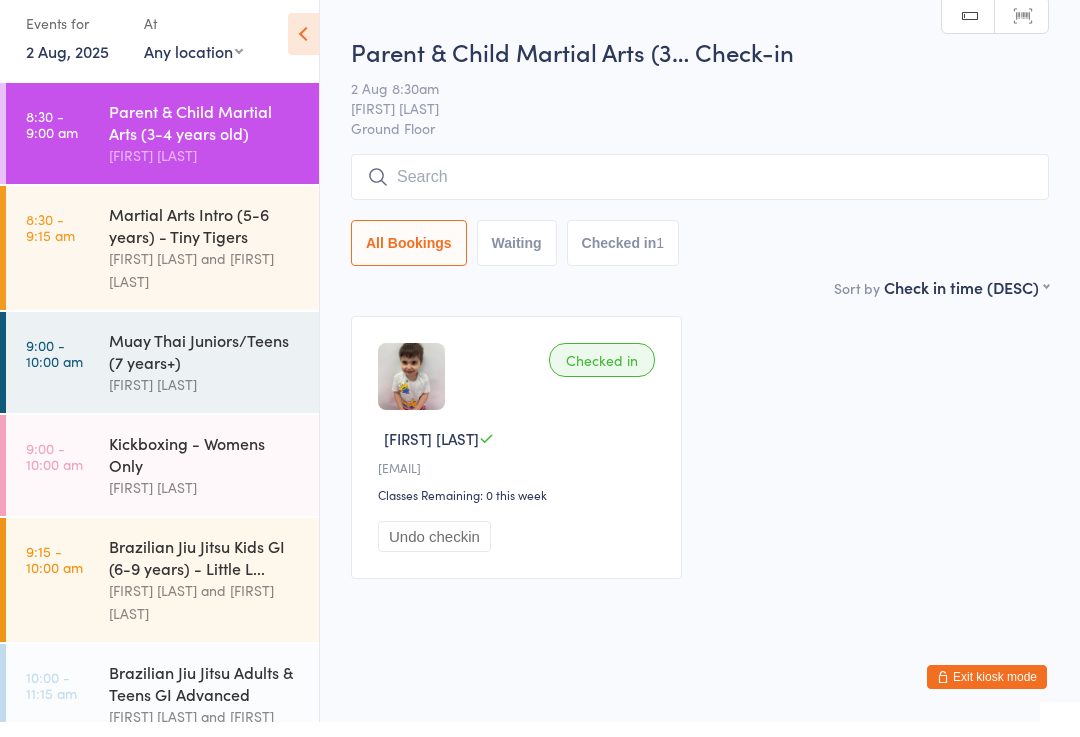 click at bounding box center [700, 192] 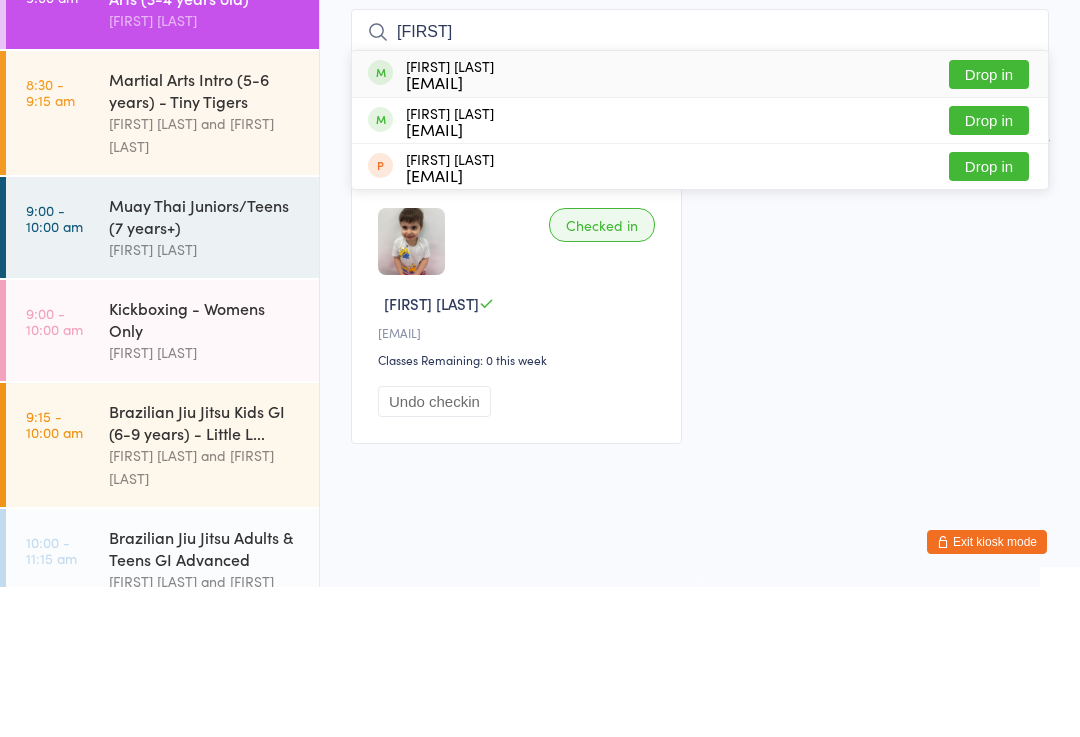 type on "[FIRST]" 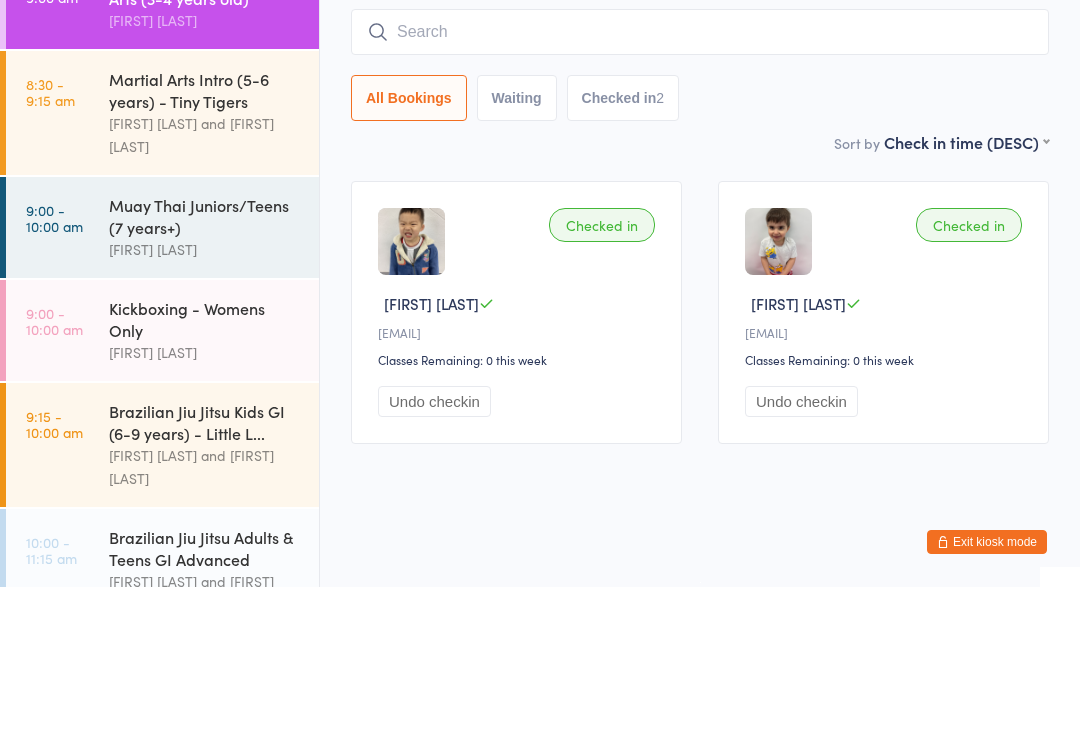 click at bounding box center (700, 182) 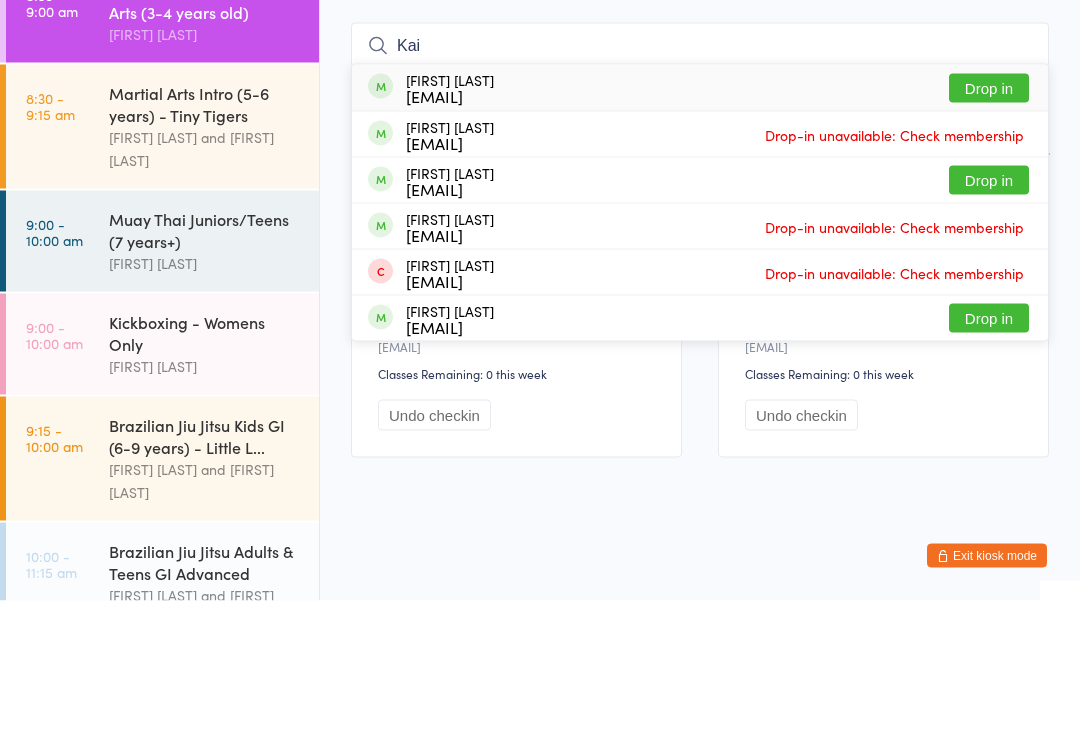 type on "Kai" 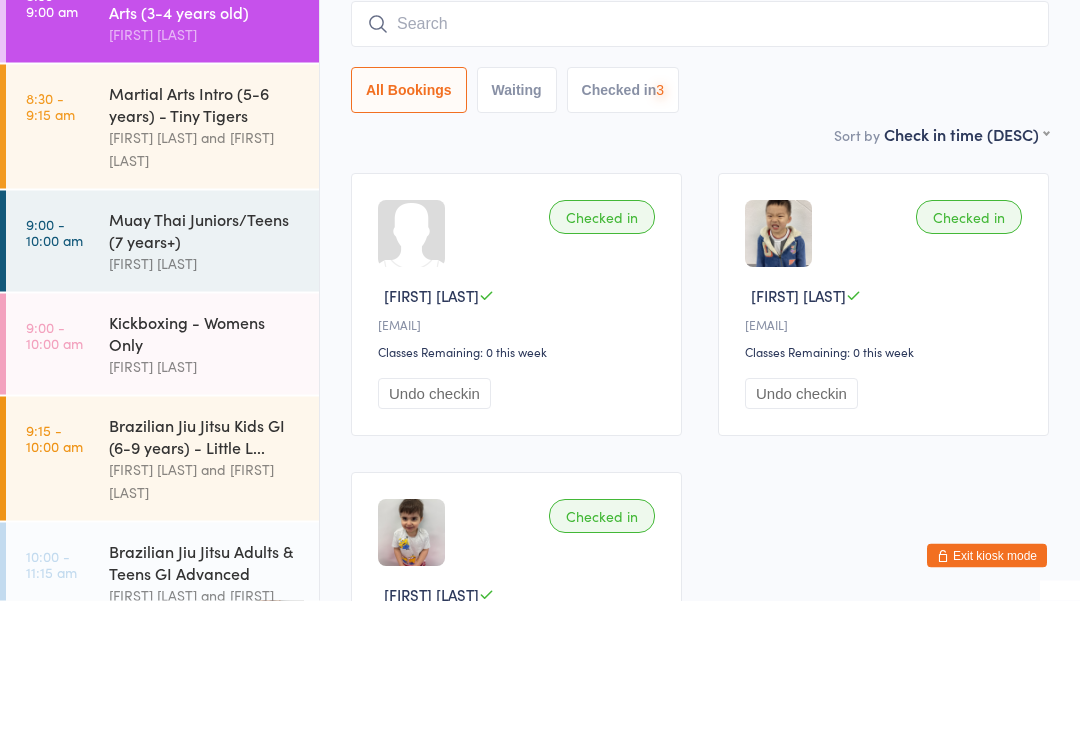 scroll, scrollTop: 158, scrollLeft: 0, axis: vertical 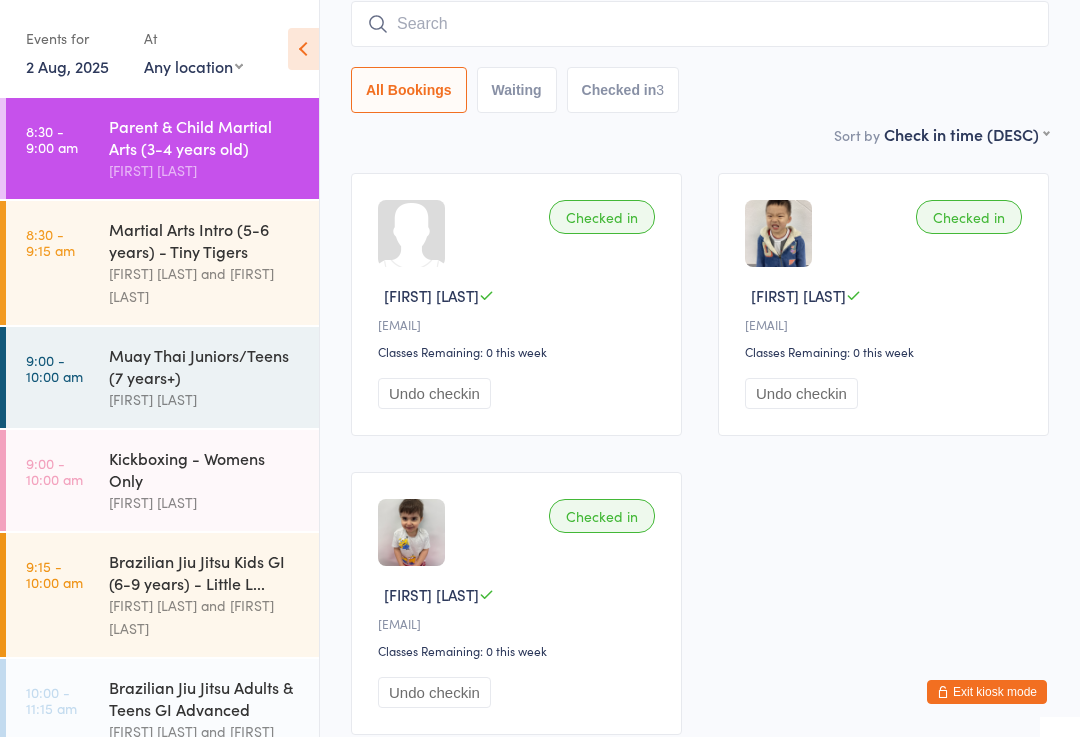 click on "Muay Thai Juniors/Teens (7 years+)" at bounding box center [205, 366] 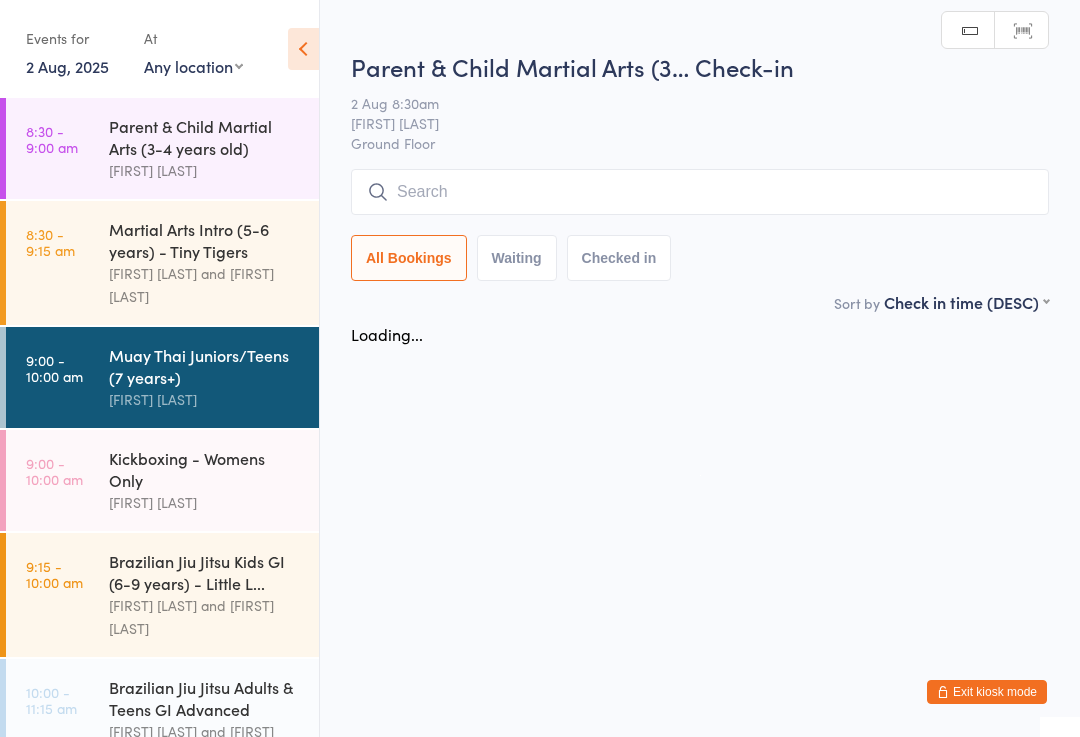 scroll, scrollTop: 0, scrollLeft: 0, axis: both 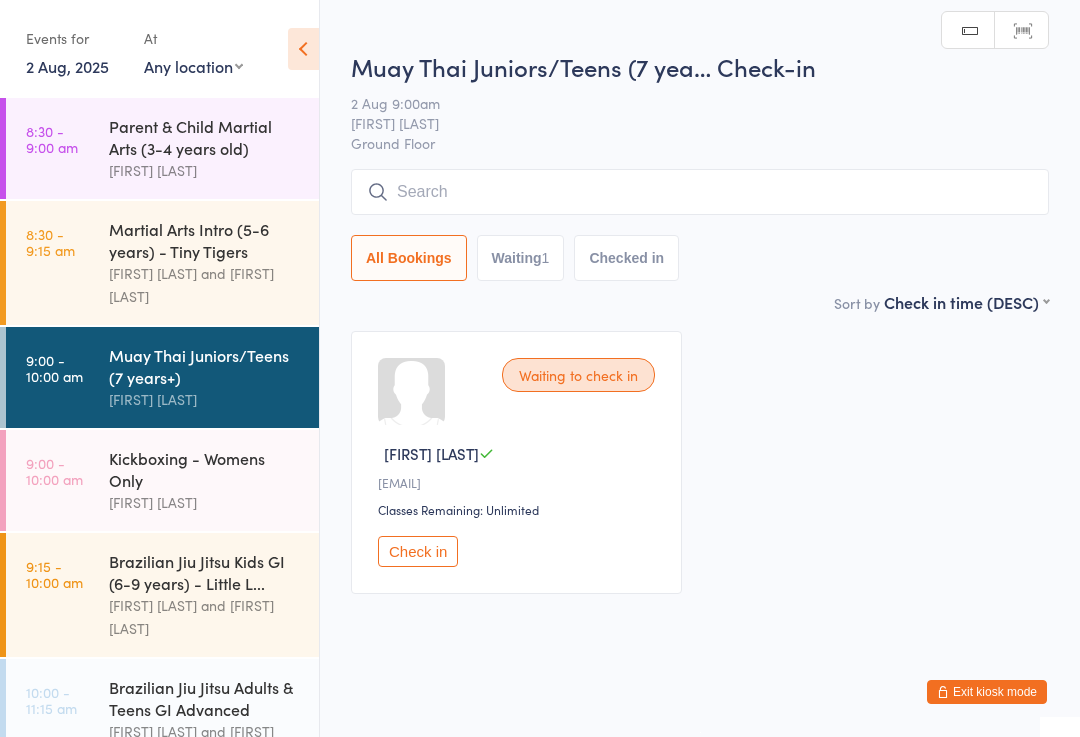 click at bounding box center (700, 192) 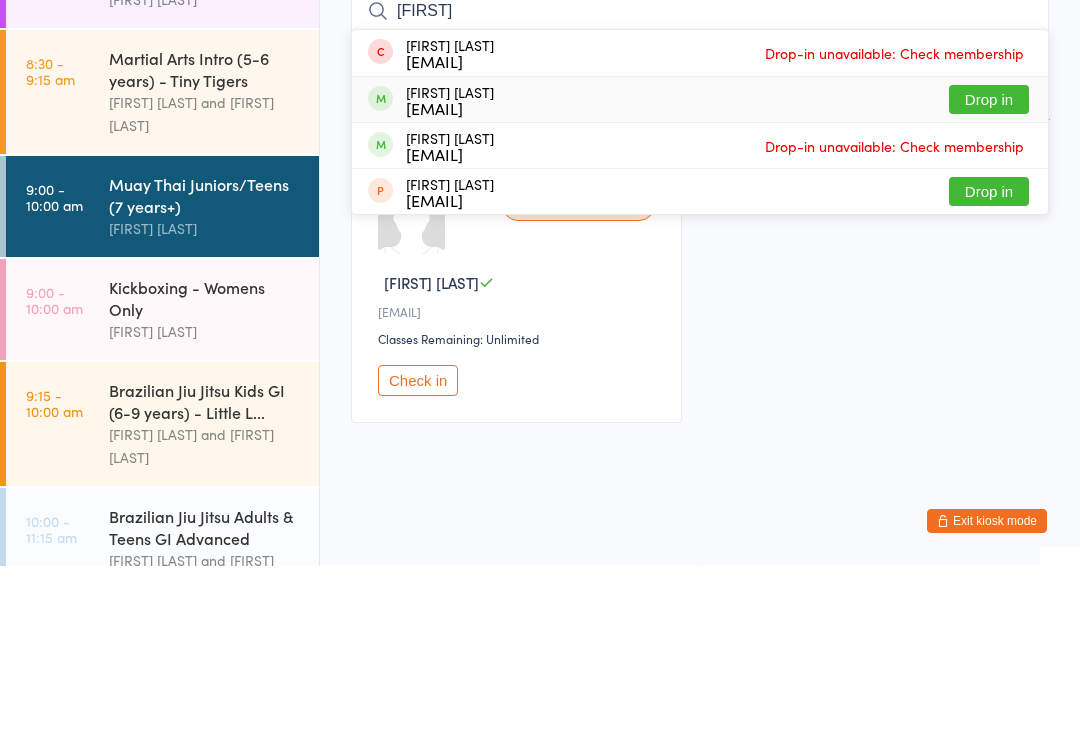 type on "[FIRST]" 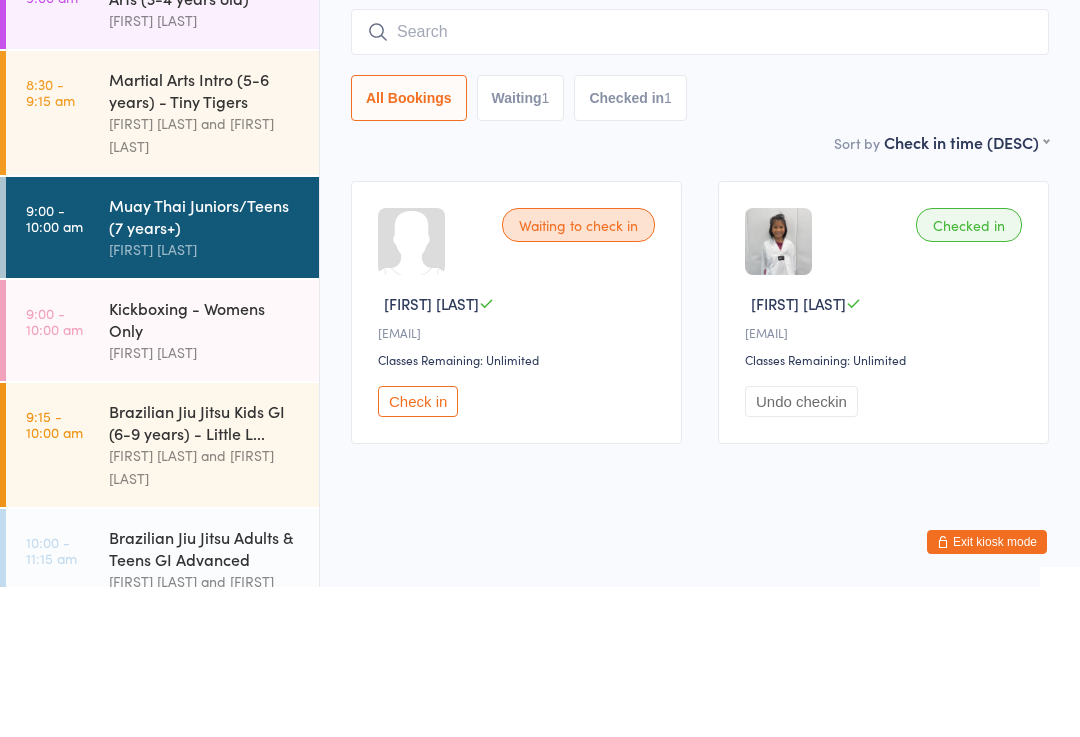 scroll, scrollTop: 0, scrollLeft: 0, axis: both 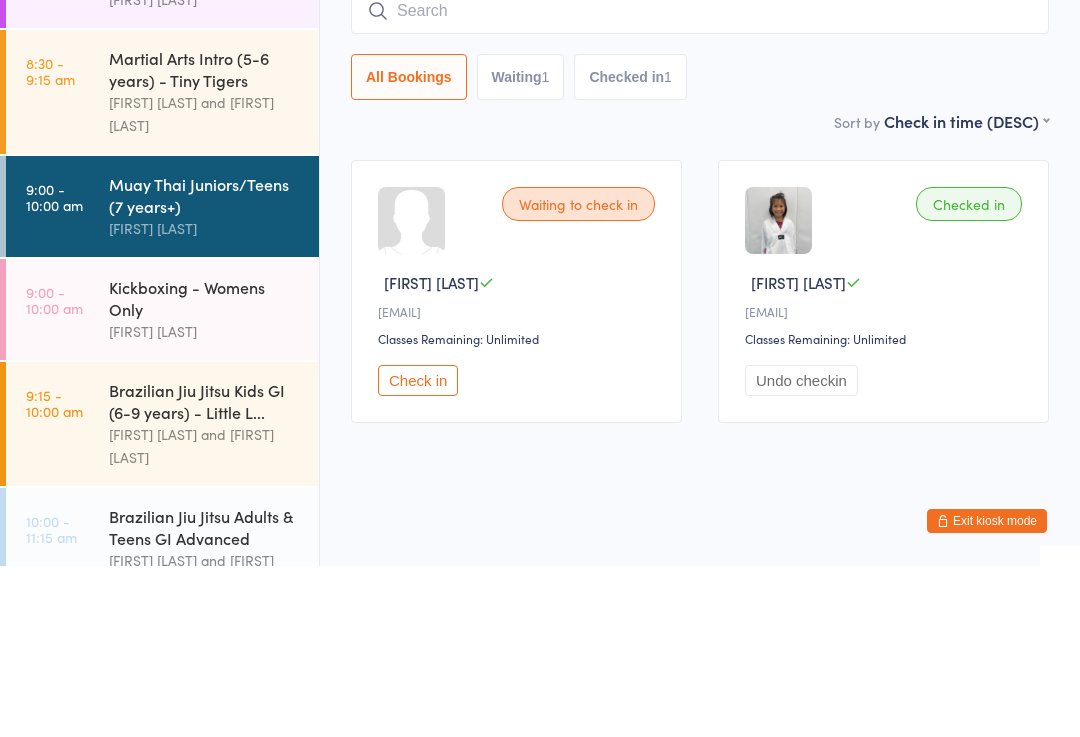 click at bounding box center [700, 182] 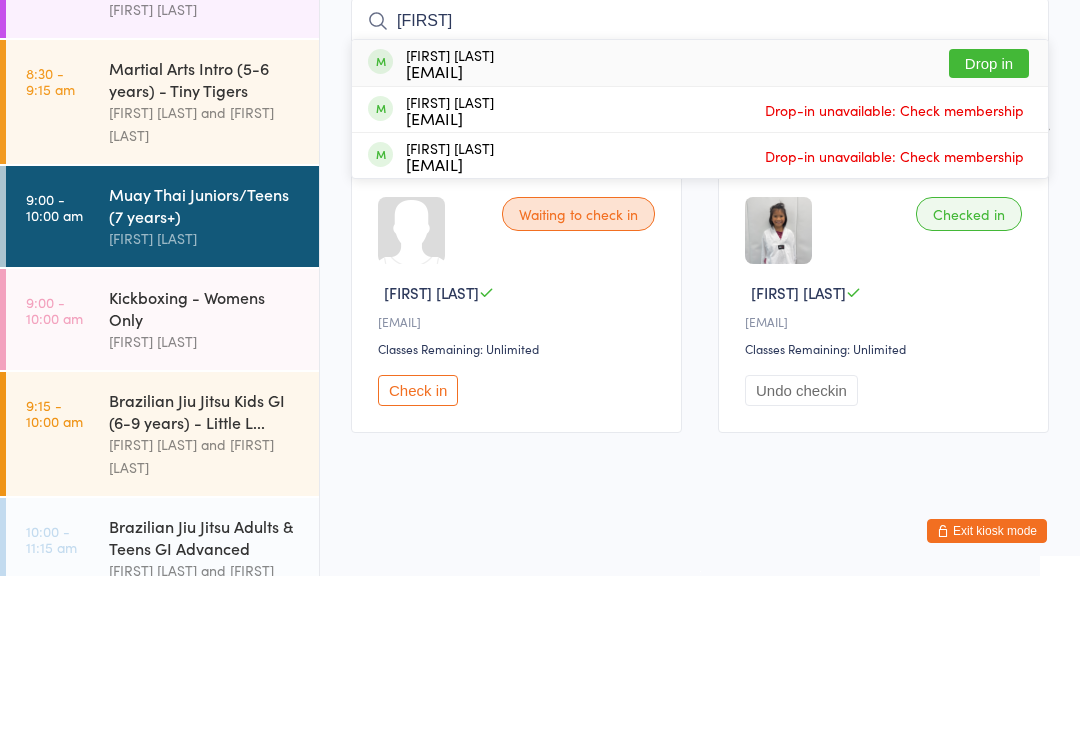 type on "Jayden" 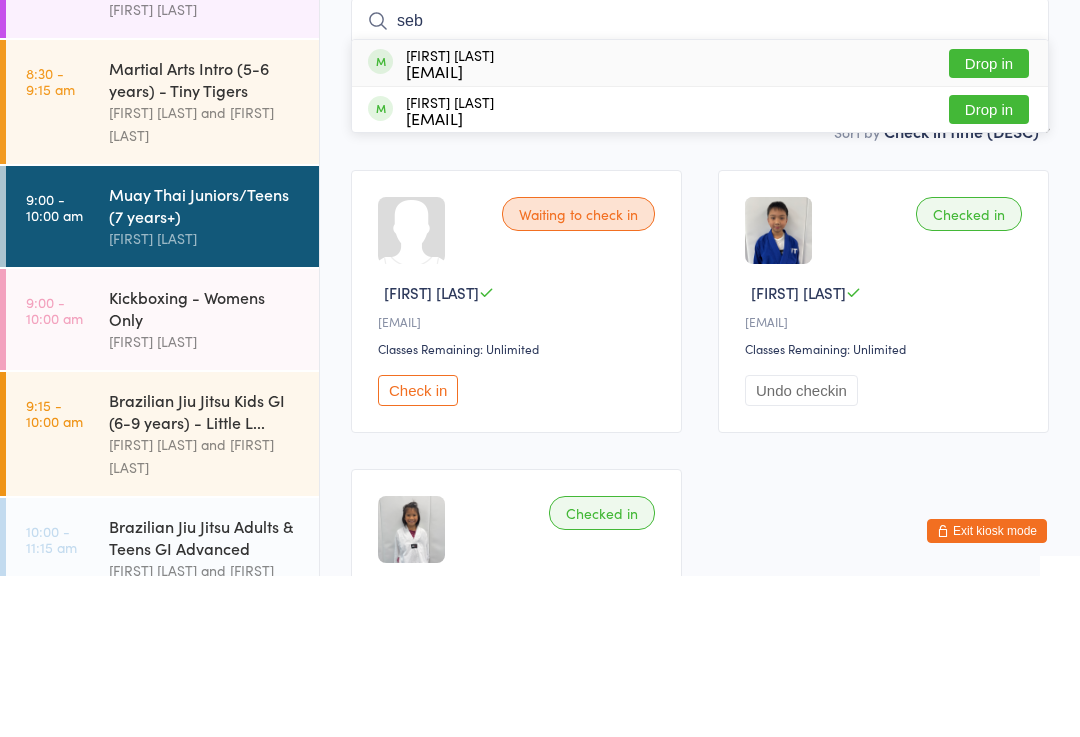 type on "seb" 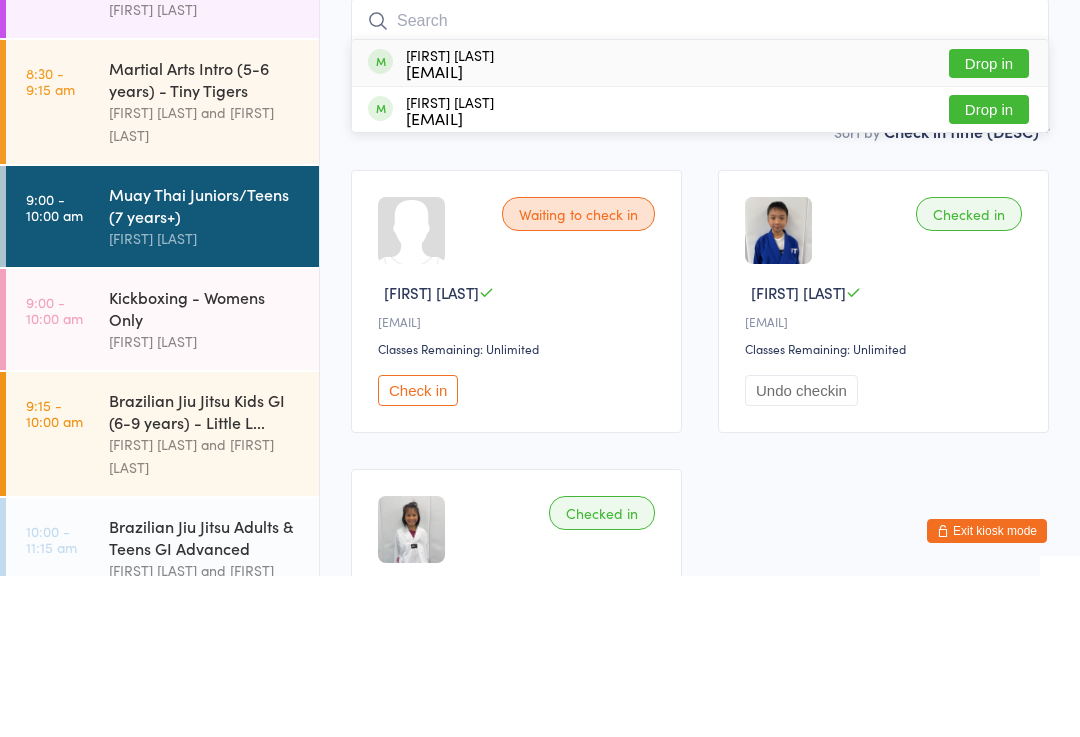 scroll, scrollTop: 161, scrollLeft: 0, axis: vertical 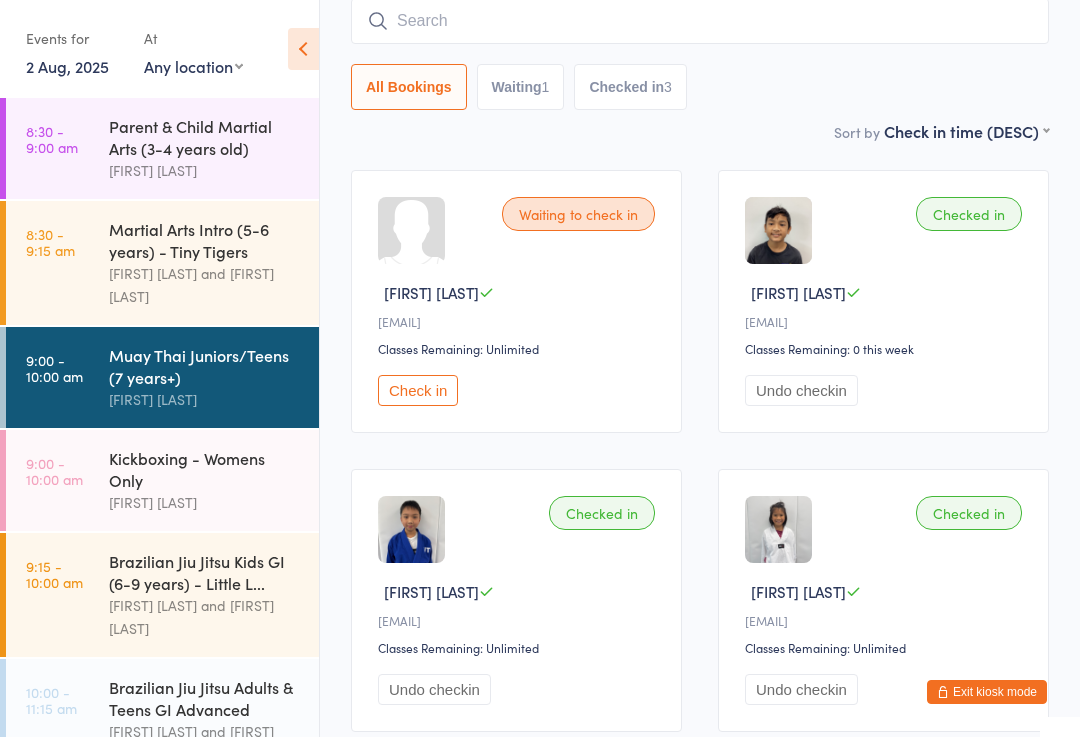 click at bounding box center [700, 21] 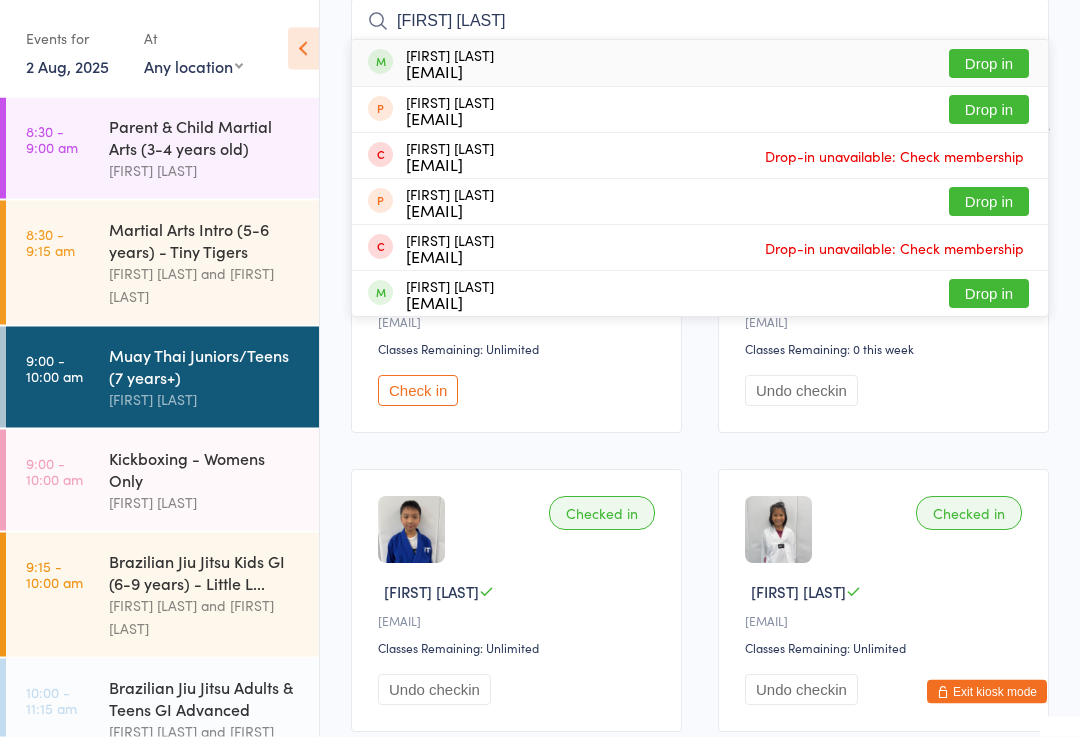 type on "[FIRST] [LAST]" 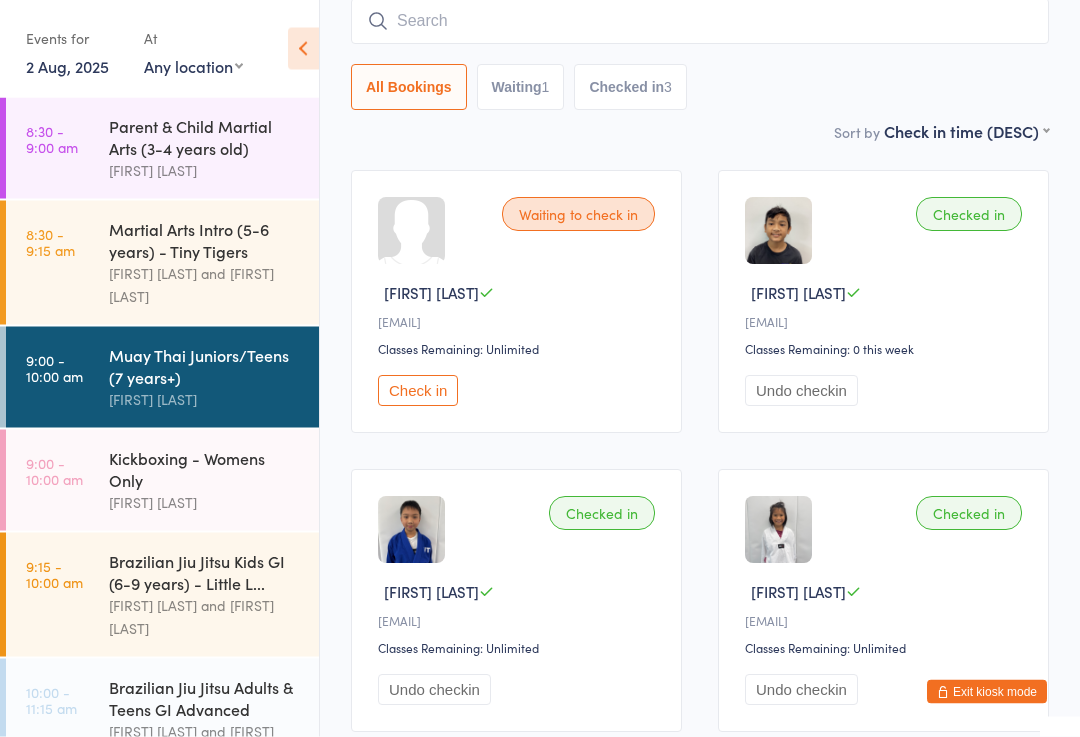 scroll, scrollTop: 161, scrollLeft: 0, axis: vertical 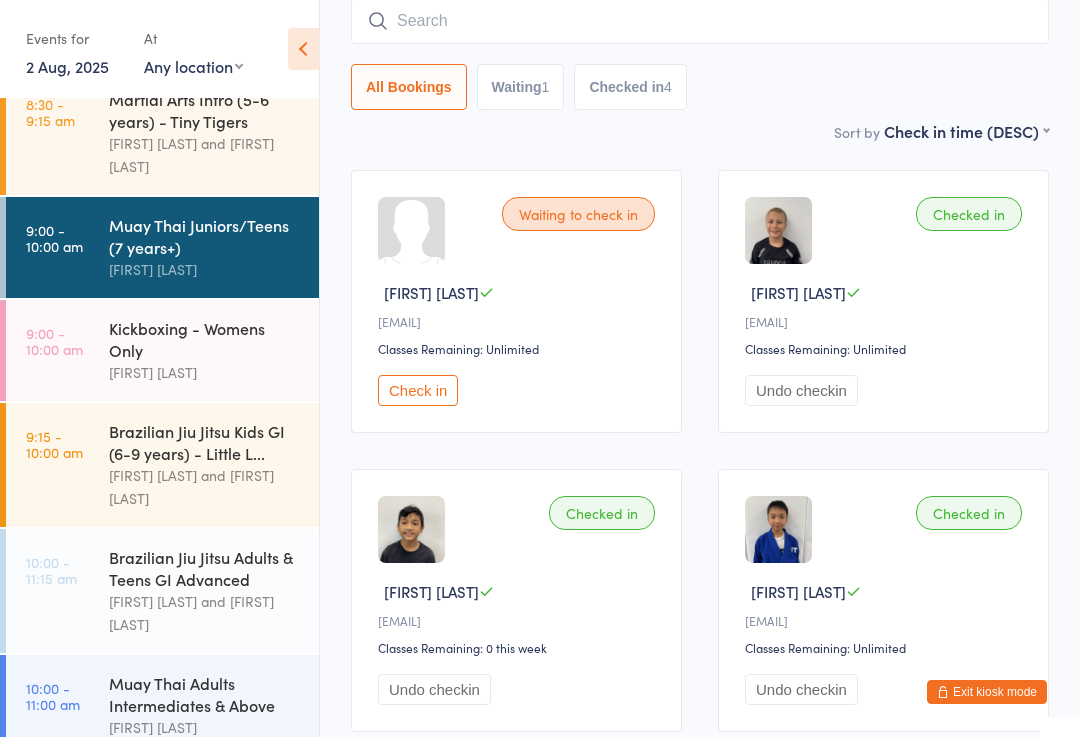 click on "Brazilian Jiu Jitsu Kids GI (6-9 years) - Little L..." at bounding box center [205, 442] 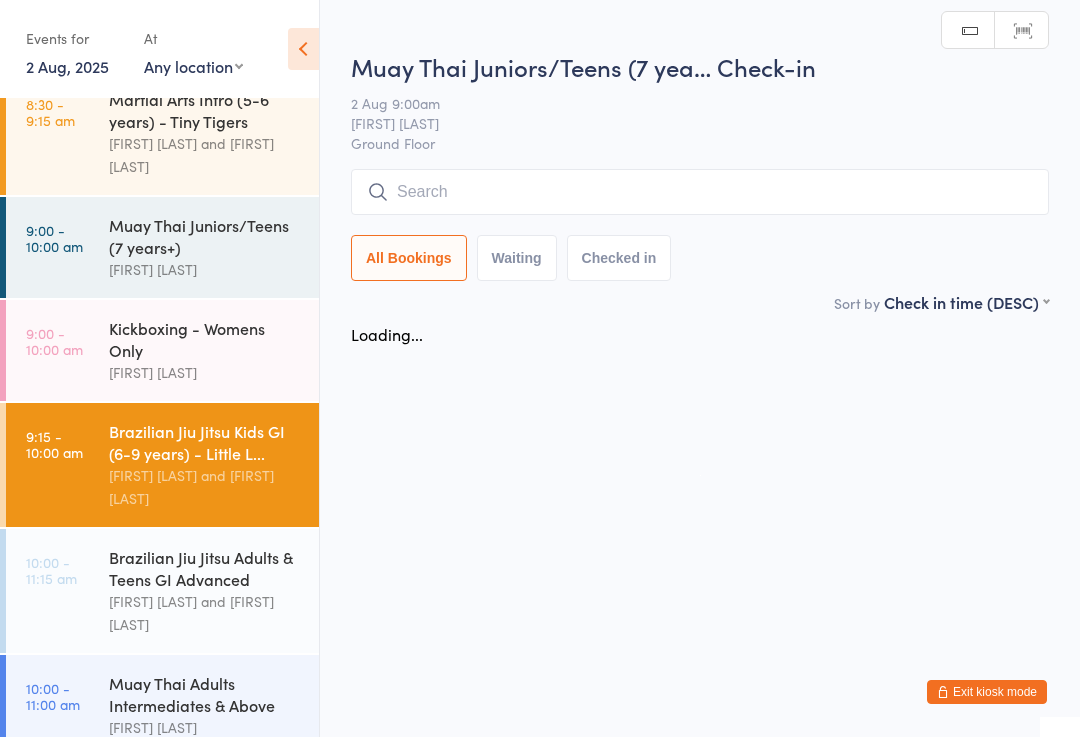 scroll, scrollTop: 0, scrollLeft: 0, axis: both 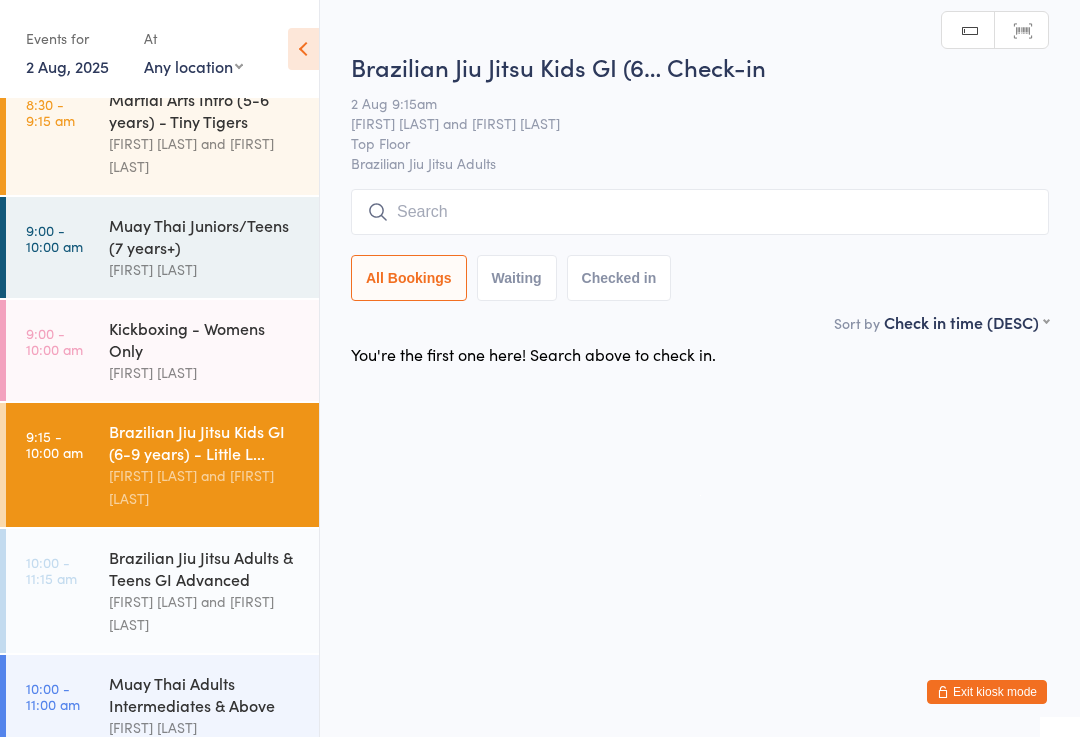 click at bounding box center [700, 212] 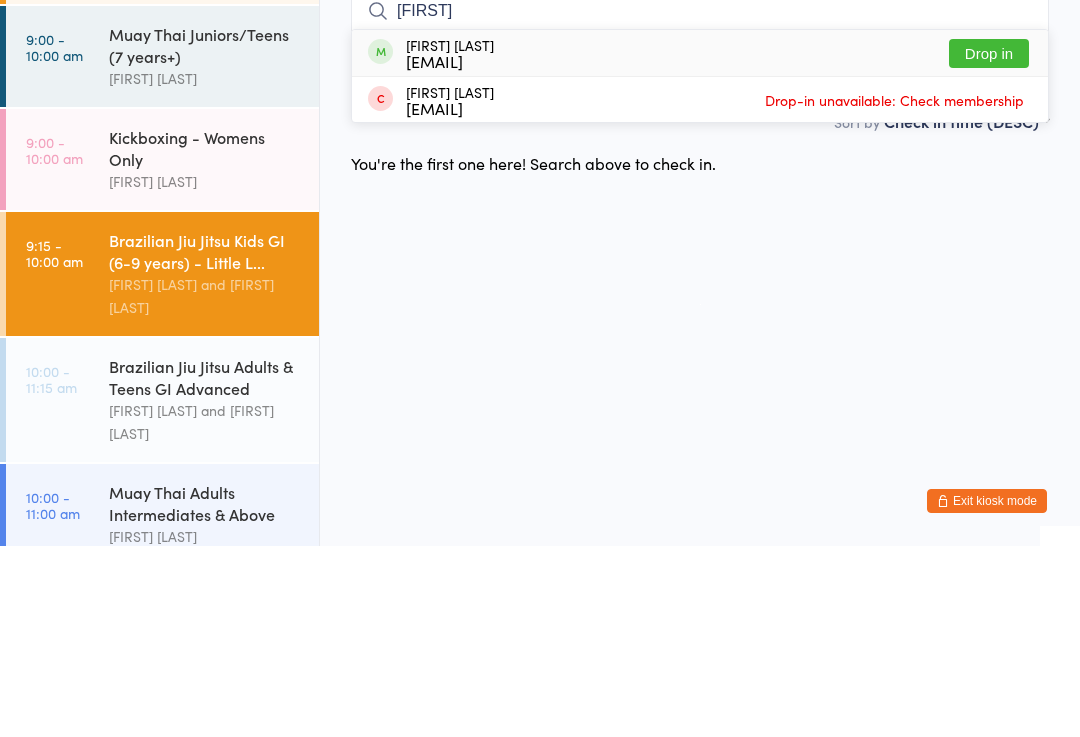 type on "[FIRST]" 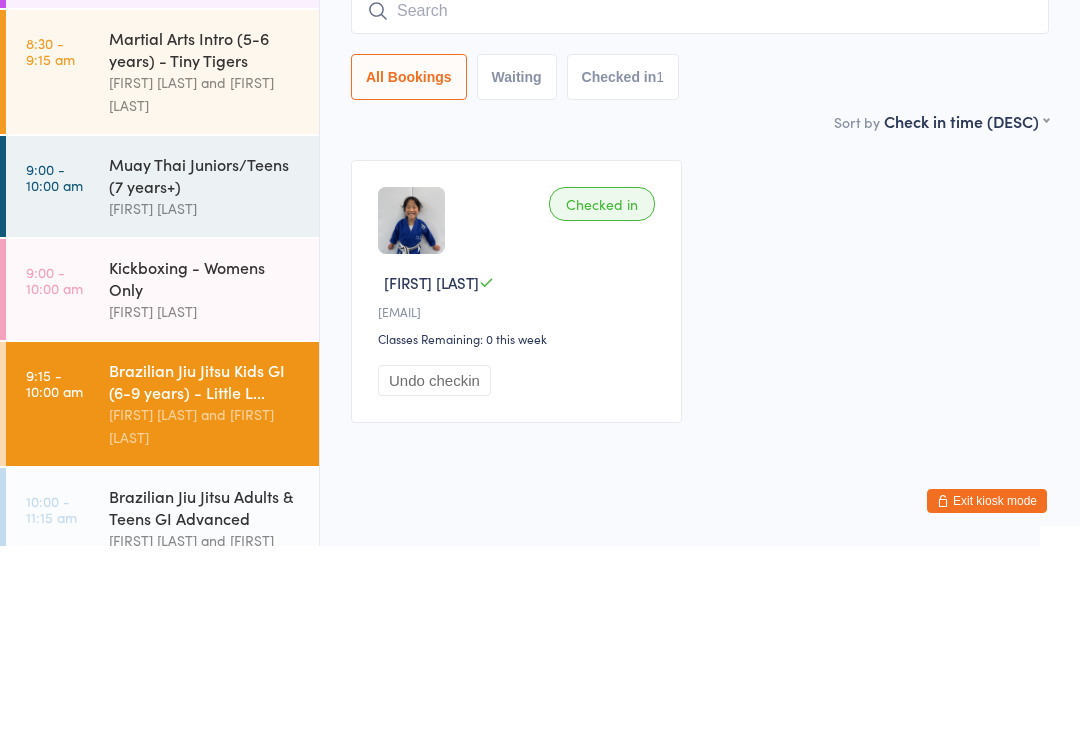 scroll, scrollTop: 0, scrollLeft: 0, axis: both 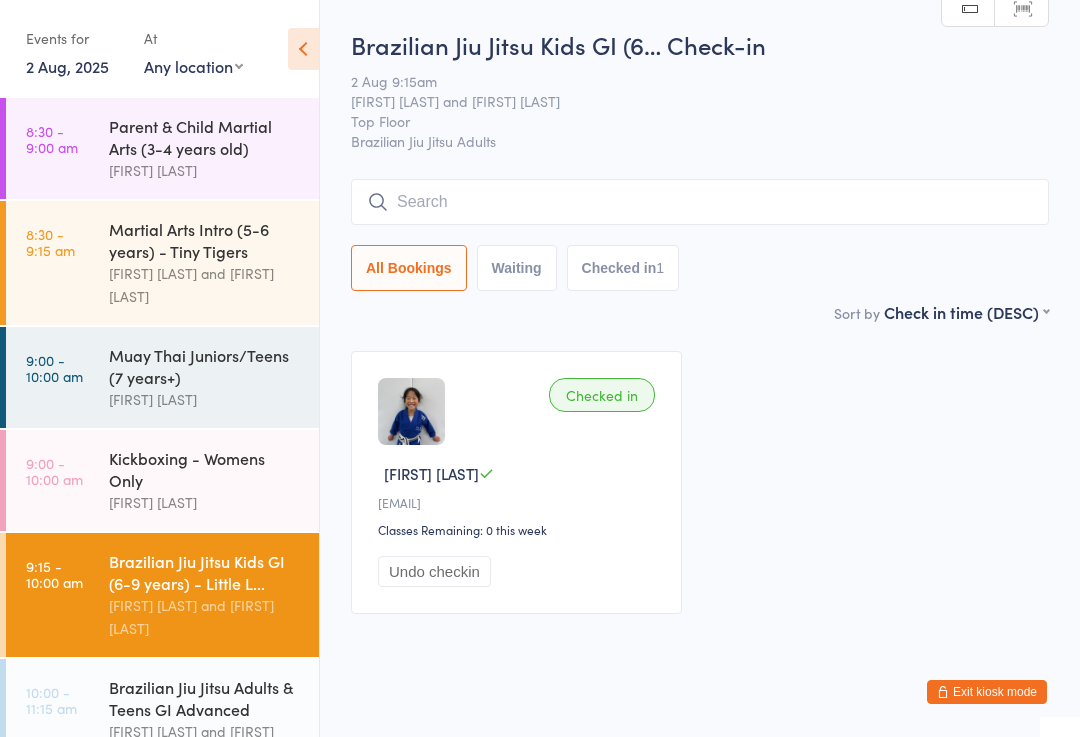 click on "8:30 - 9:00 am" at bounding box center (52, 139) 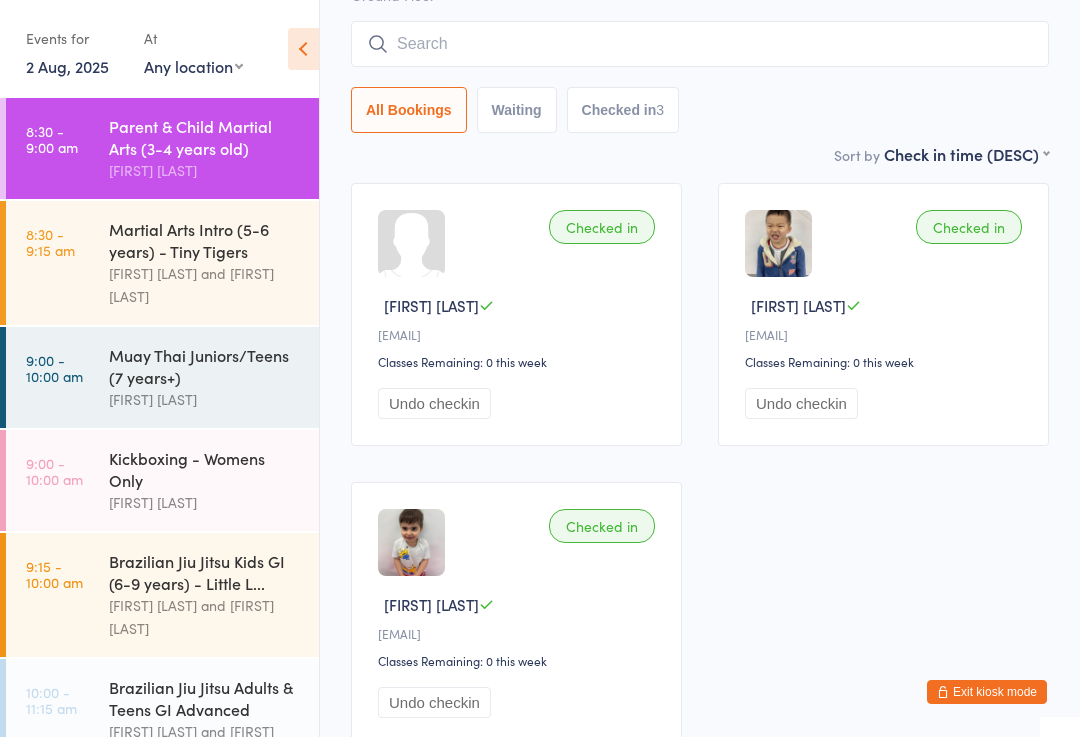 scroll, scrollTop: 149, scrollLeft: 0, axis: vertical 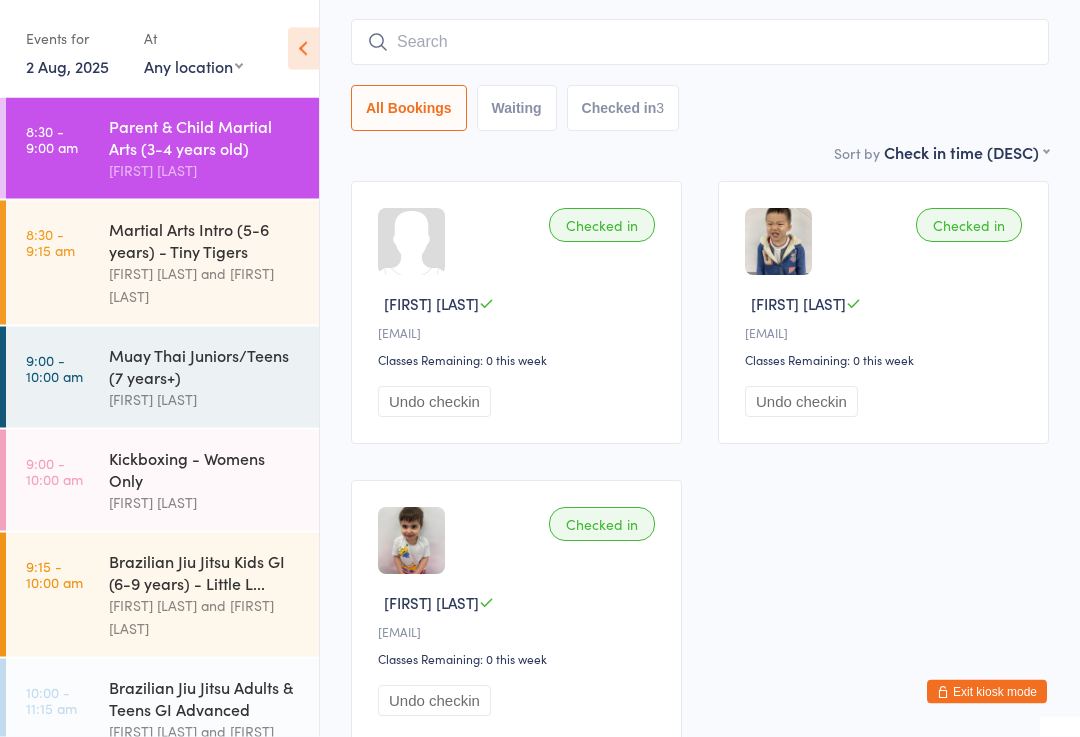 click on "9:15 - 10:00 am Brazilian Jiu Jitsu Kids GI (6-9 years) - Little L... [FIRST] [LAST] and [FIRST] [LAST]" at bounding box center [162, 595] 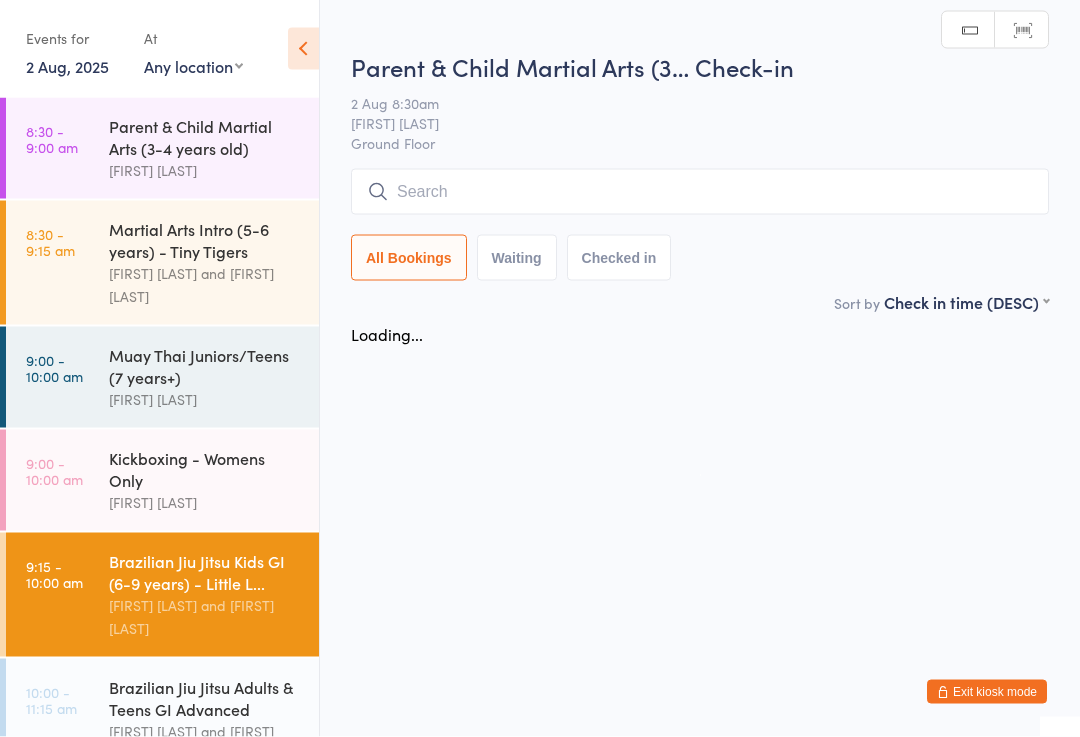 scroll, scrollTop: 0, scrollLeft: 0, axis: both 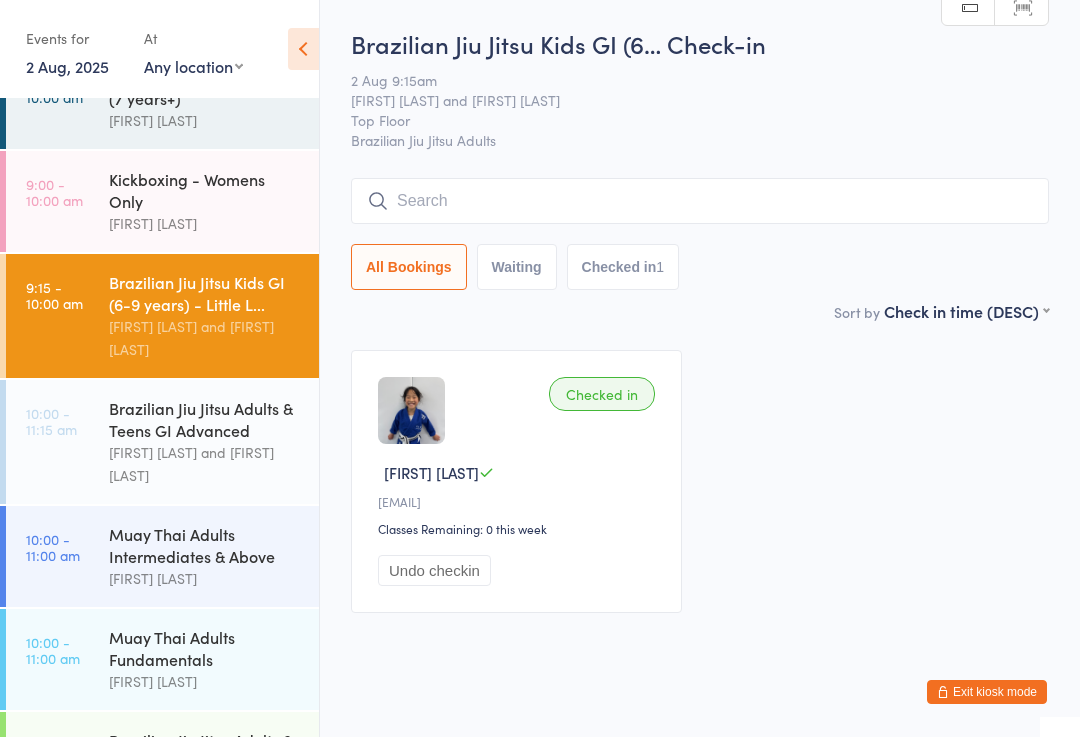 click on "[FIRST] [LAST] and [FIRST] [LAST]" at bounding box center [205, 464] 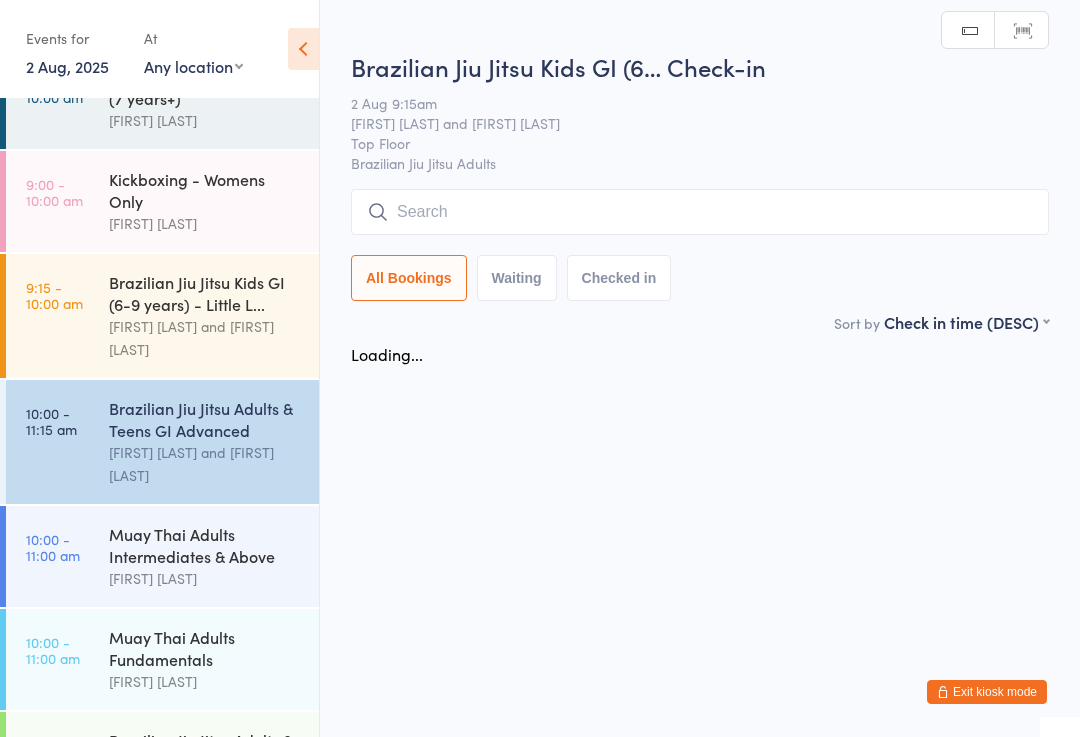 scroll, scrollTop: 0, scrollLeft: 0, axis: both 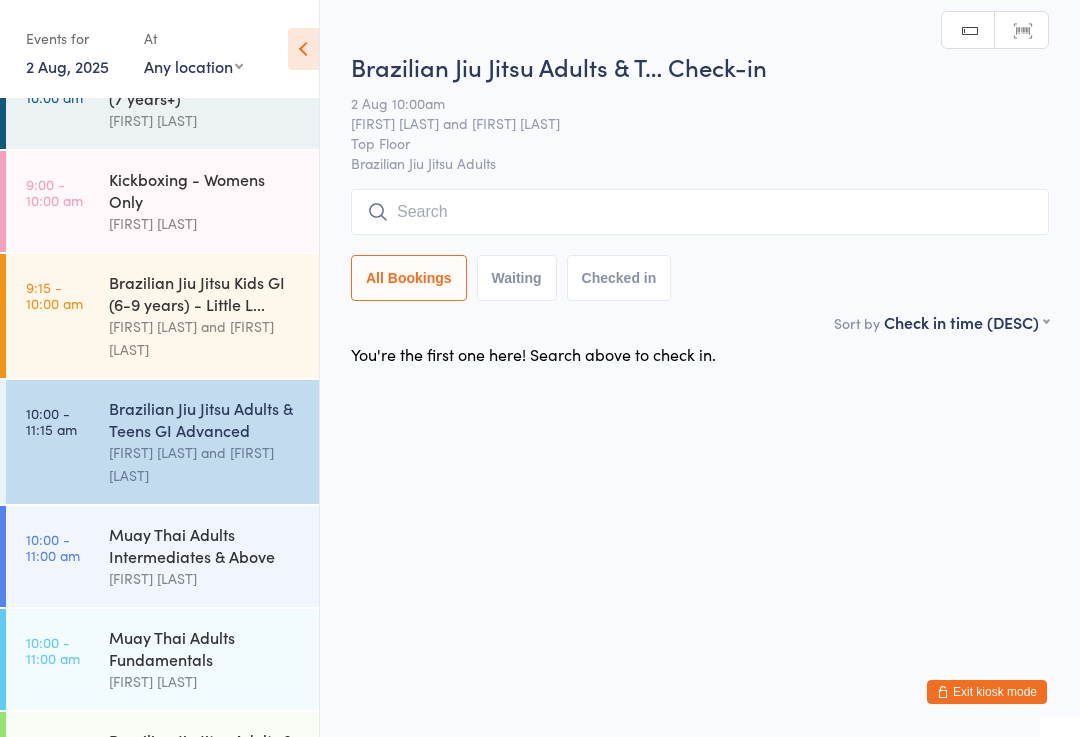 click at bounding box center [700, 212] 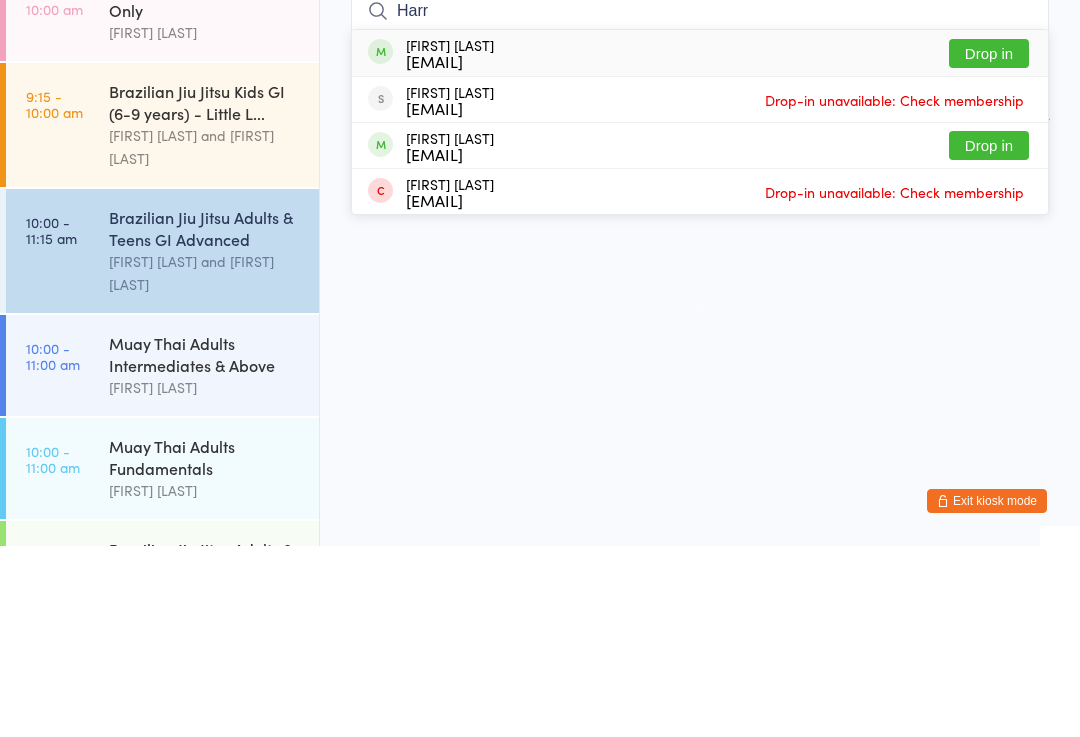 type on "Harr" 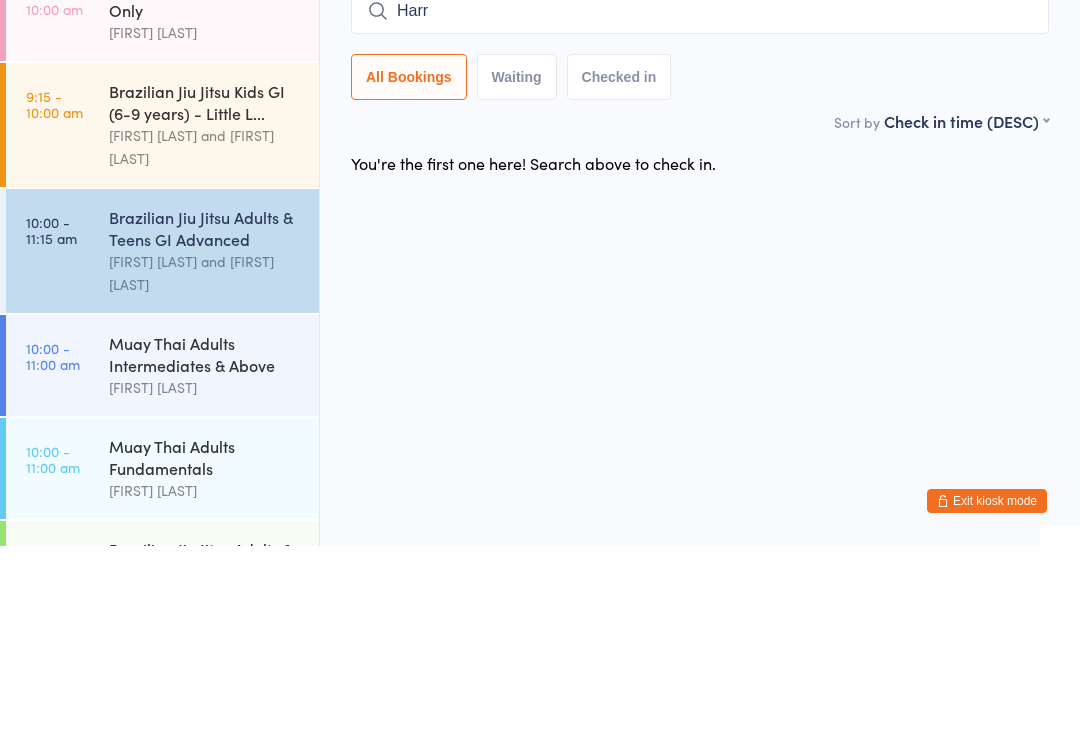 type 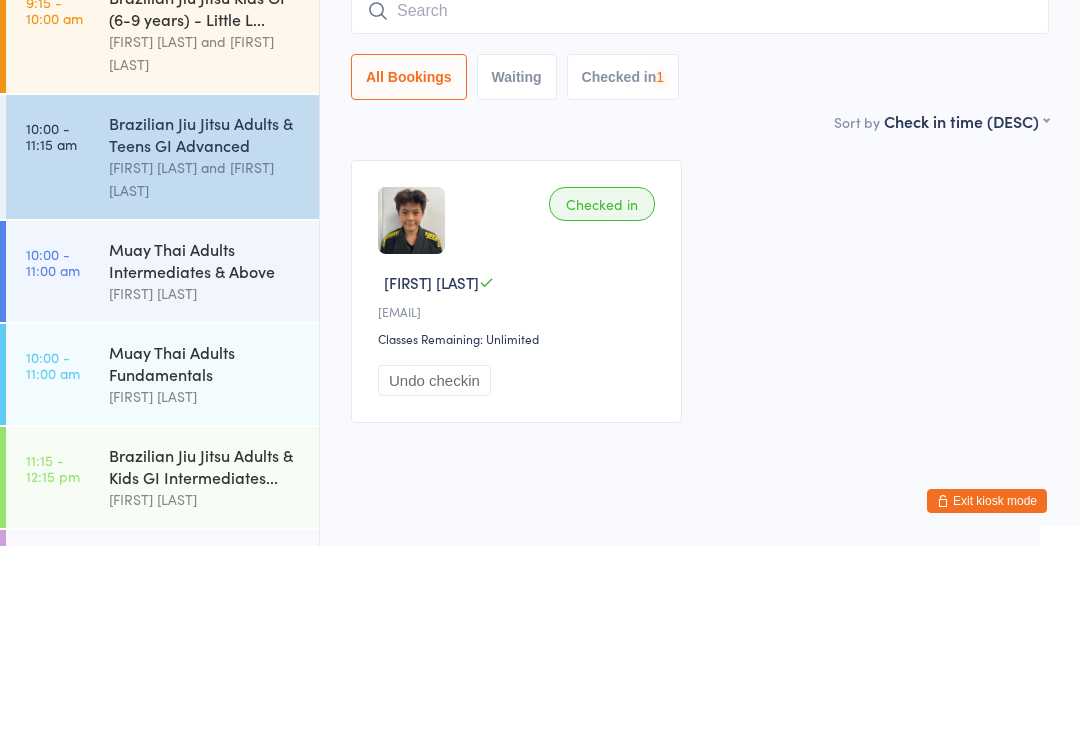 scroll, scrollTop: 383, scrollLeft: 0, axis: vertical 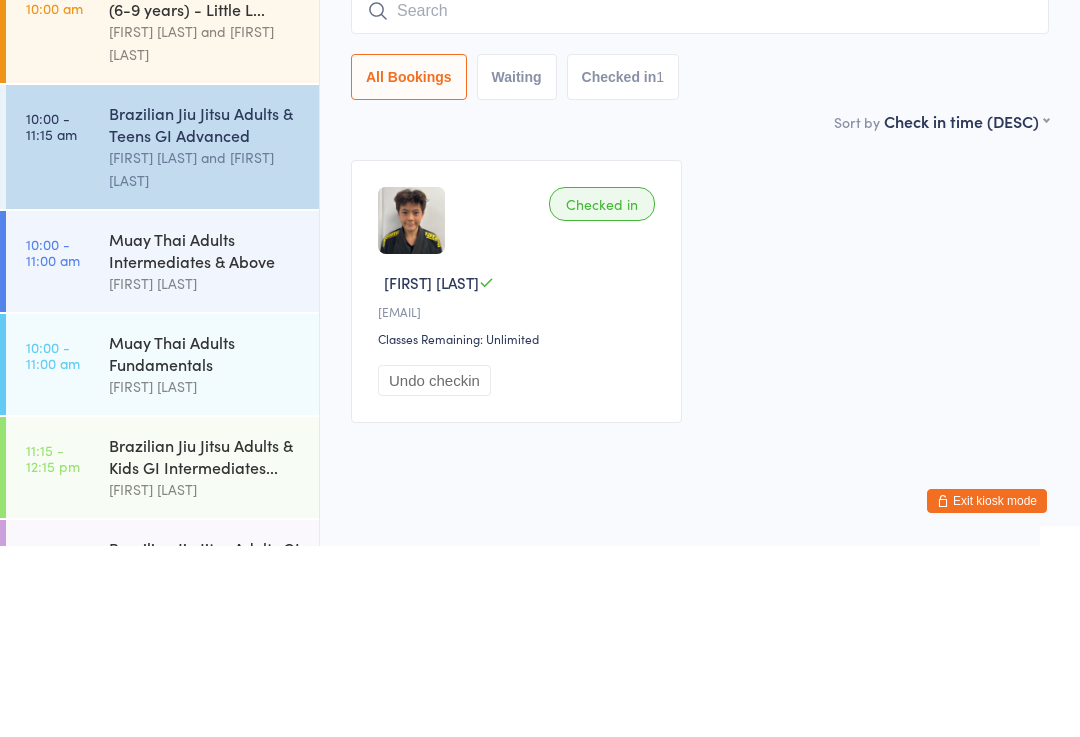 click on "Muay Thai Adults Intermediates & Above" at bounding box center [205, 441] 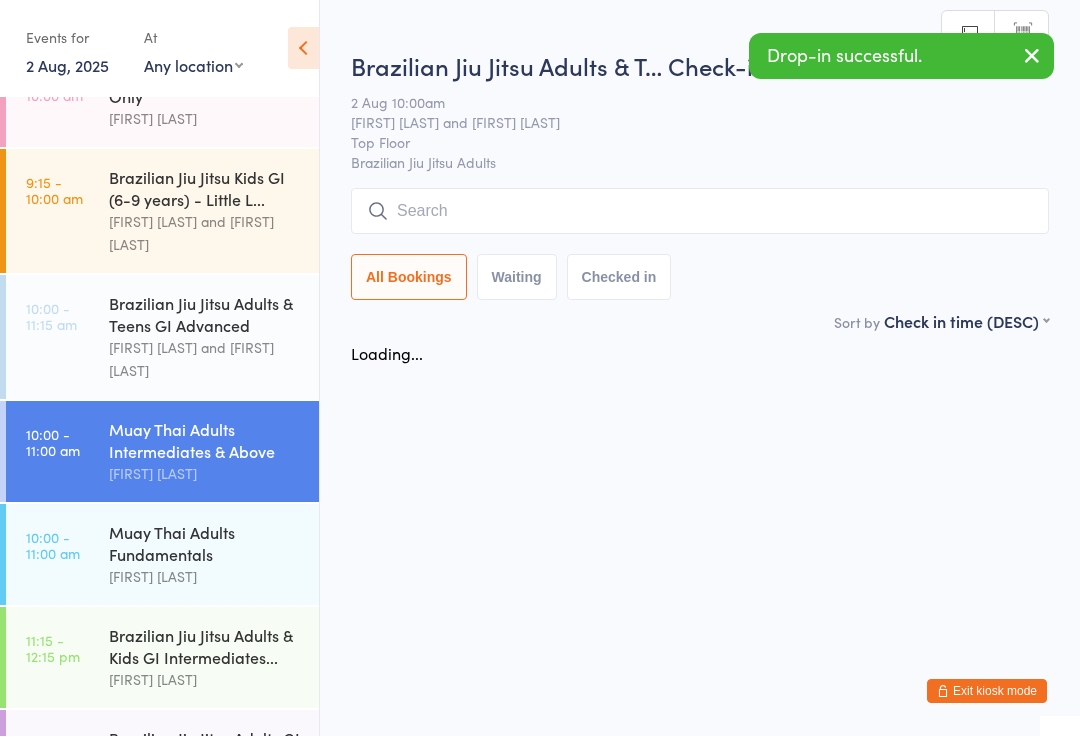 scroll, scrollTop: 1, scrollLeft: 0, axis: vertical 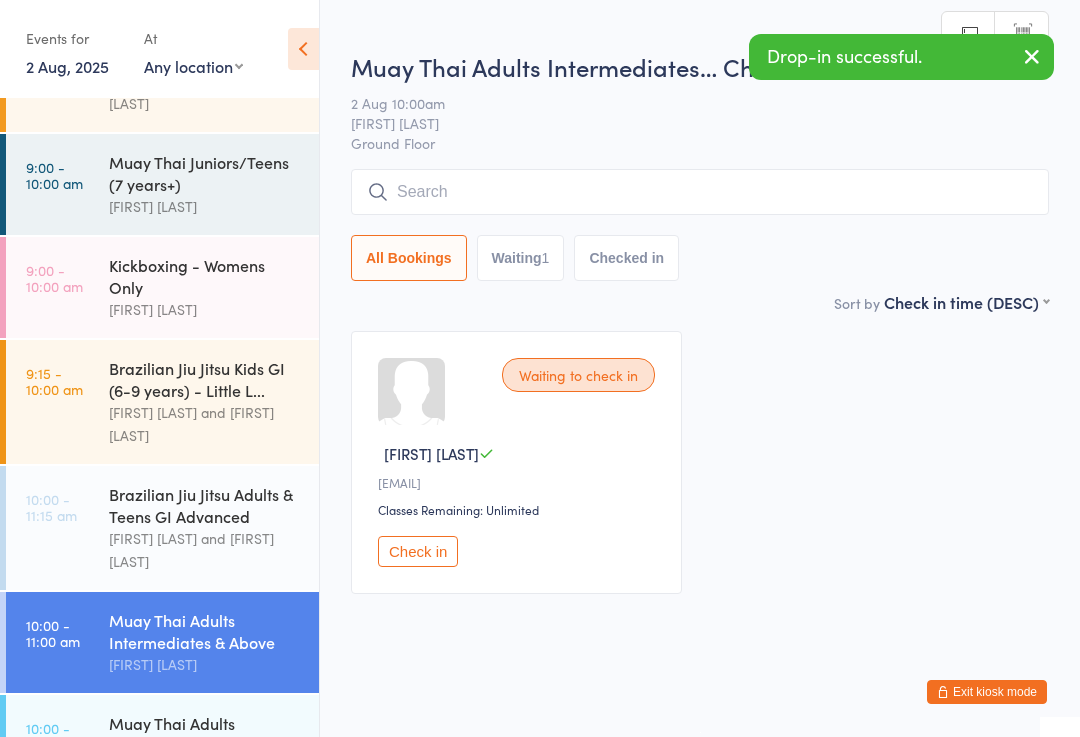 click on "Brazilian Jiu Jitsu Kids GI (6-9 years) - Little L..." at bounding box center (205, 379) 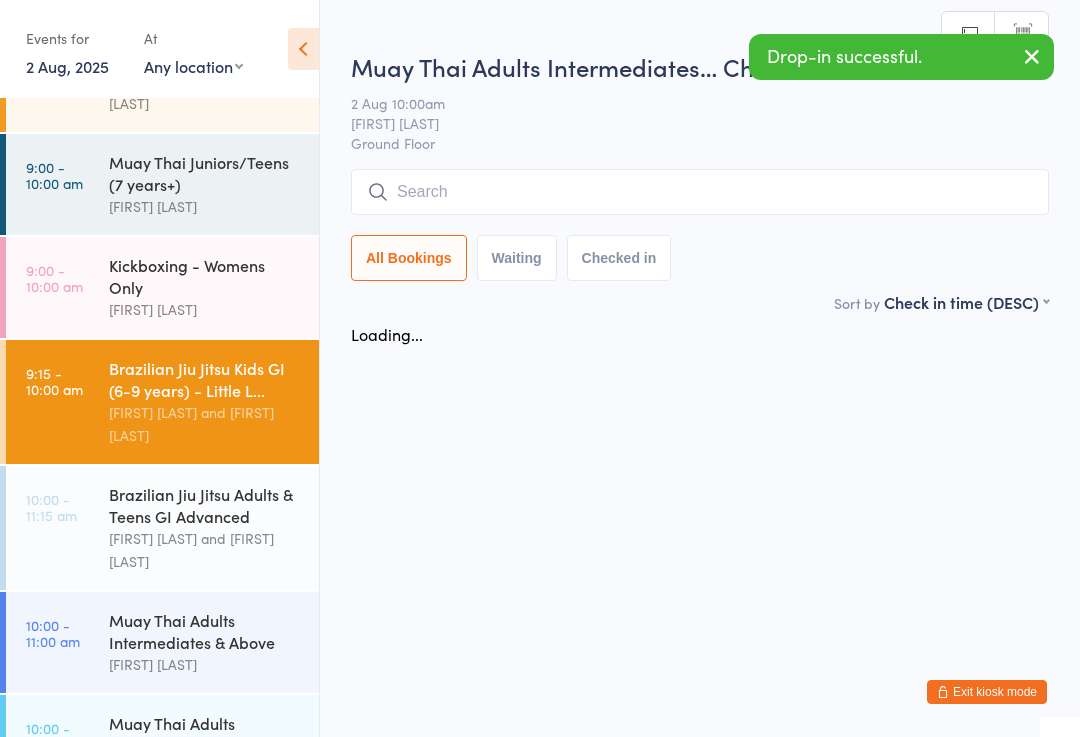 scroll, scrollTop: 0, scrollLeft: 0, axis: both 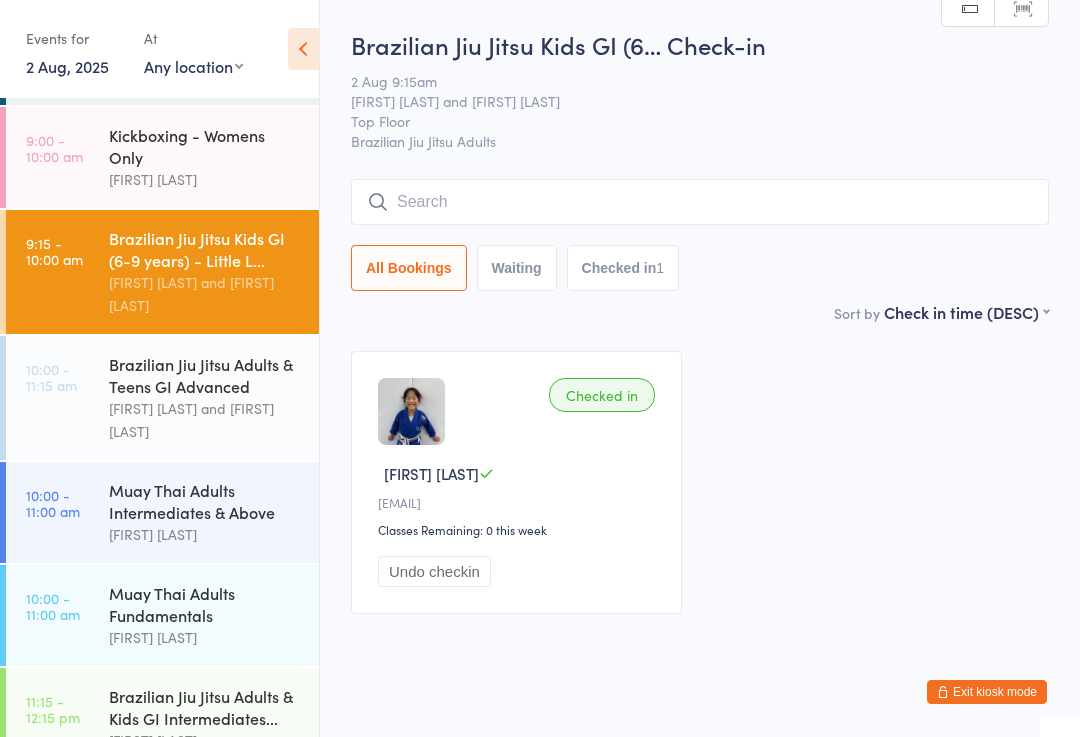 click on "Brazilian Jiu Jitsu Adults & Teens GI Advanced" at bounding box center [205, 375] 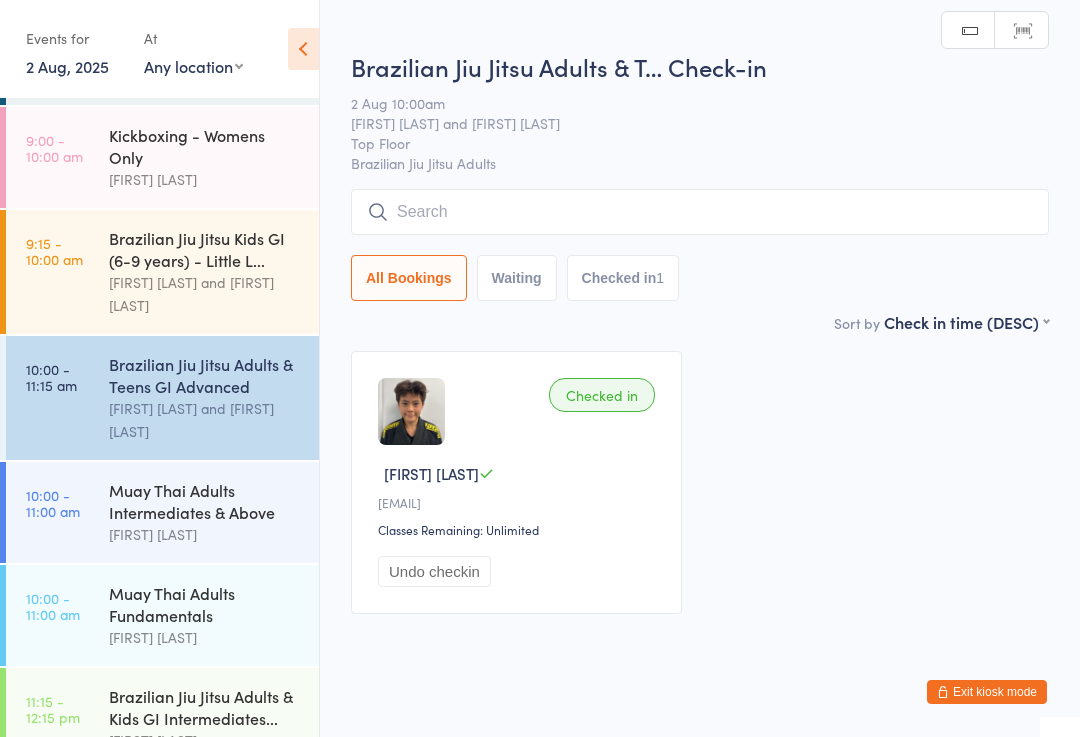 click at bounding box center [700, 212] 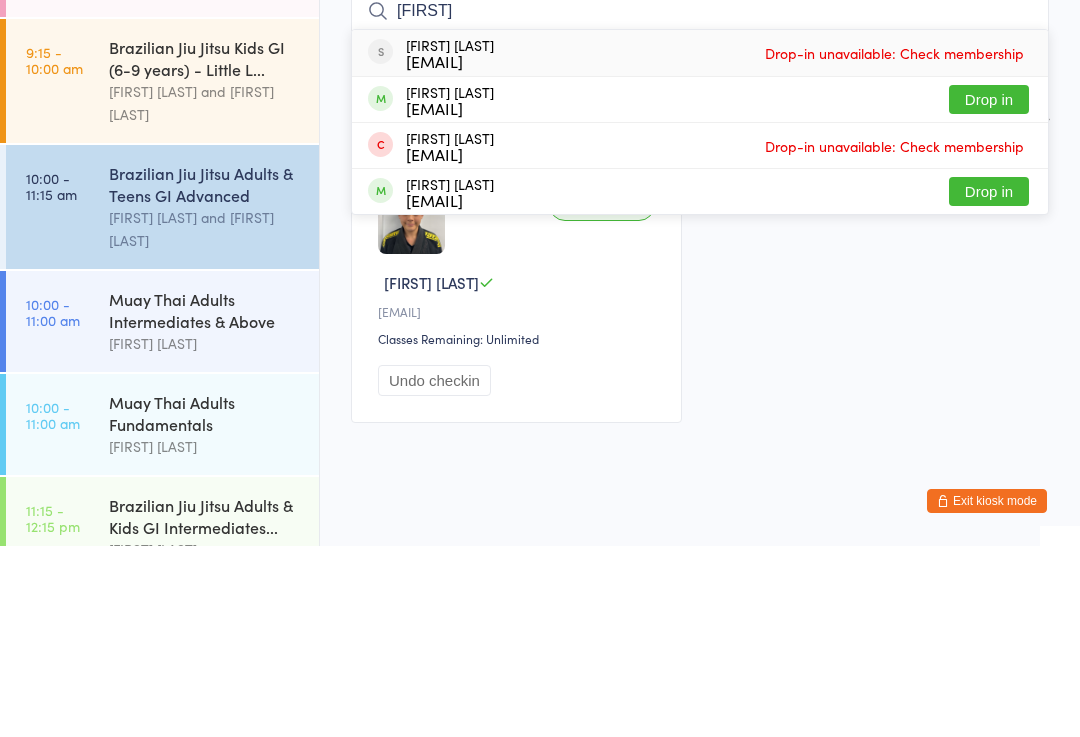 type on "[FIRST]" 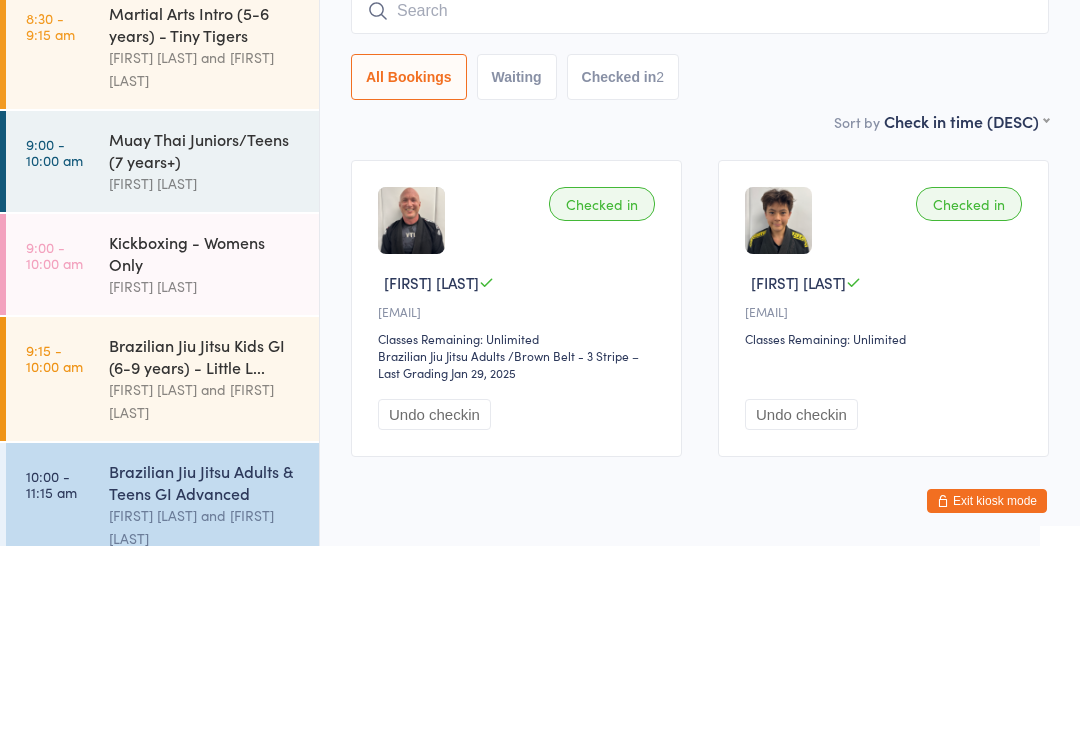 scroll, scrollTop: 24, scrollLeft: 0, axis: vertical 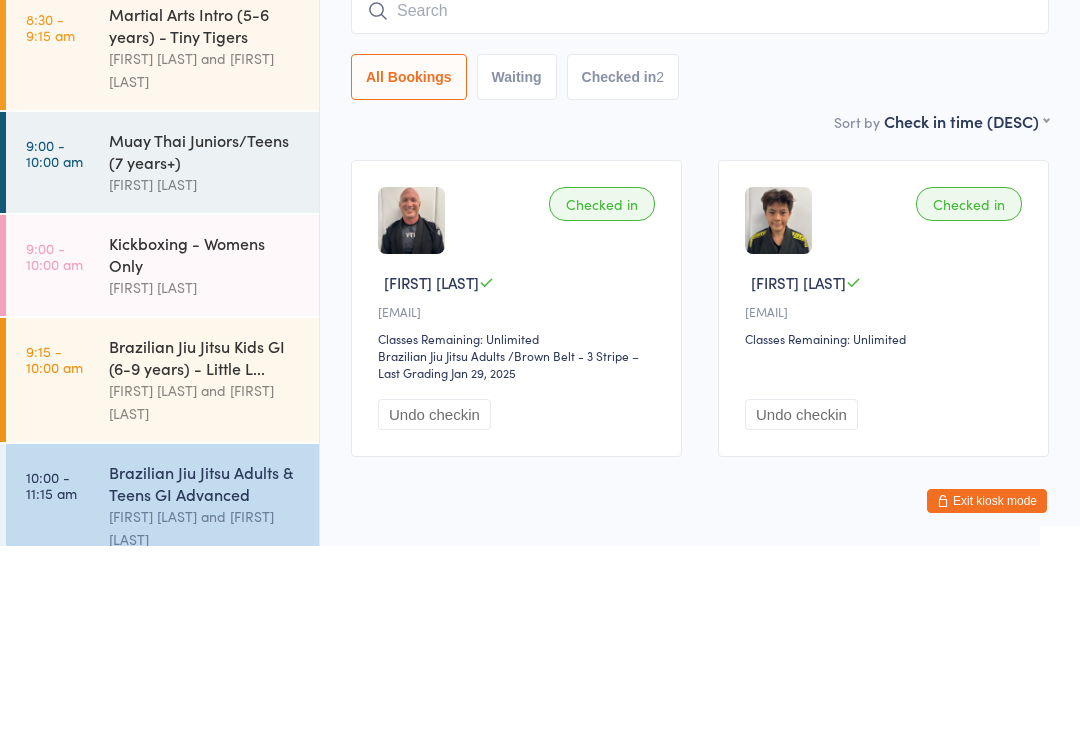 click on "Muay Thai Juniors/Teens (7 years+)" at bounding box center (205, 342) 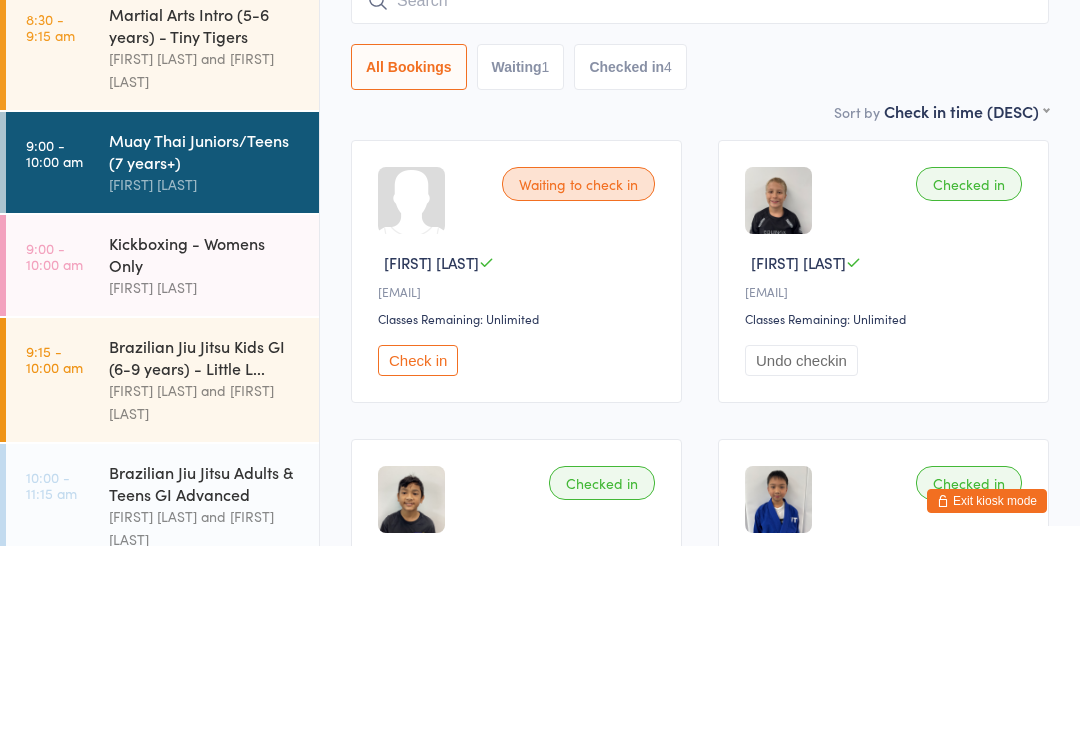 scroll, scrollTop: 114, scrollLeft: 0, axis: vertical 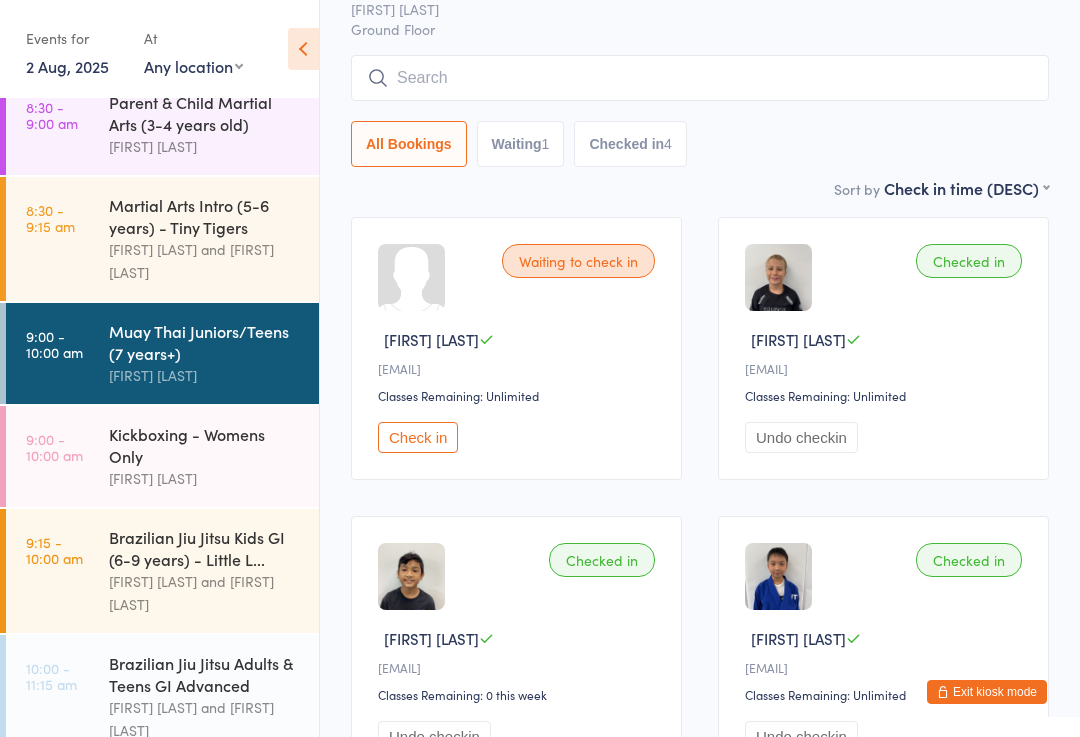 click at bounding box center [700, 78] 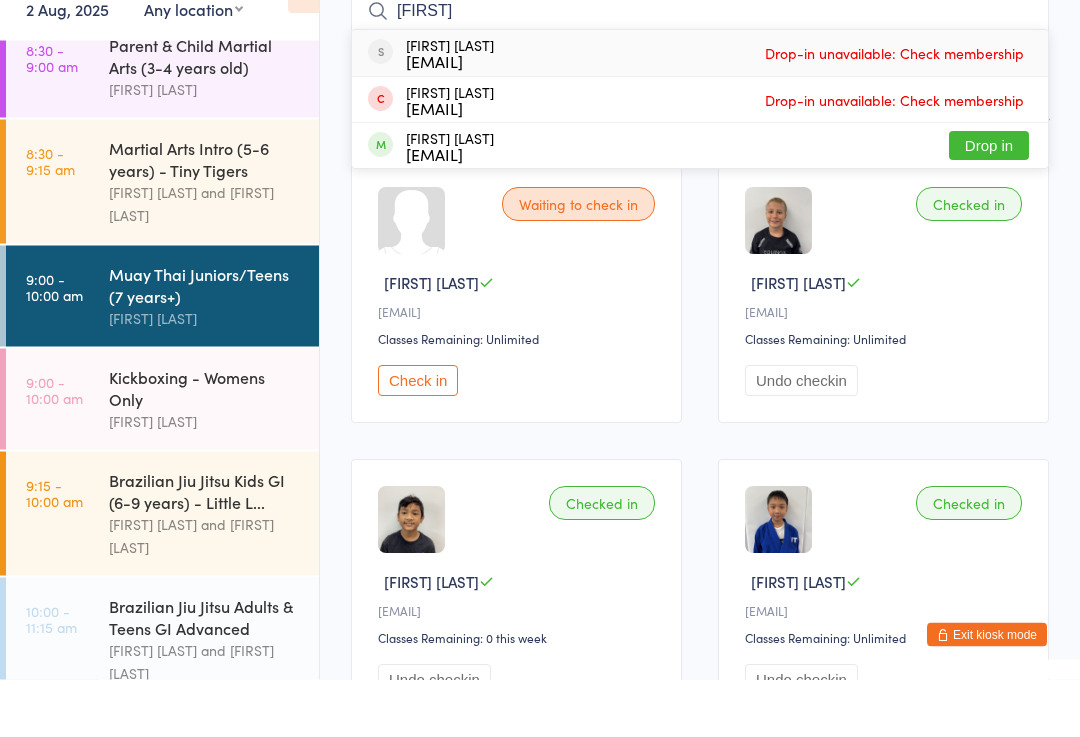 type on "[FIRST]" 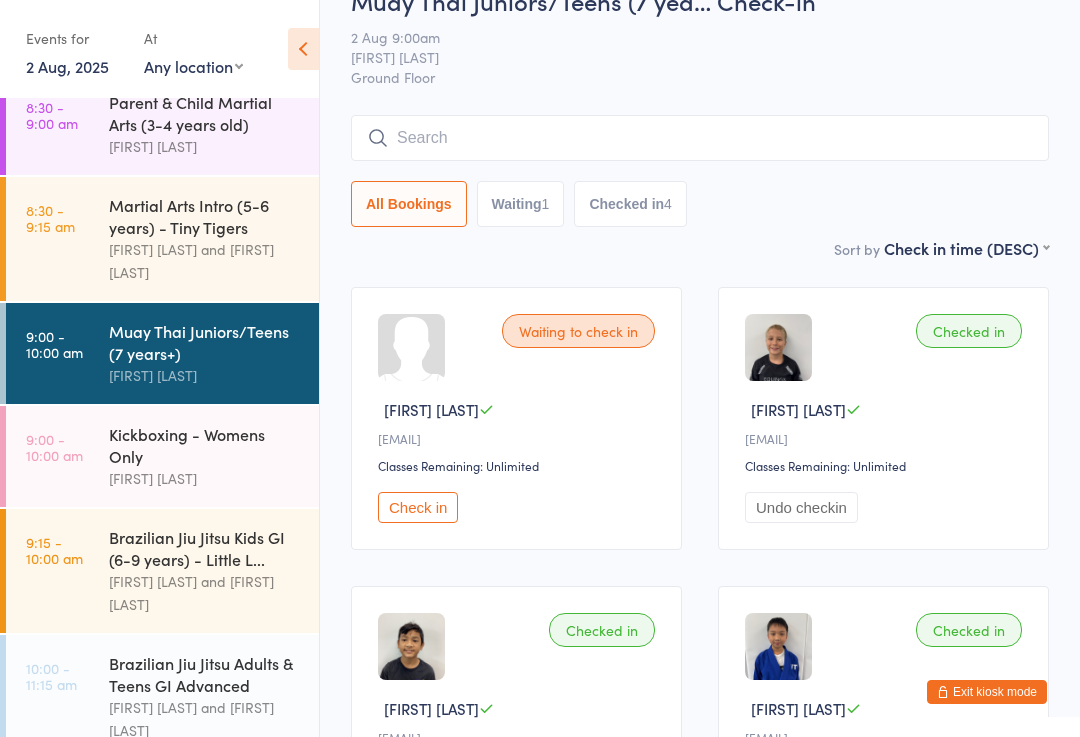 scroll, scrollTop: 0, scrollLeft: 0, axis: both 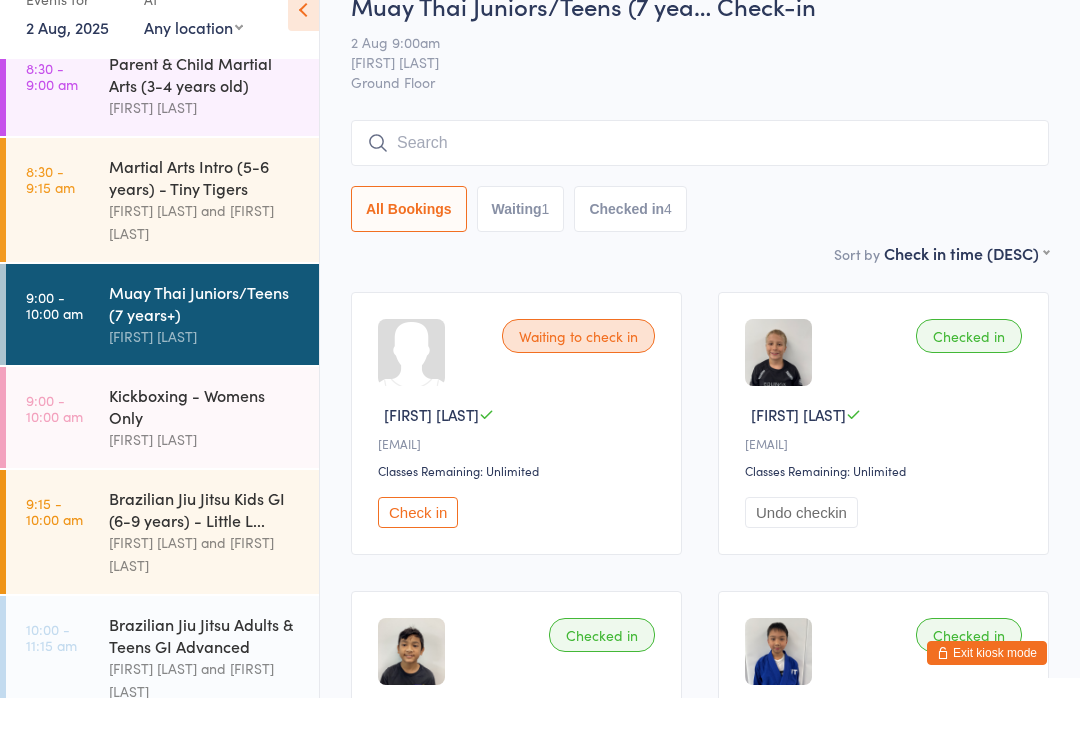 click at bounding box center (700, 182) 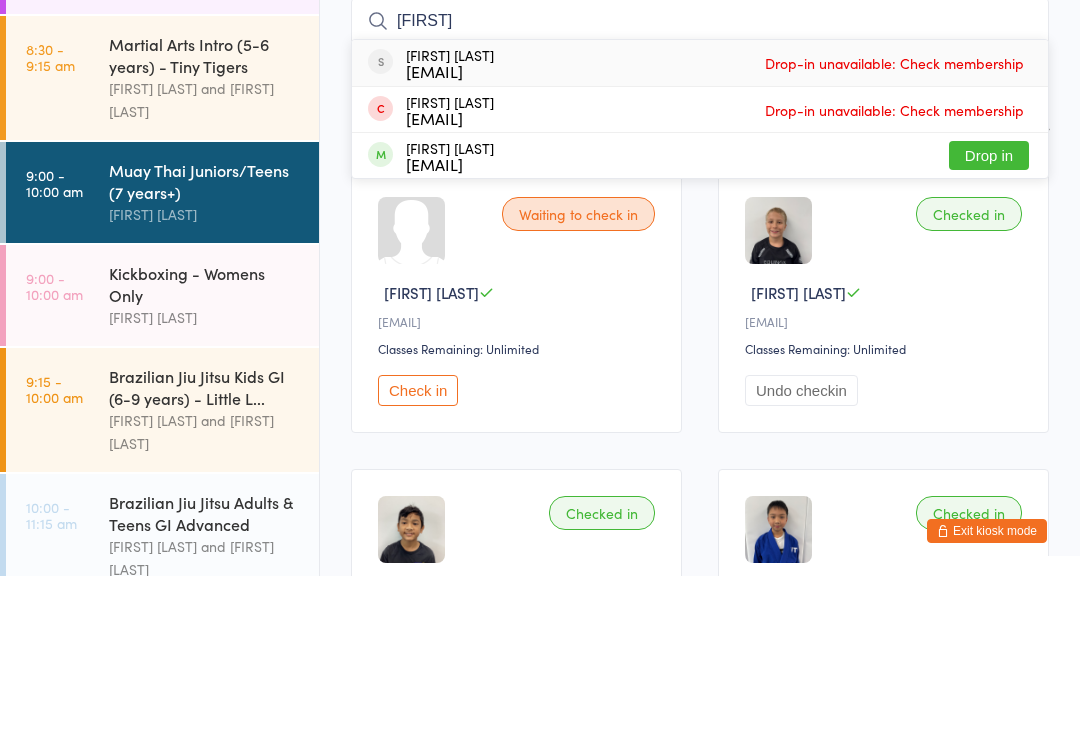 type on "[FIRST]" 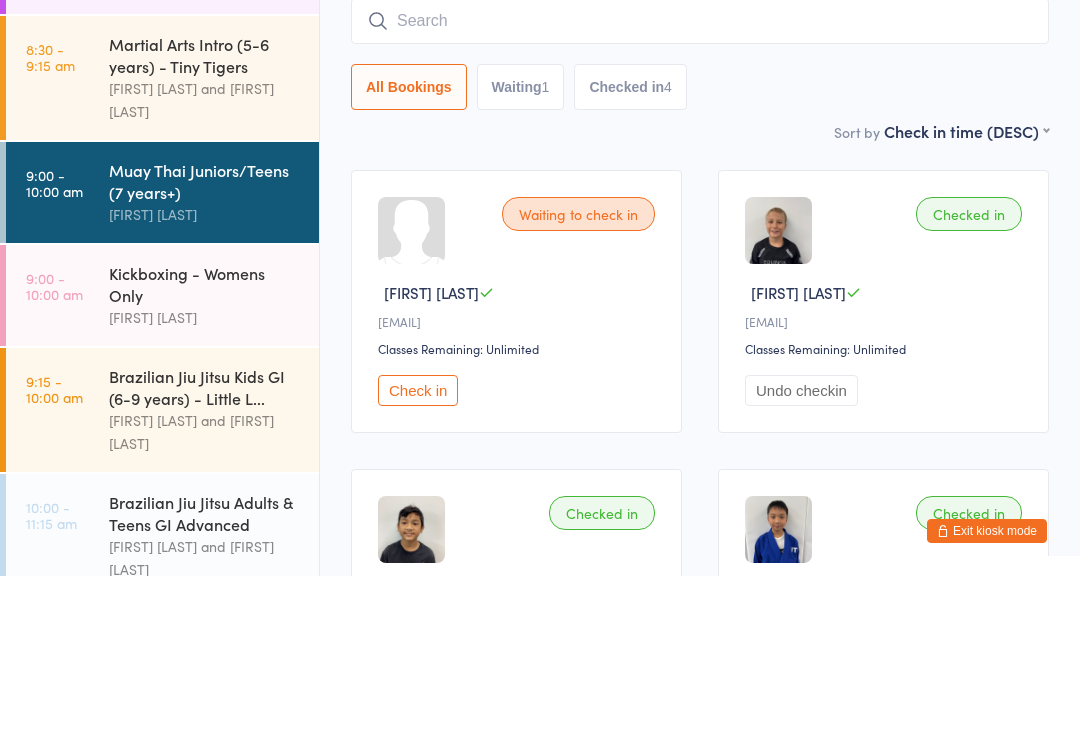 click on "Waiting  1" at bounding box center (521, 248) 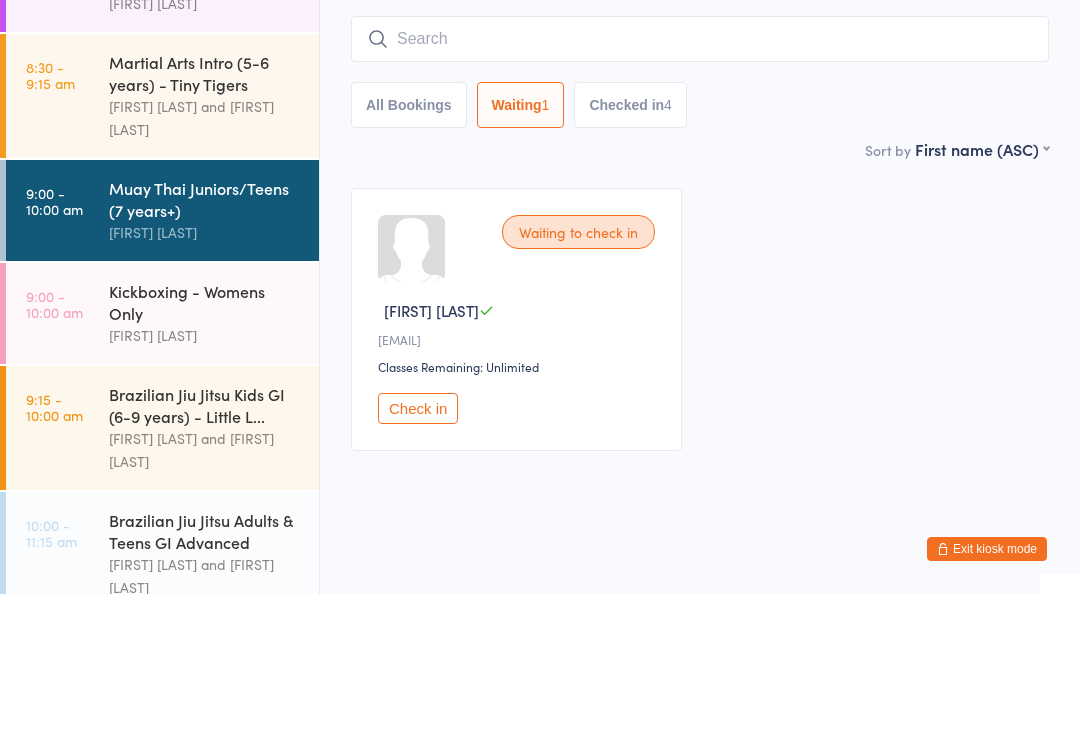scroll, scrollTop: 21, scrollLeft: 0, axis: vertical 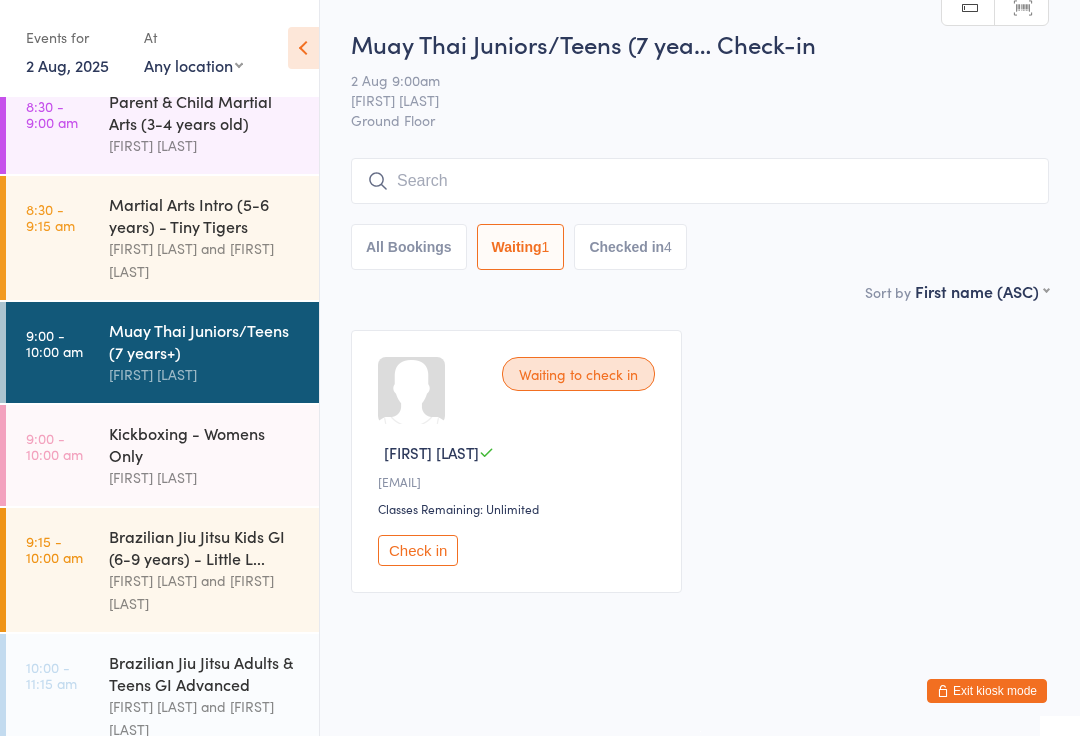 click at bounding box center (700, 182) 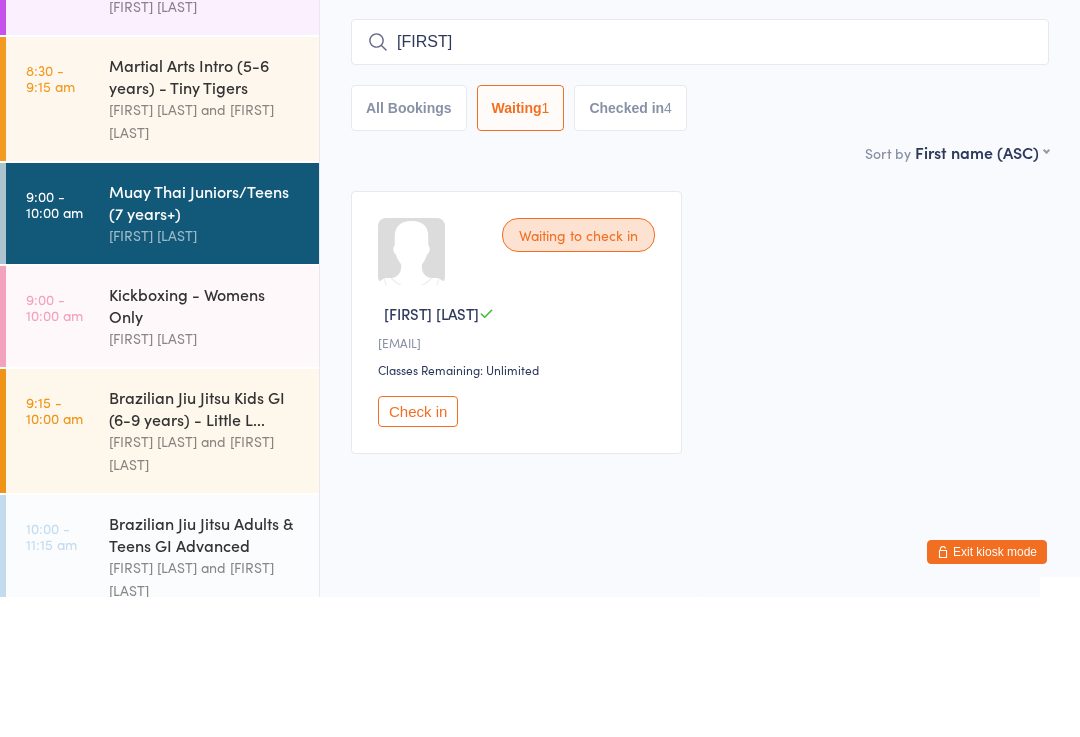 type on "[FIRST]" 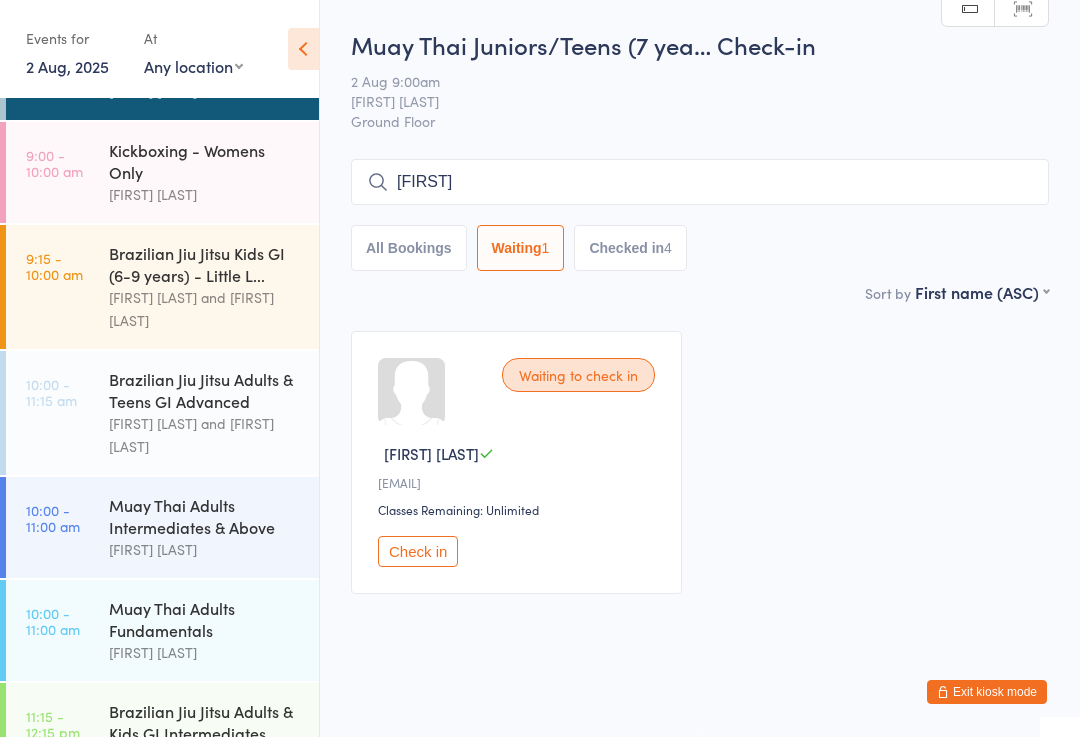 scroll, scrollTop: 312, scrollLeft: 0, axis: vertical 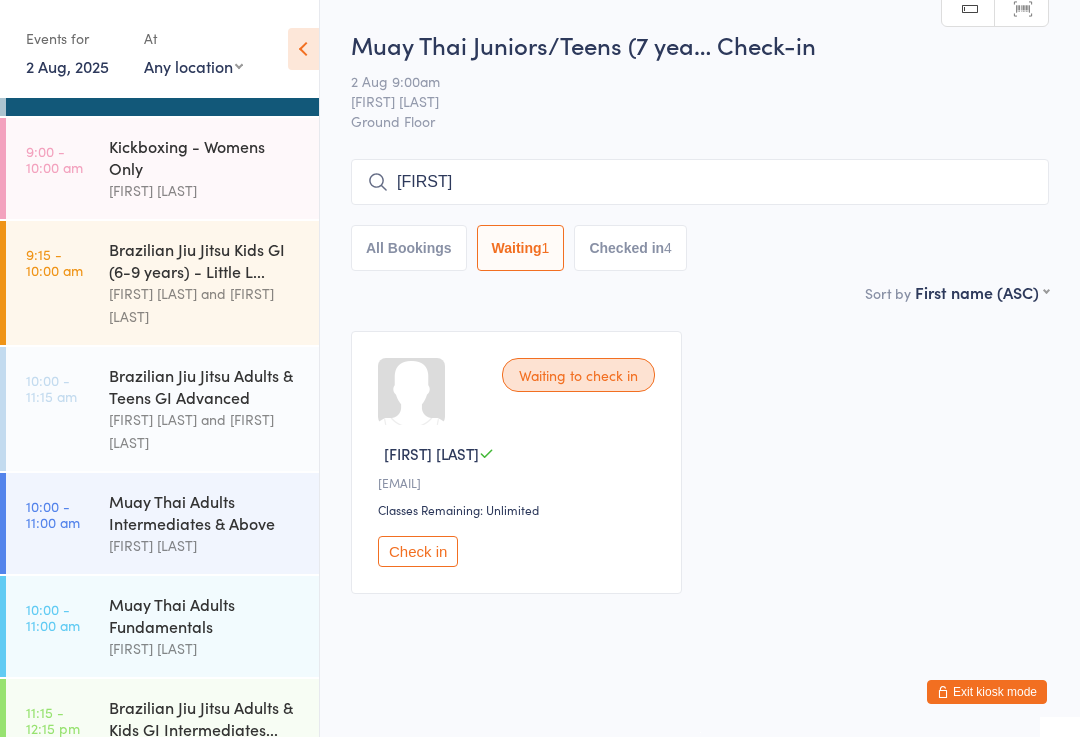 click on "[FIRST] [LAST] and [FIRST] [LAST]" at bounding box center (205, 431) 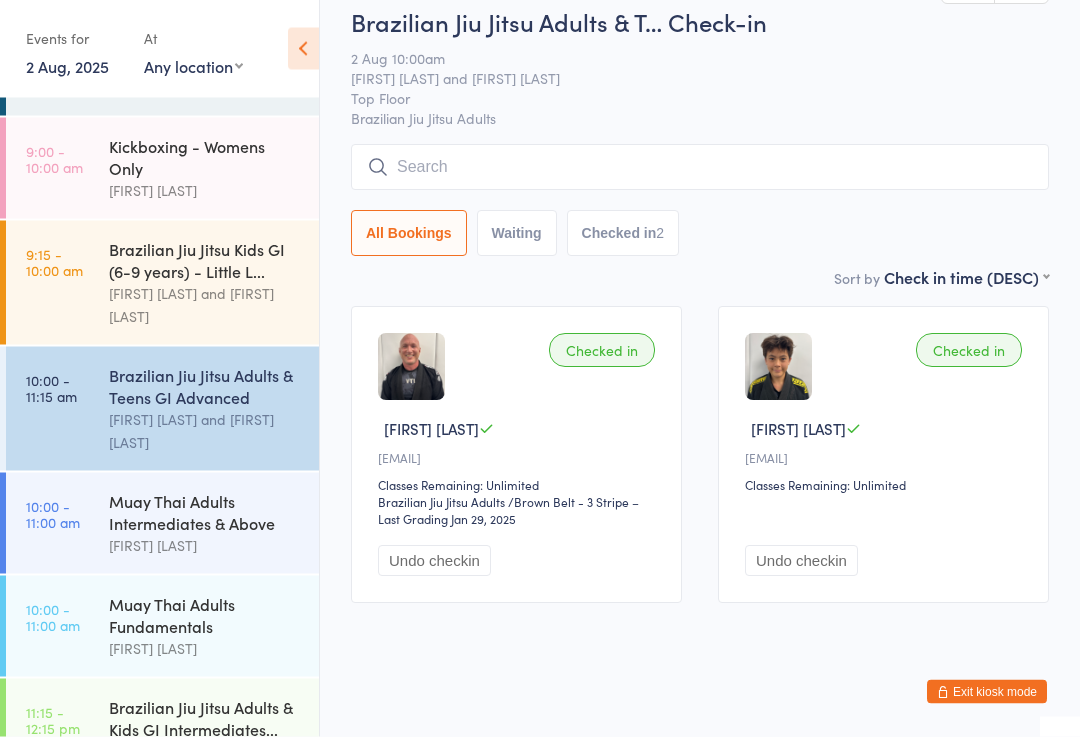 scroll, scrollTop: 44, scrollLeft: 0, axis: vertical 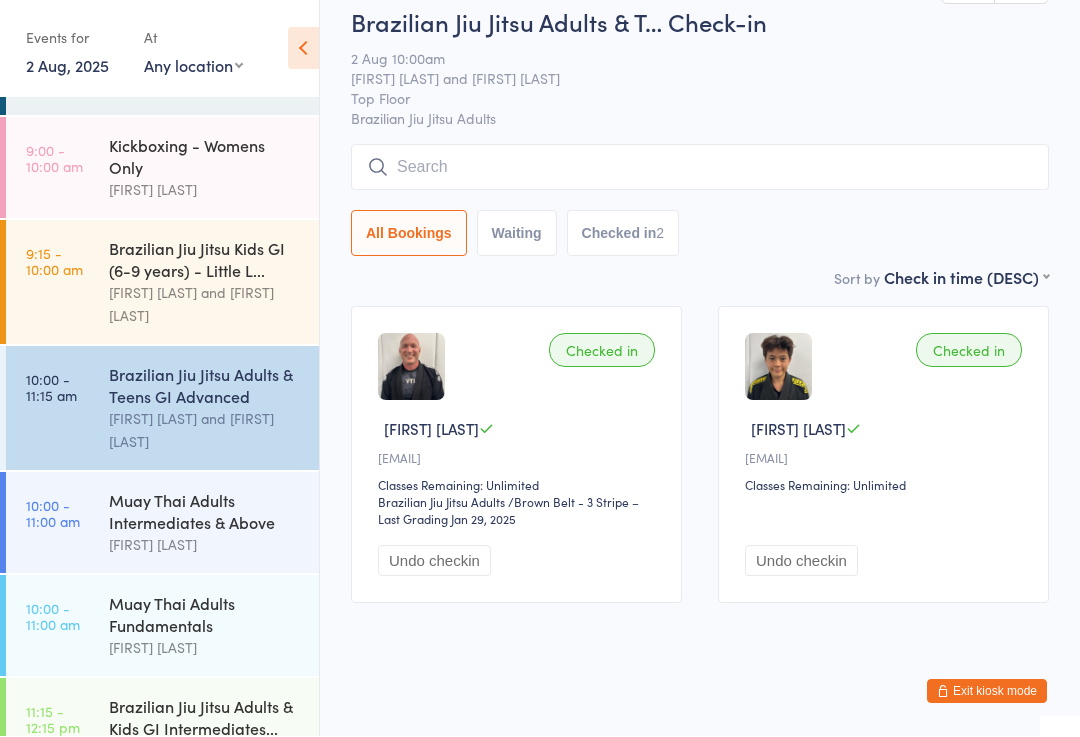 click at bounding box center (700, 168) 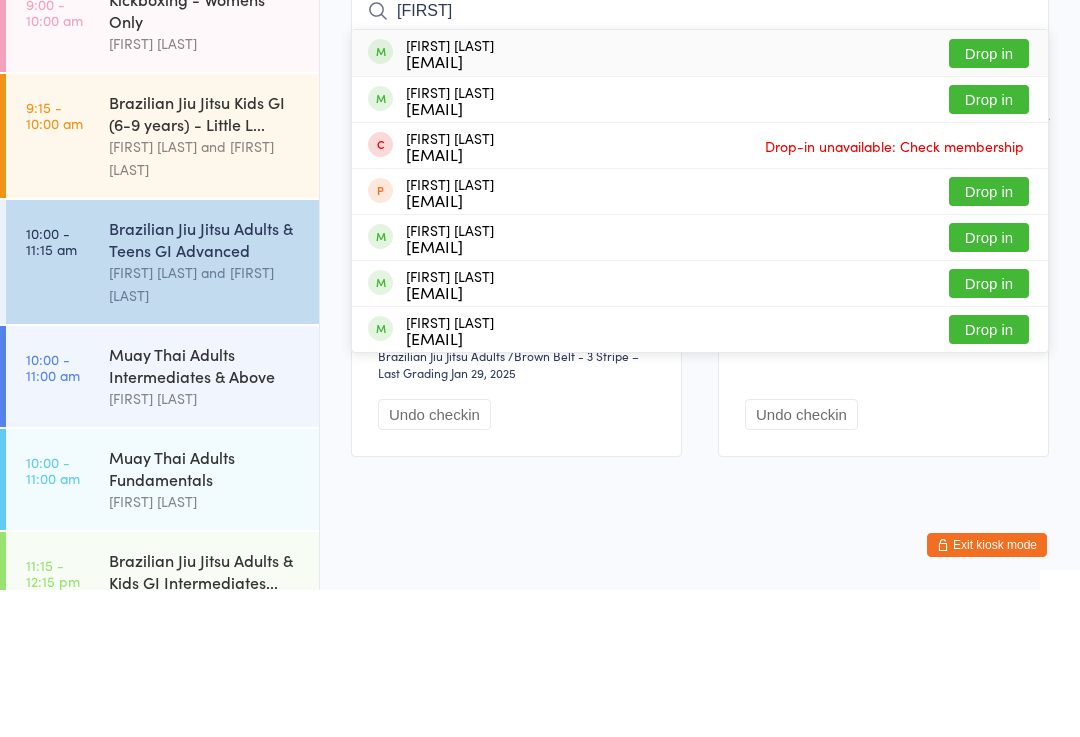 type on "[FIRST]" 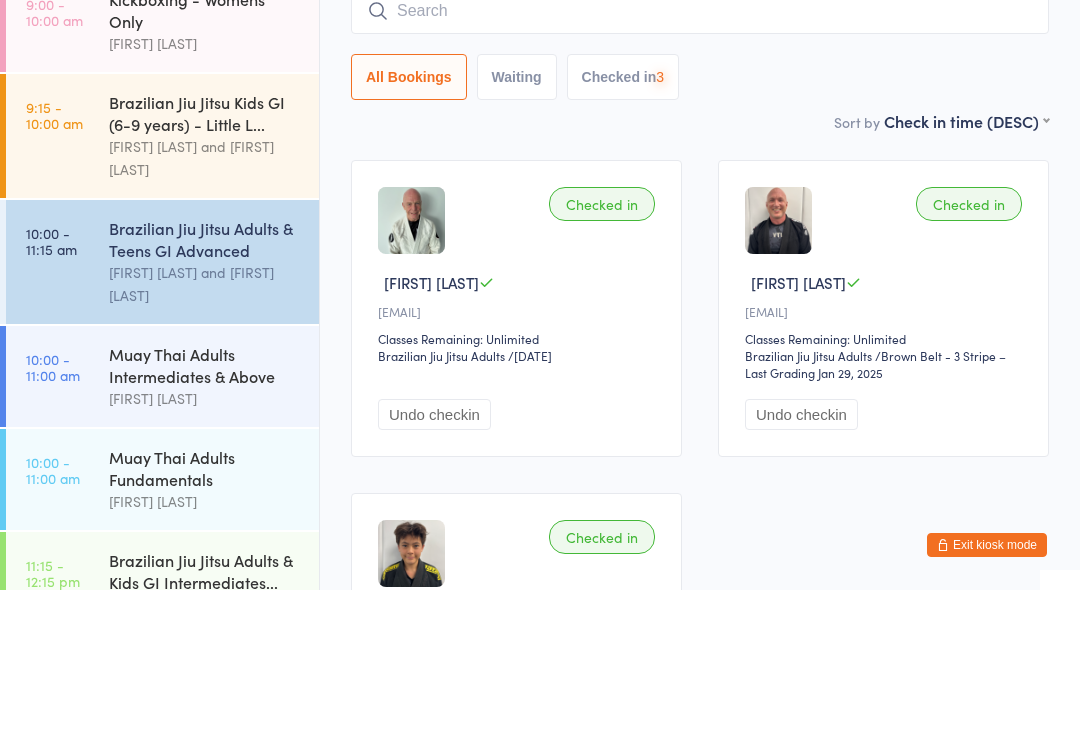 scroll, scrollTop: 191, scrollLeft: 0, axis: vertical 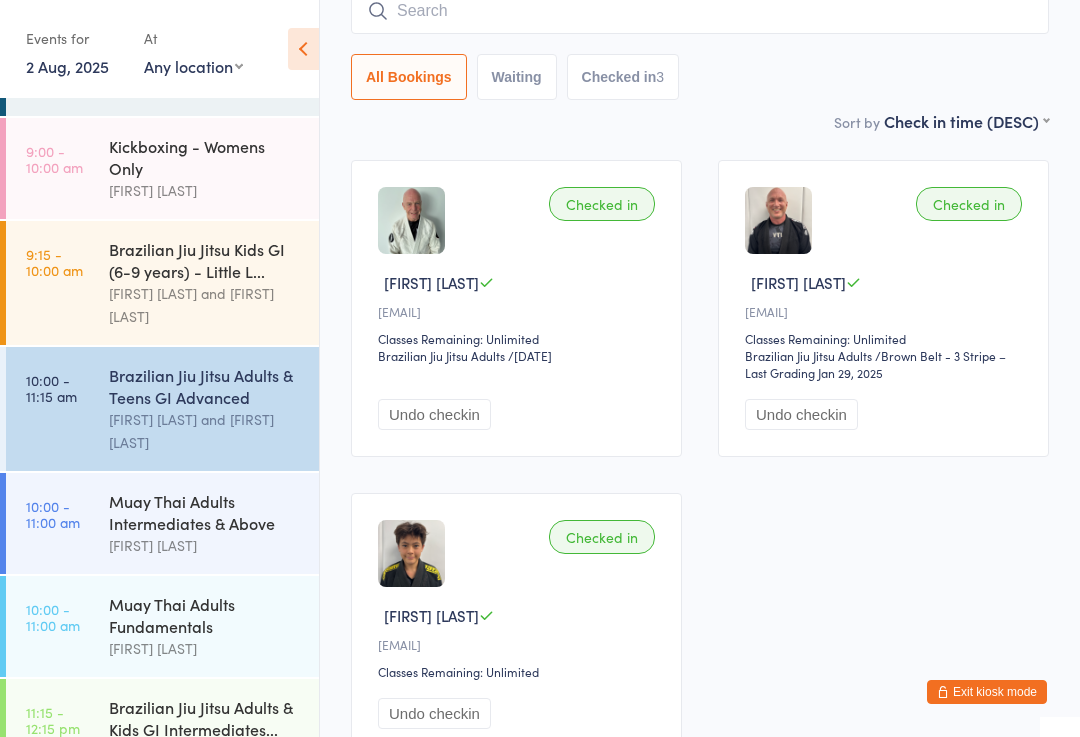 click on "[FIRST] [LAST] and [FIRST] [LAST]" at bounding box center (205, 305) 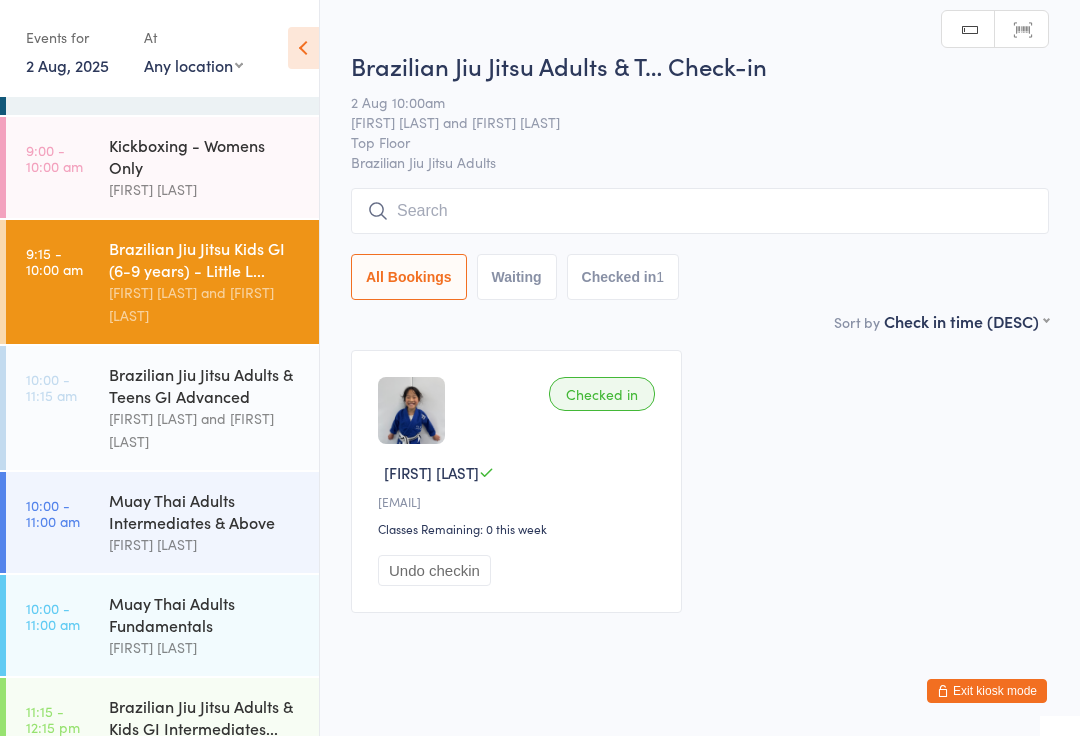 scroll, scrollTop: 1, scrollLeft: 0, axis: vertical 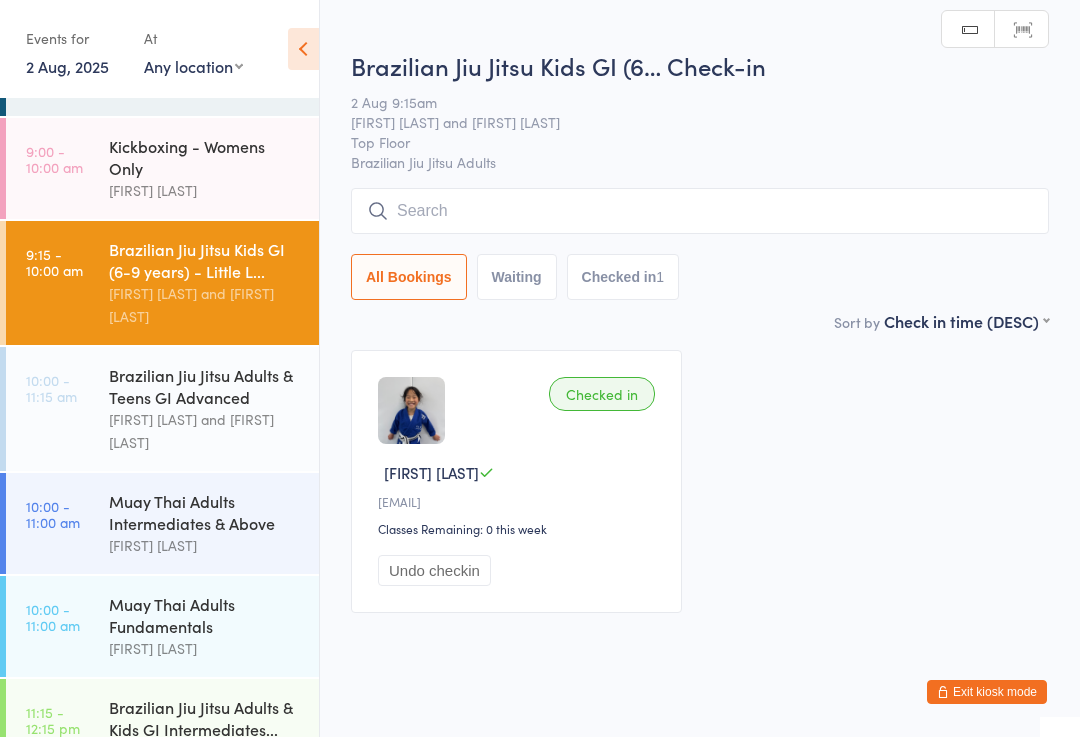 click at bounding box center [700, 211] 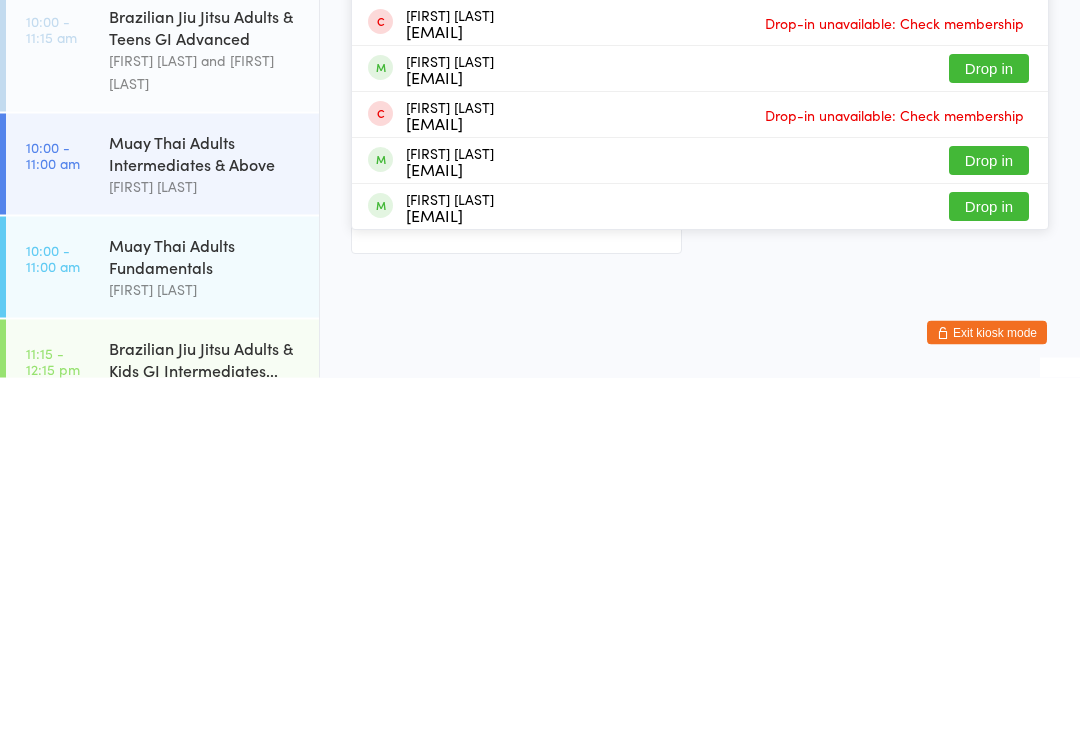 type on "[FIRST]" 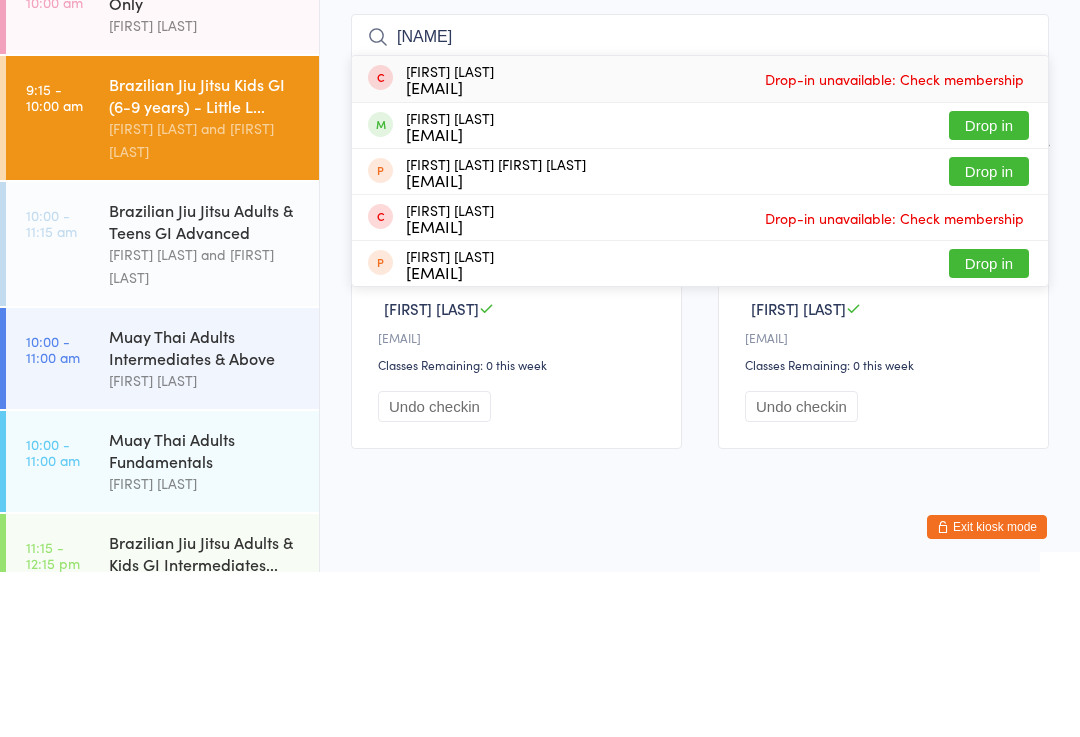 type on "[NAME]" 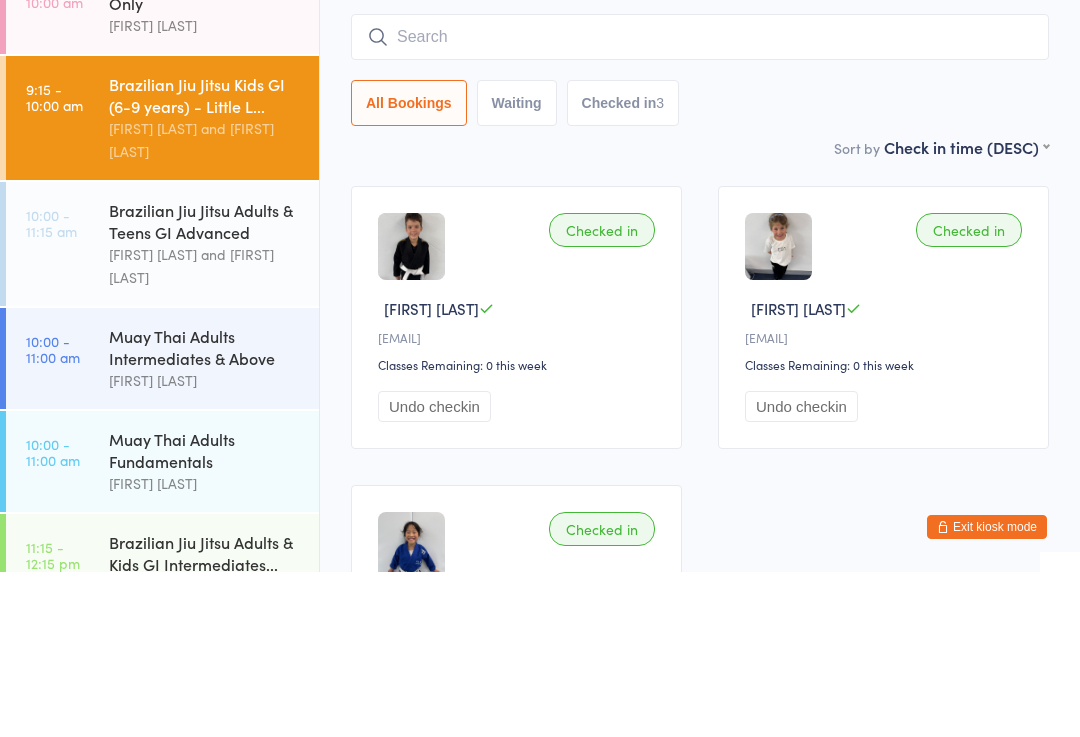 click at bounding box center (700, 202) 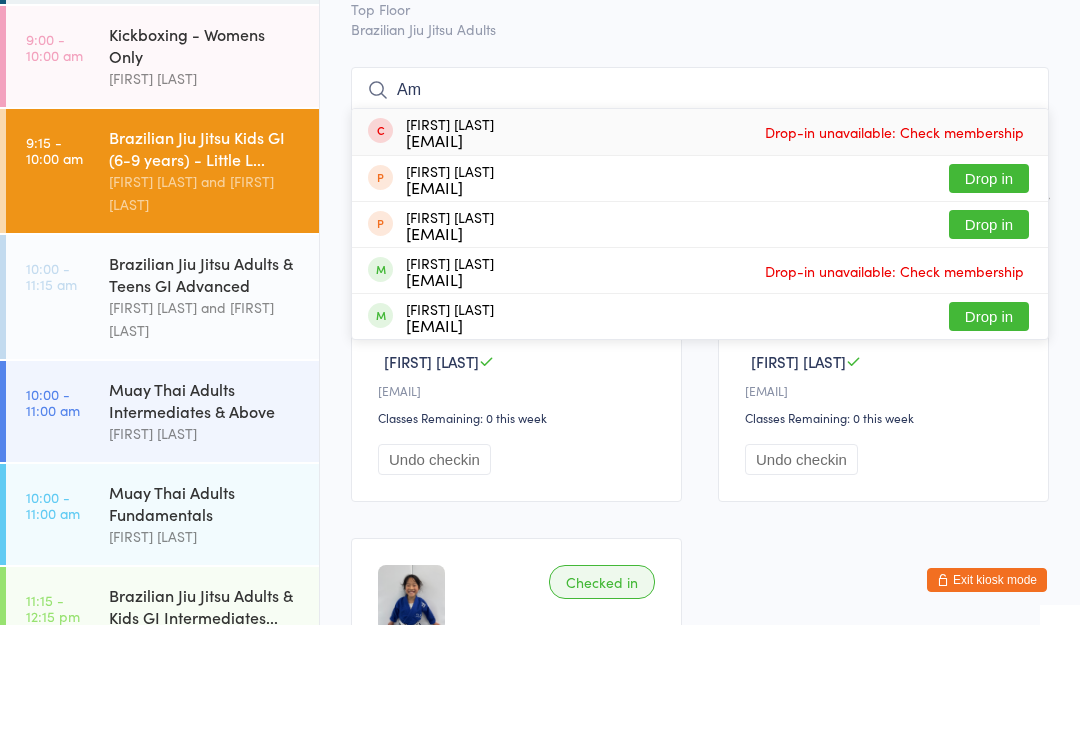 type on "A" 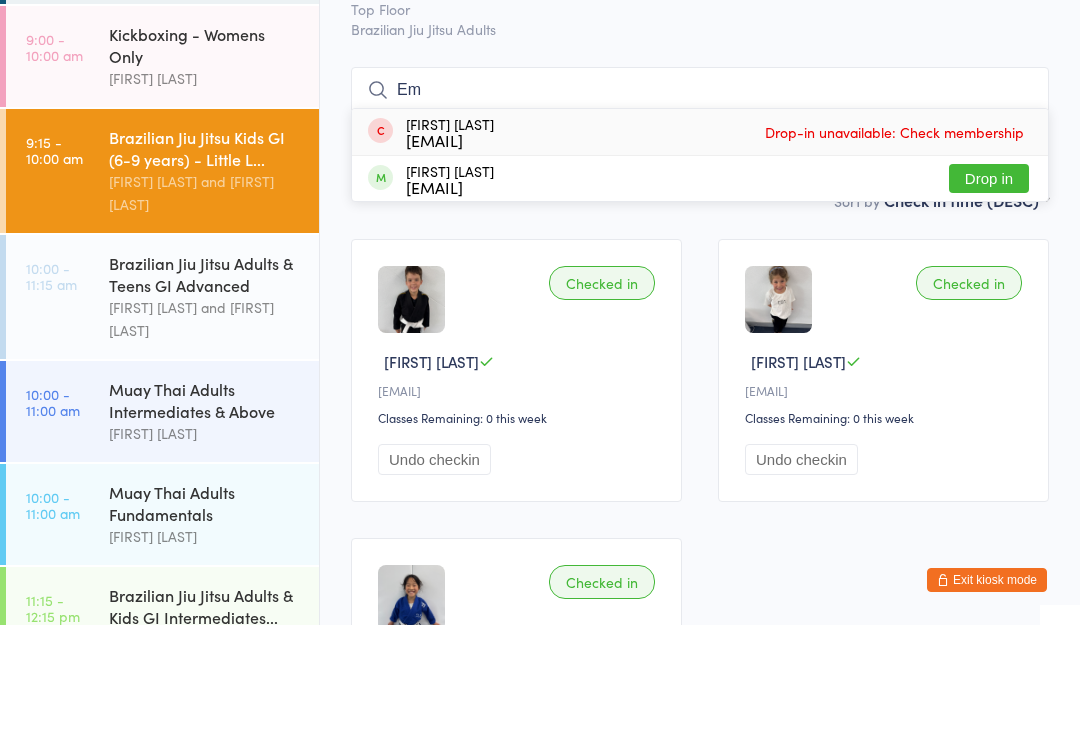 type on "Em" 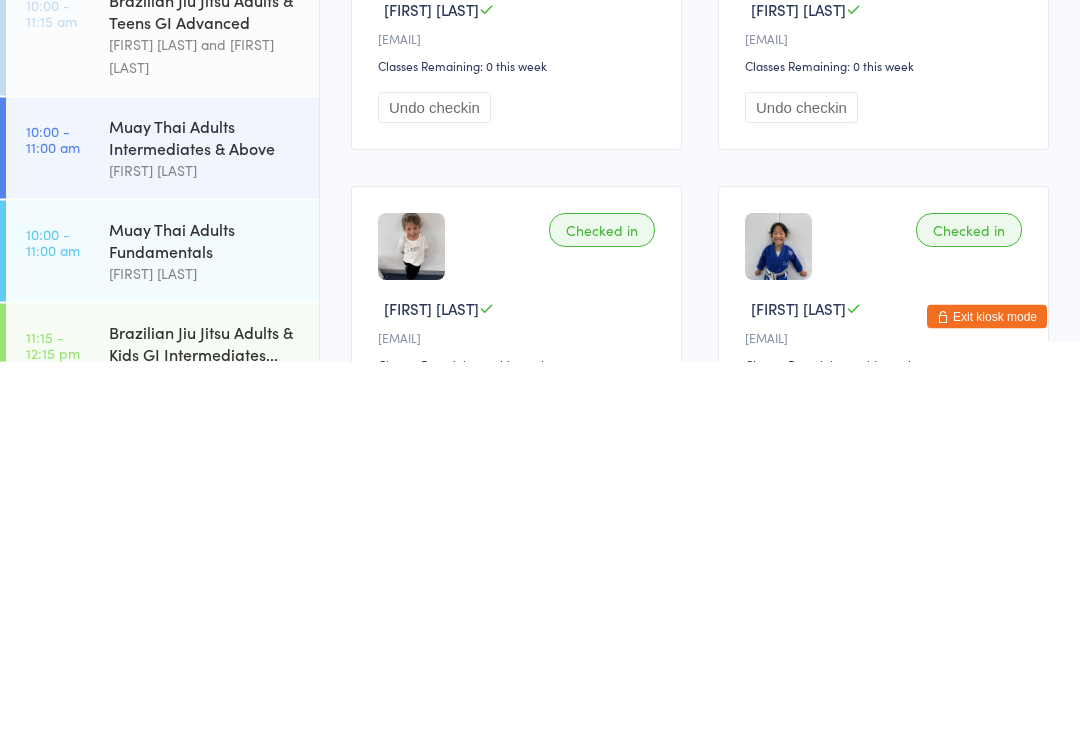 scroll, scrollTop: 89, scrollLeft: 0, axis: vertical 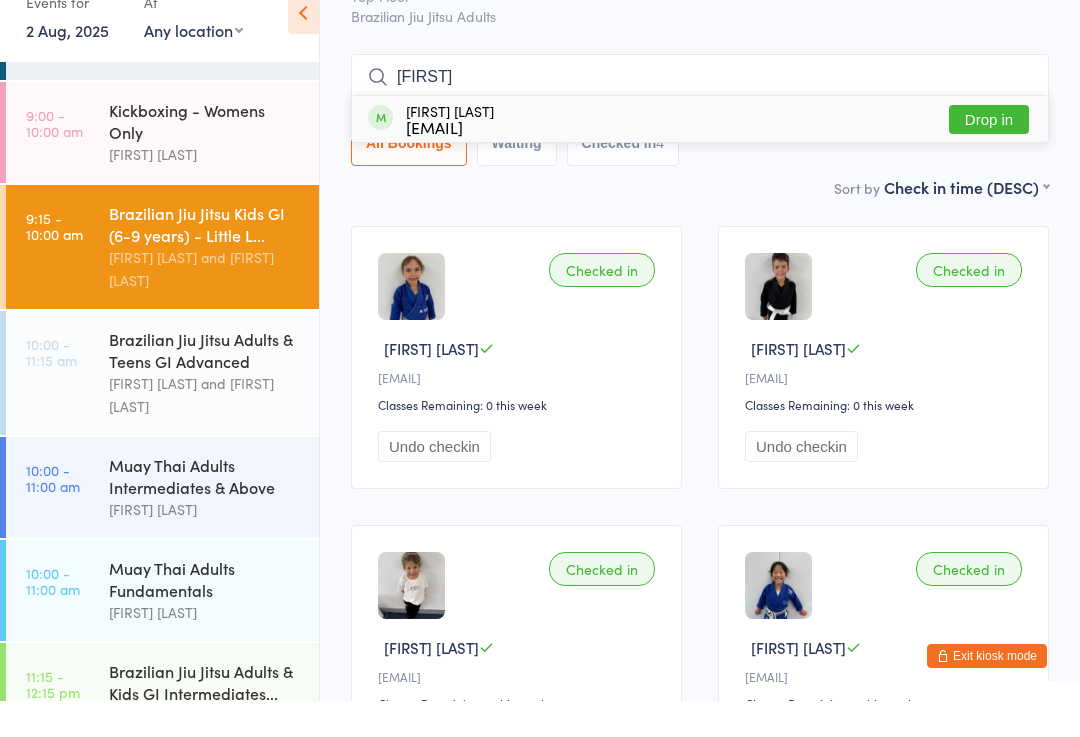 type on "[FIRST]" 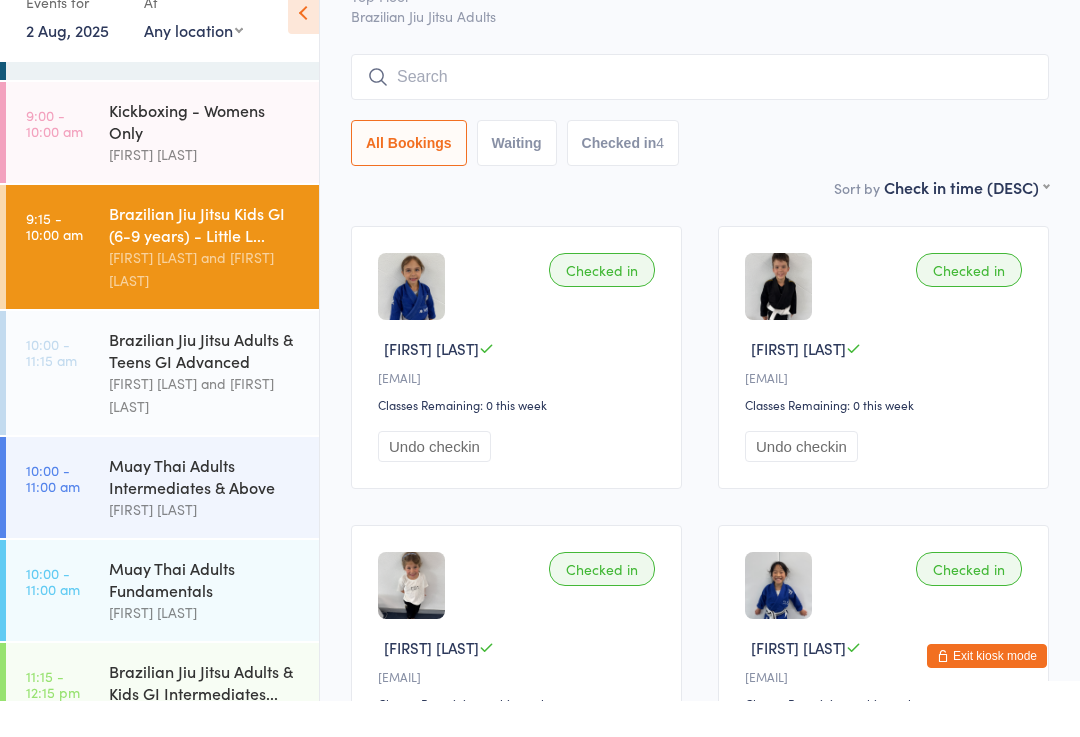 scroll, scrollTop: 125, scrollLeft: 0, axis: vertical 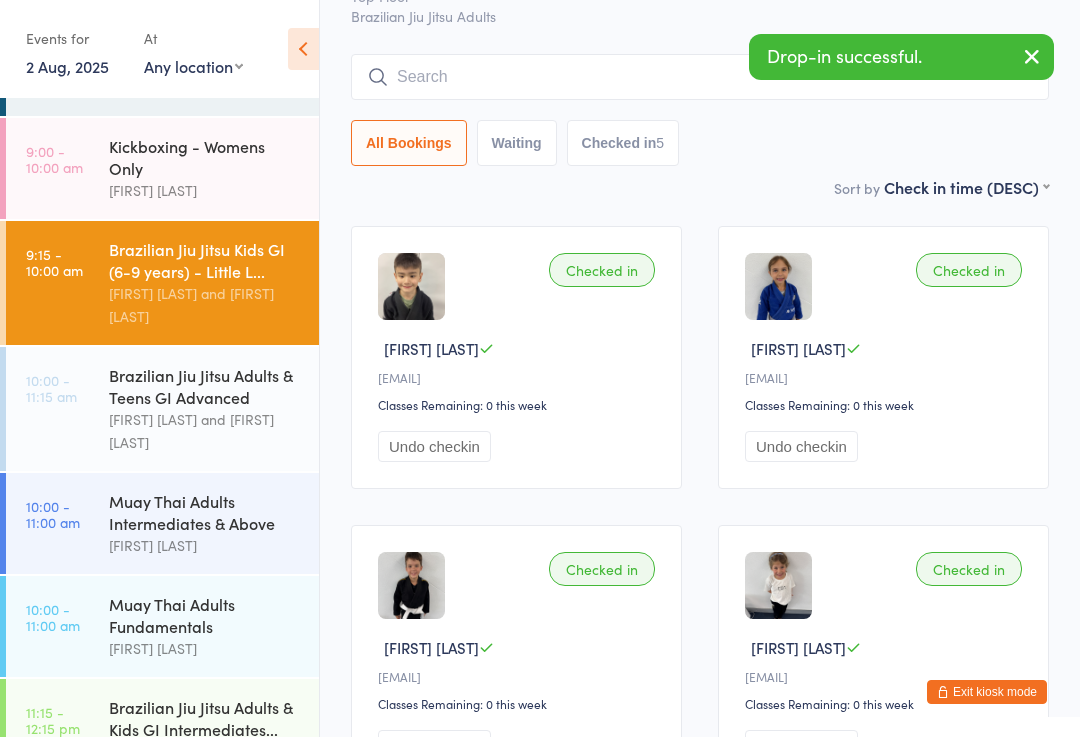 click at bounding box center [700, 77] 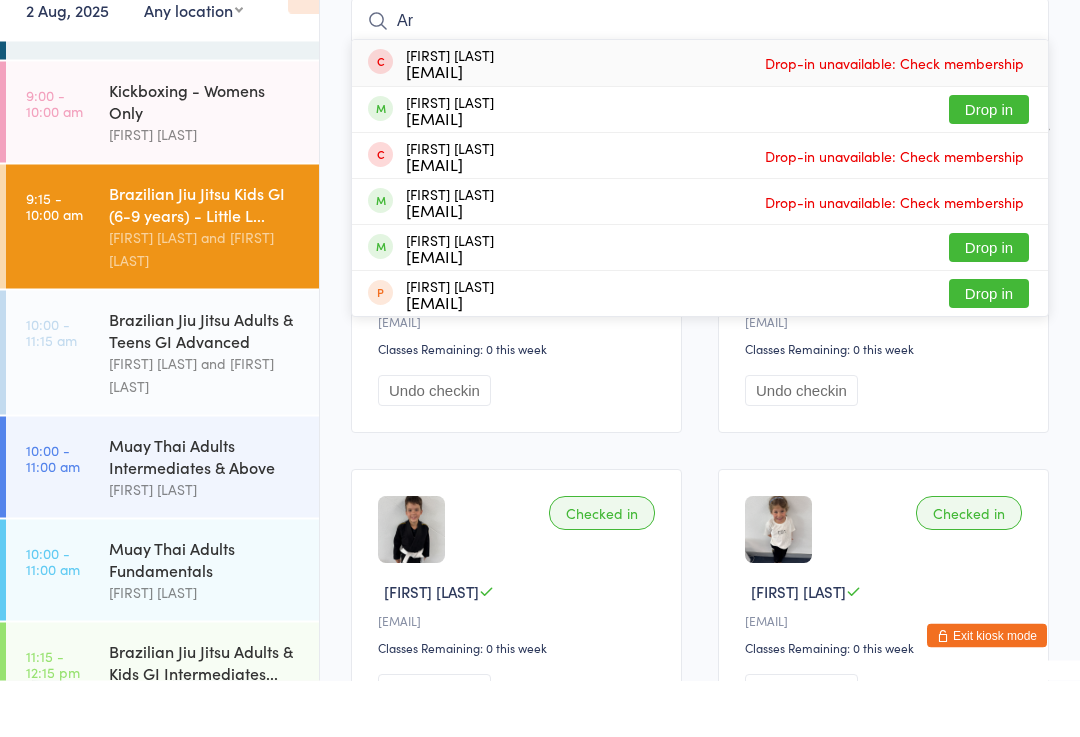 type on "Ar" 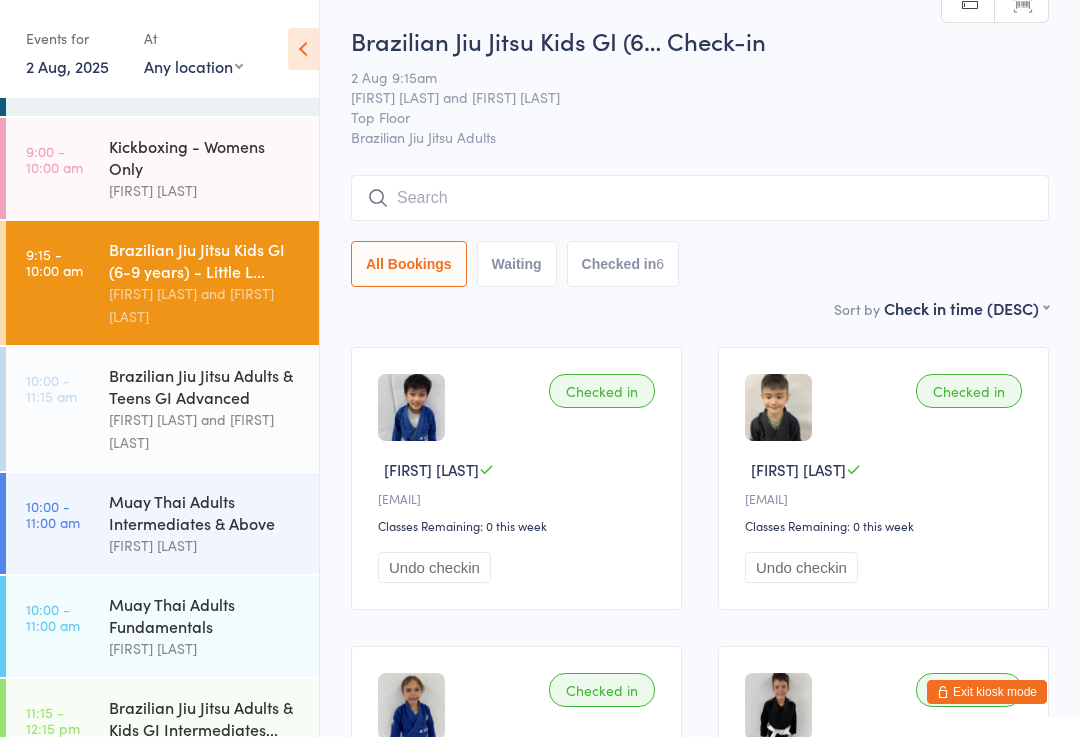 scroll, scrollTop: 0, scrollLeft: 0, axis: both 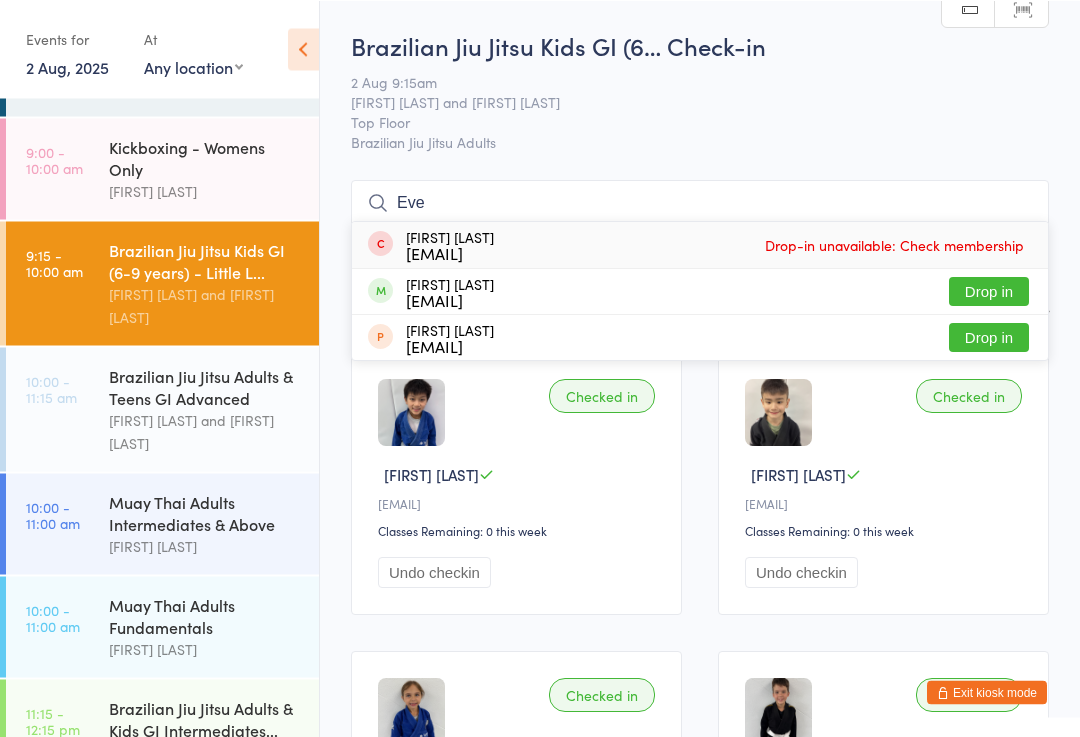 type on "Eve" 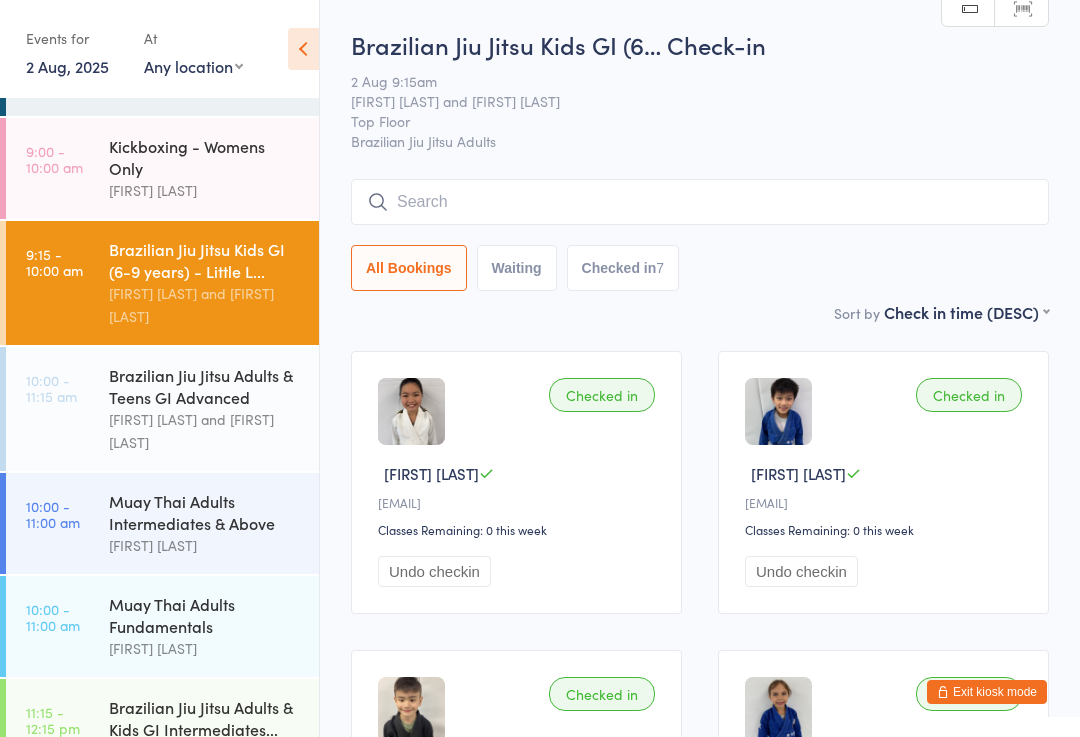 click on "Brazilian Jiu Jitsu Adults & Teens GI Advanced" at bounding box center (205, 386) 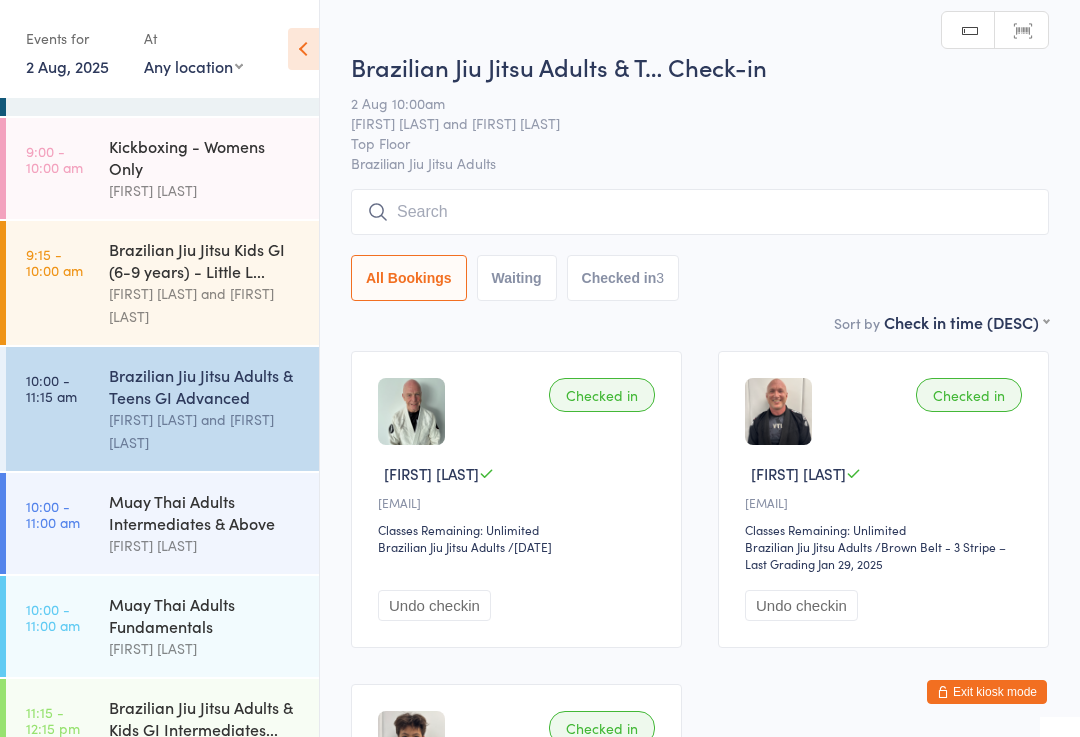 click at bounding box center (700, 212) 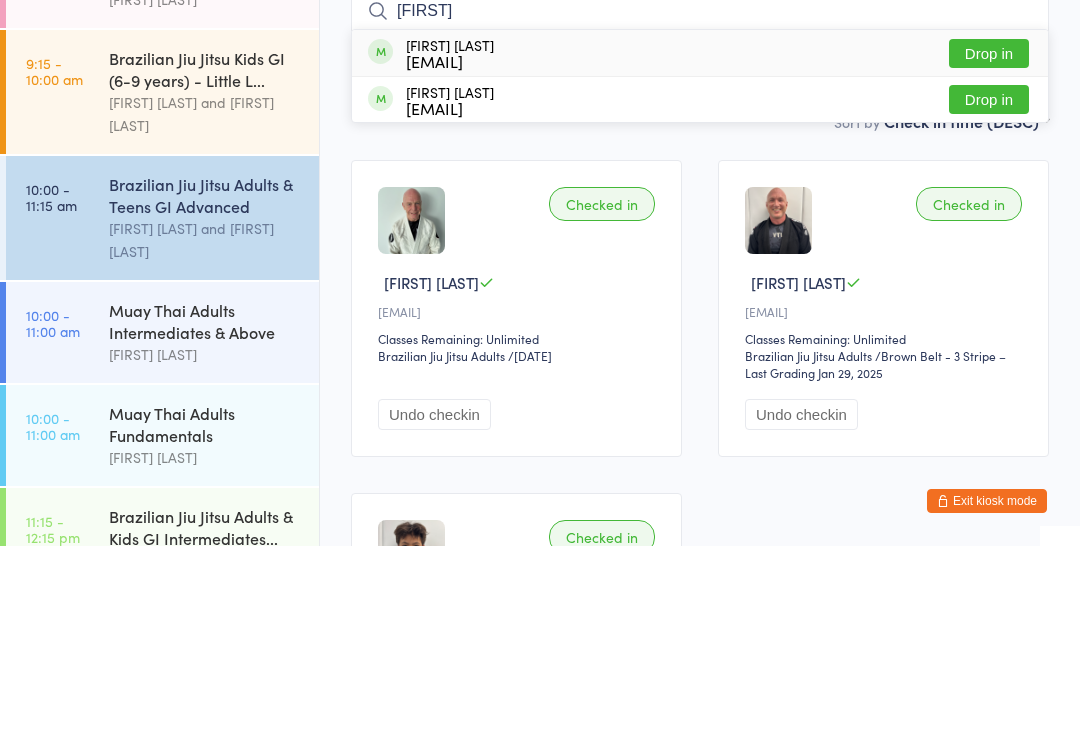 type on "[FIRST]" 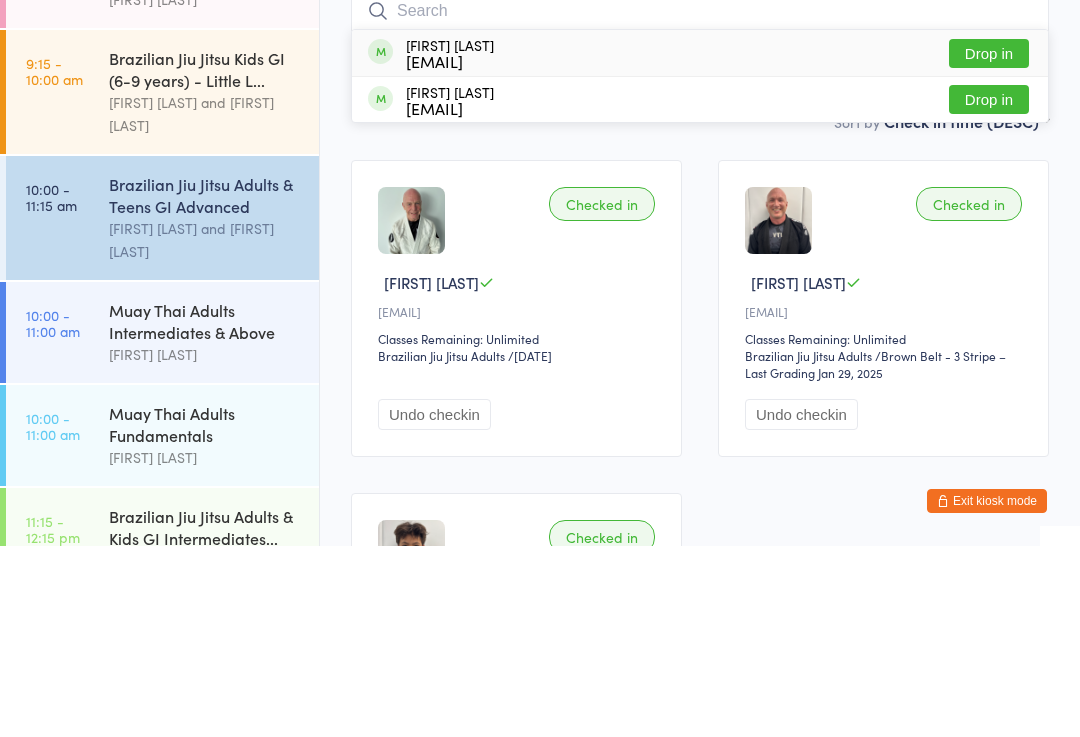 scroll, scrollTop: 191, scrollLeft: 0, axis: vertical 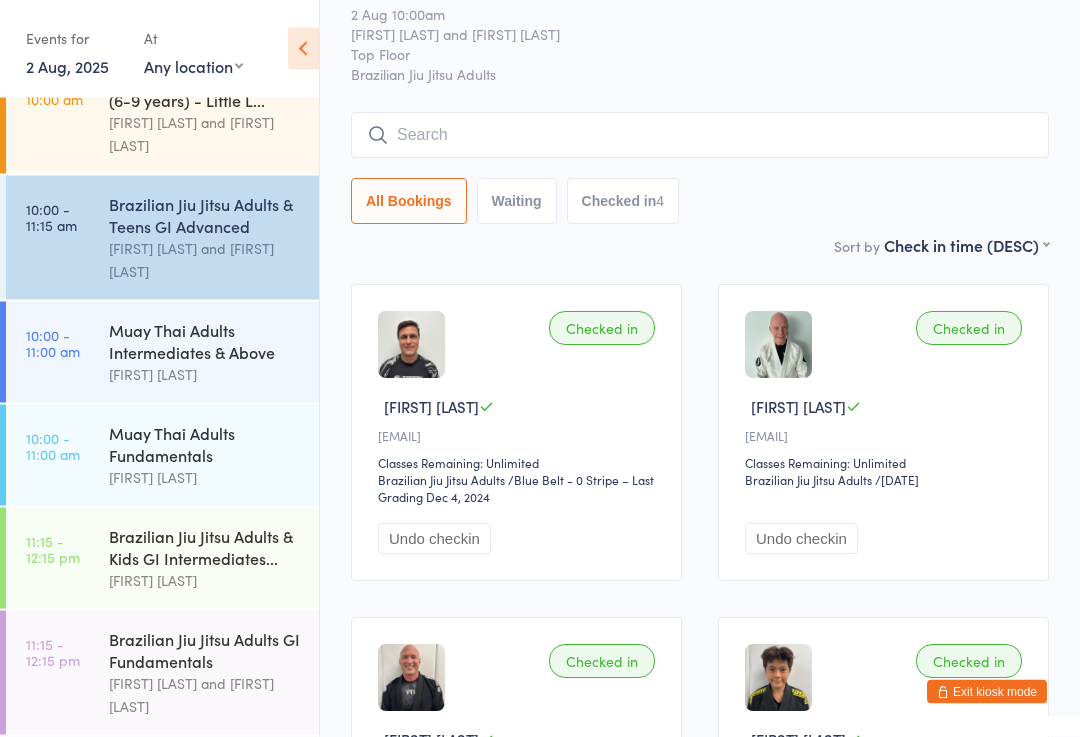 click at bounding box center [700, 136] 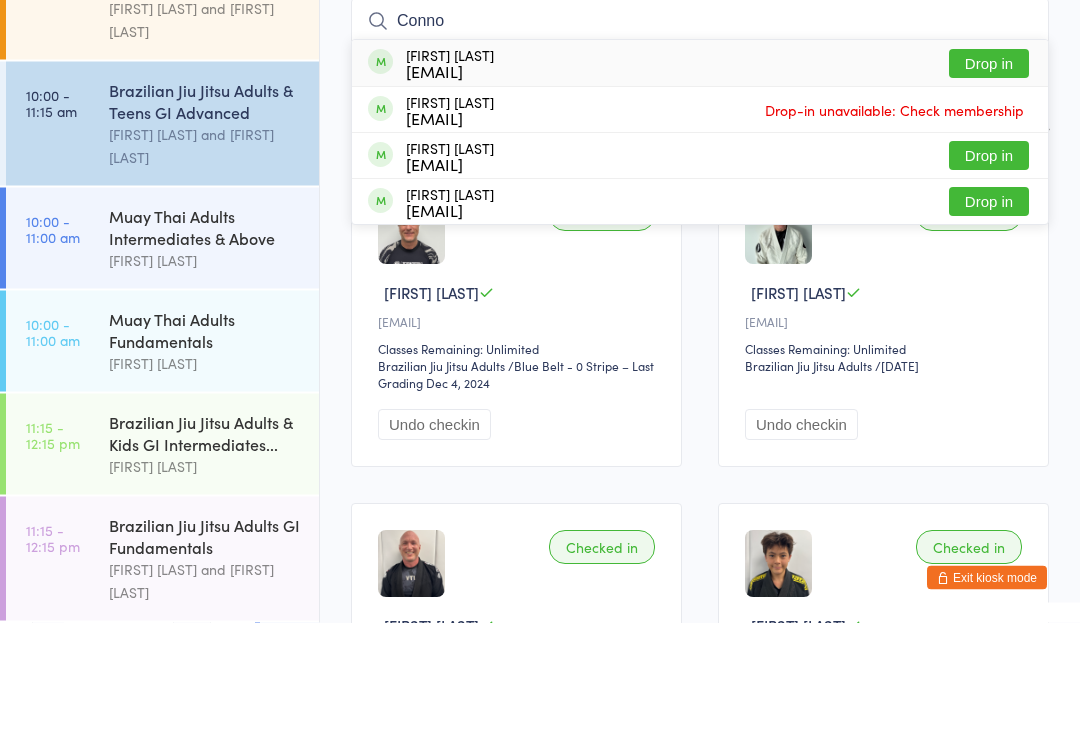 type on "Conno" 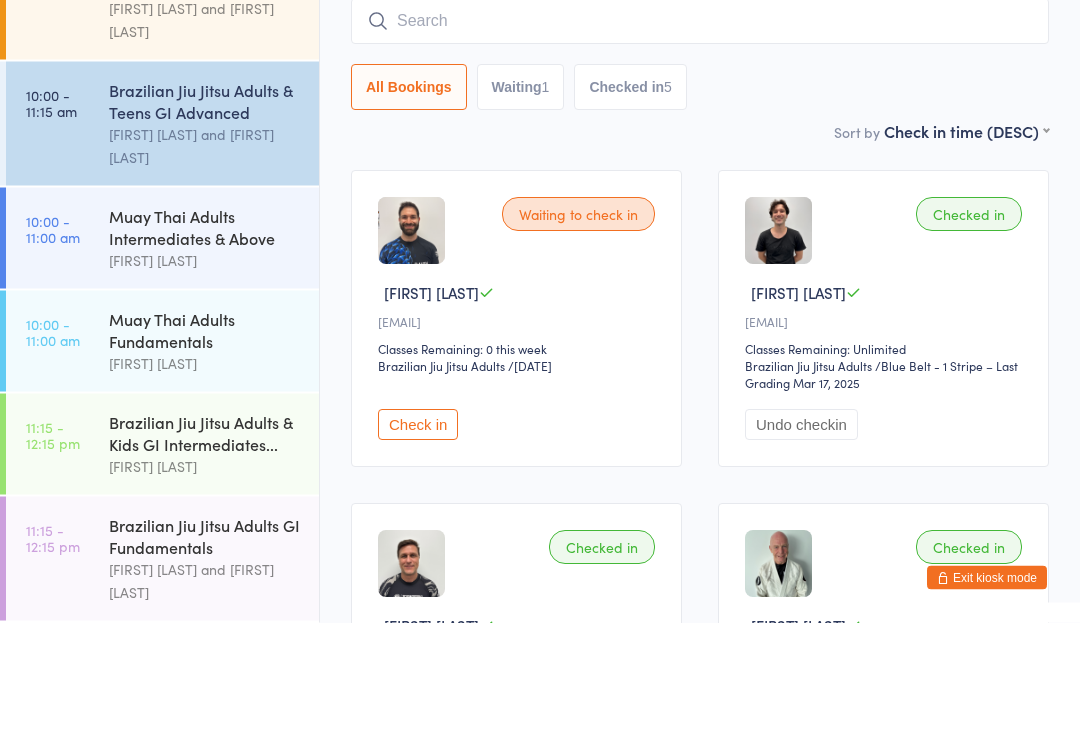 click at bounding box center (700, 136) 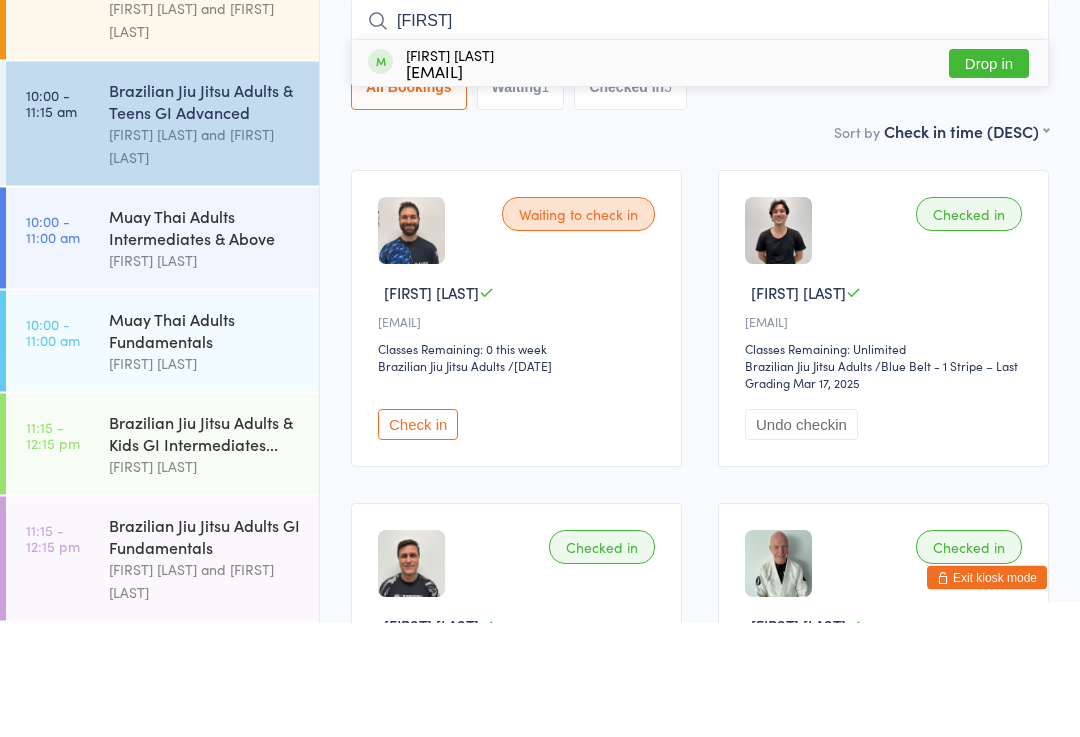 type on "[FIRST]" 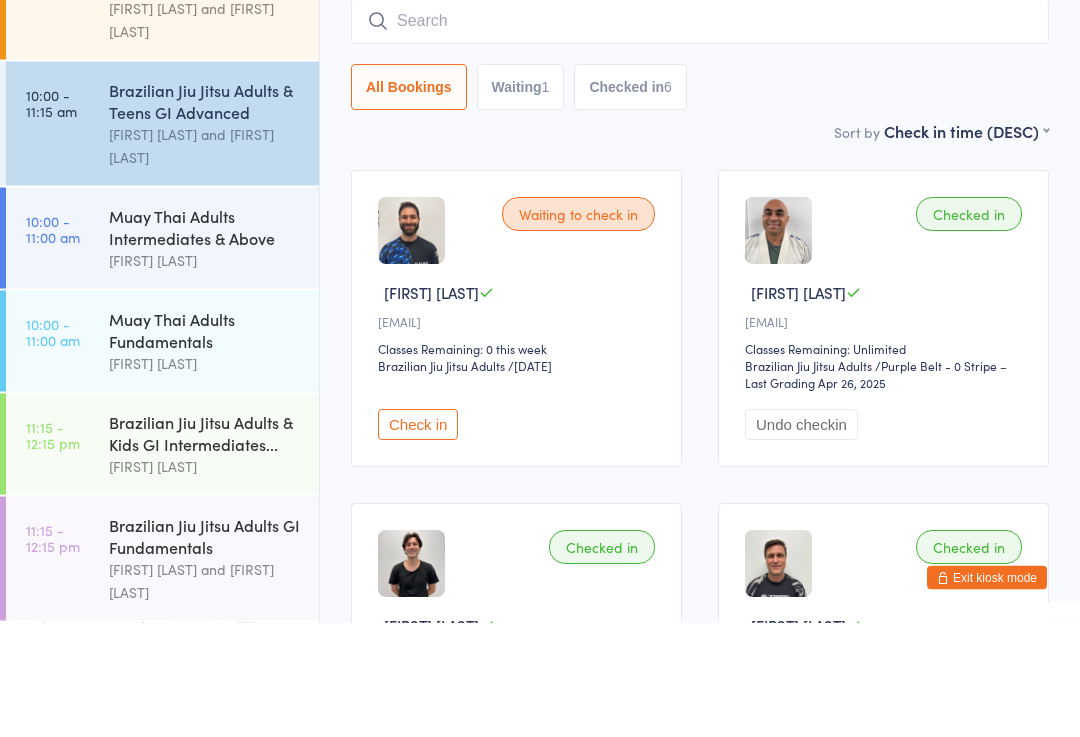 scroll, scrollTop: 181, scrollLeft: 0, axis: vertical 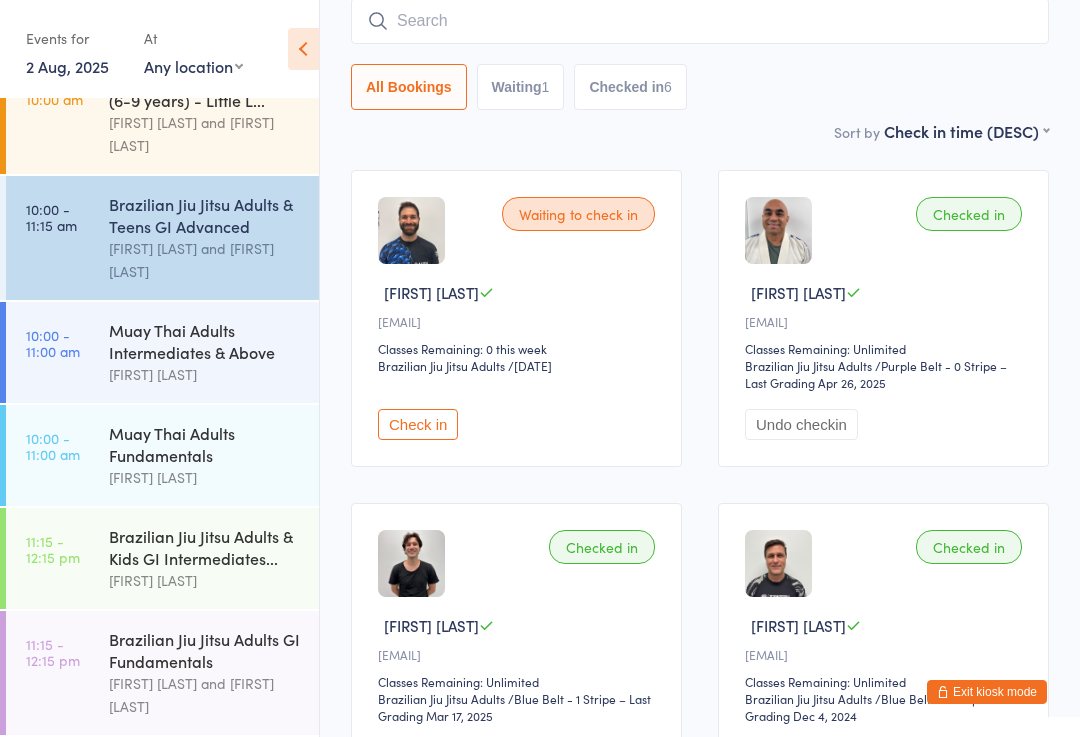 click on "Muay Thai Adults Intermediates & Above" at bounding box center (205, 341) 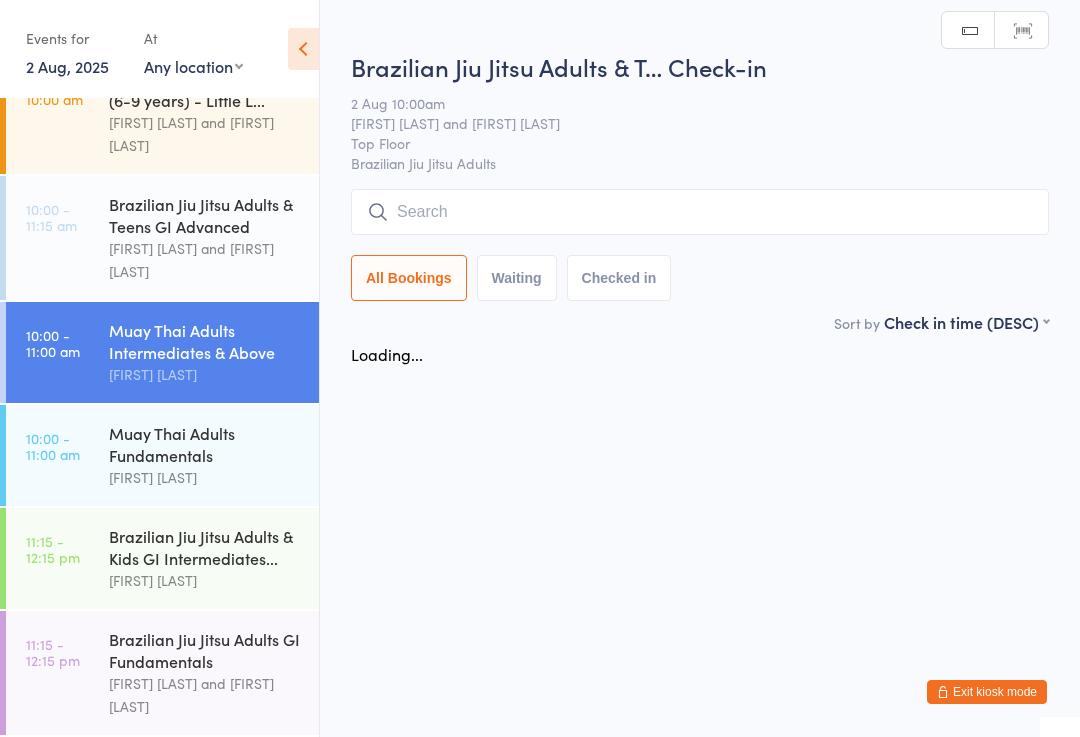 scroll, scrollTop: 0, scrollLeft: 0, axis: both 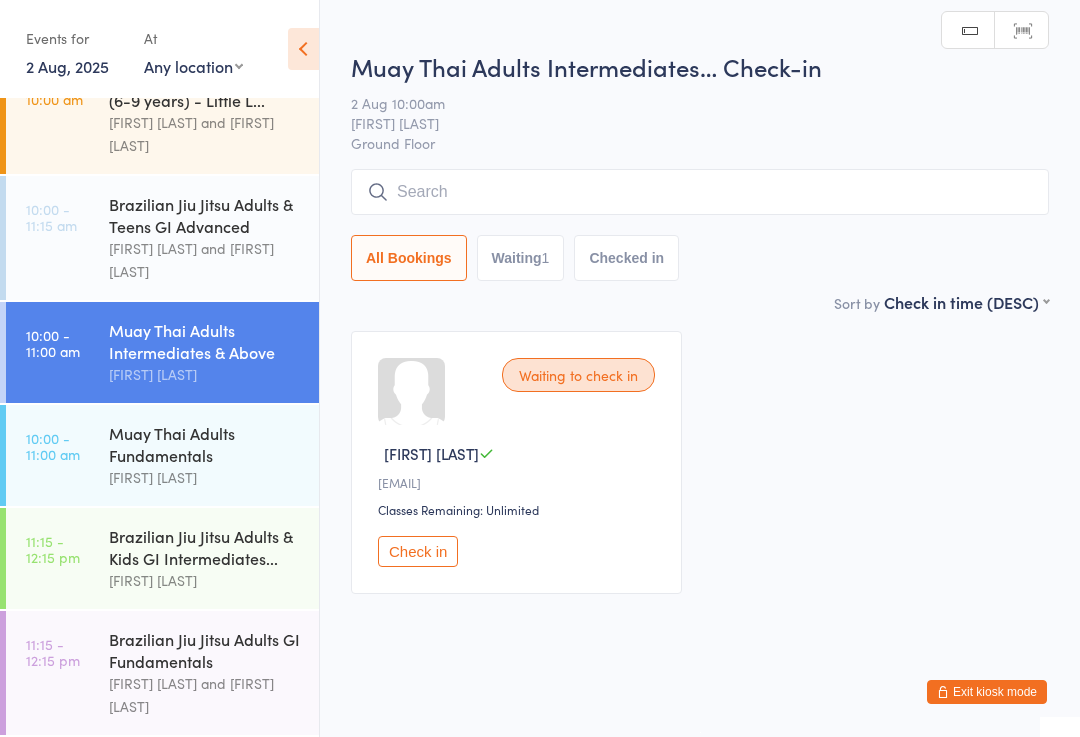 click at bounding box center [700, 192] 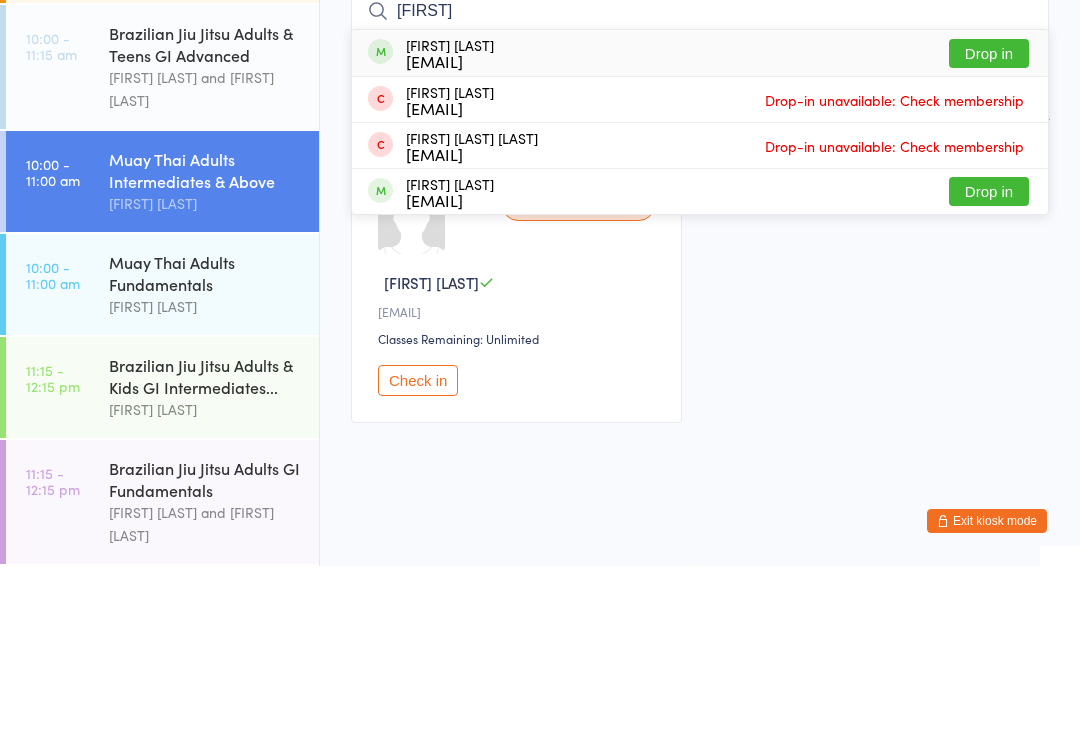 type on "[FIRST]" 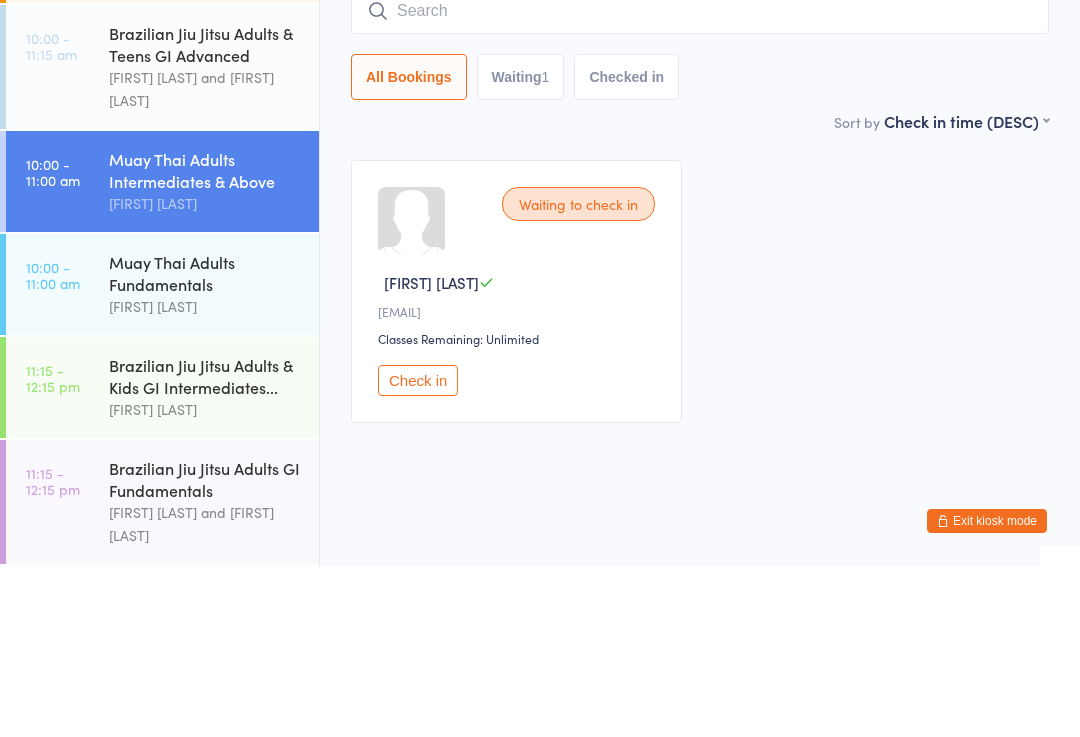 scroll, scrollTop: 21, scrollLeft: 0, axis: vertical 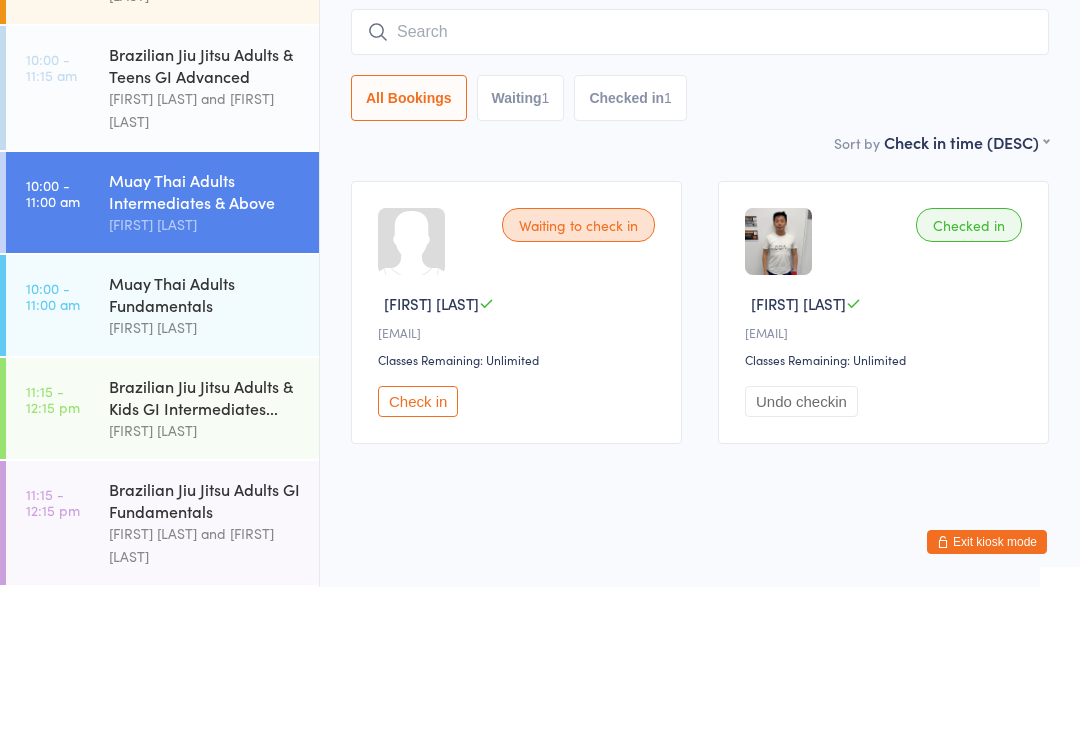 click on "[FIRST] [LAST] and [FIRST] [LAST]" at bounding box center (205, 695) 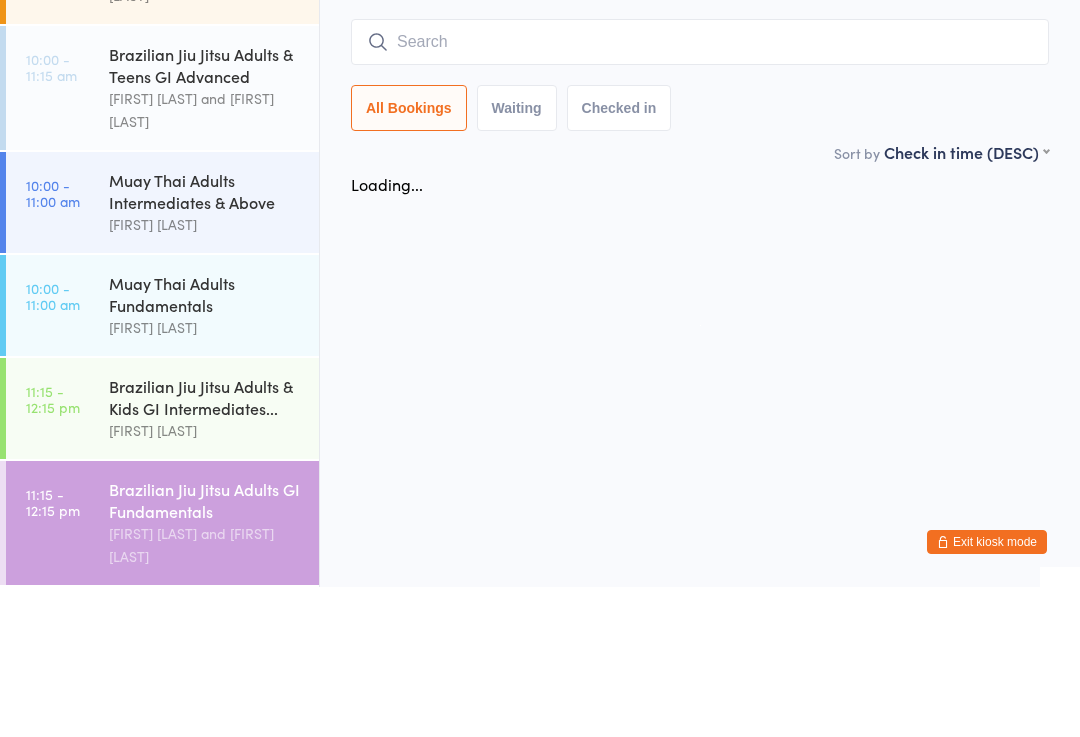 scroll, scrollTop: 0, scrollLeft: 0, axis: both 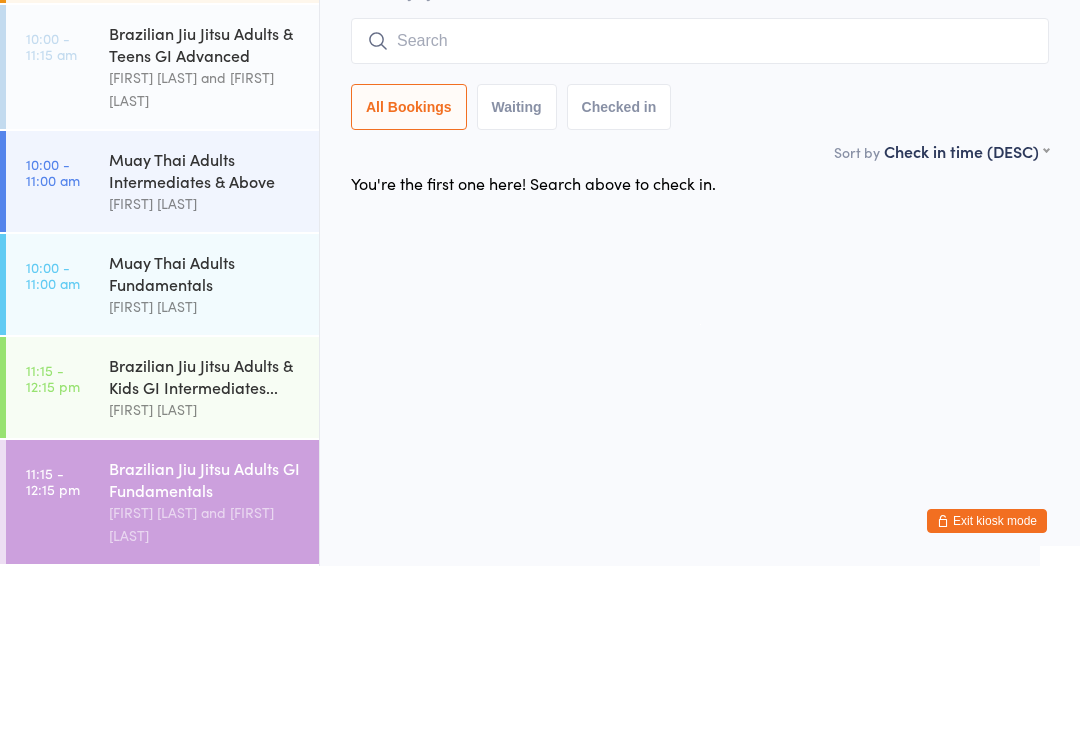 click on "[FIRST] [LAST] and [FIRST] [LAST]" at bounding box center [205, 695] 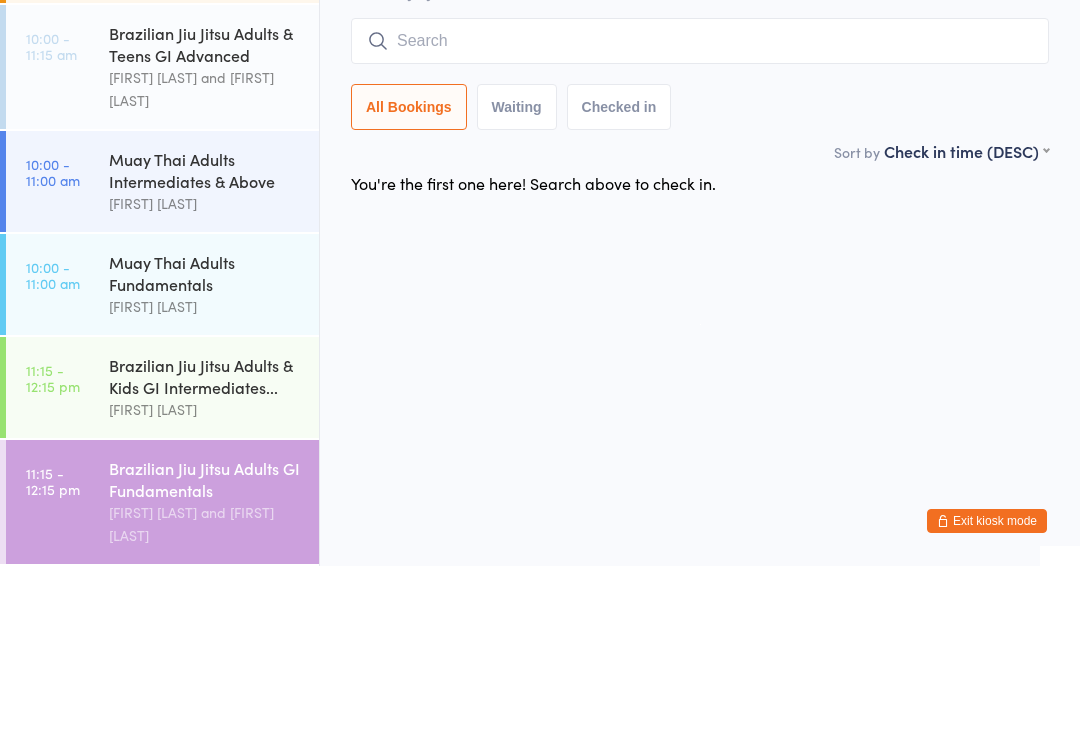 click on "[FIRST] [LAST] and [FIRST] [LAST]" at bounding box center (214, 673) 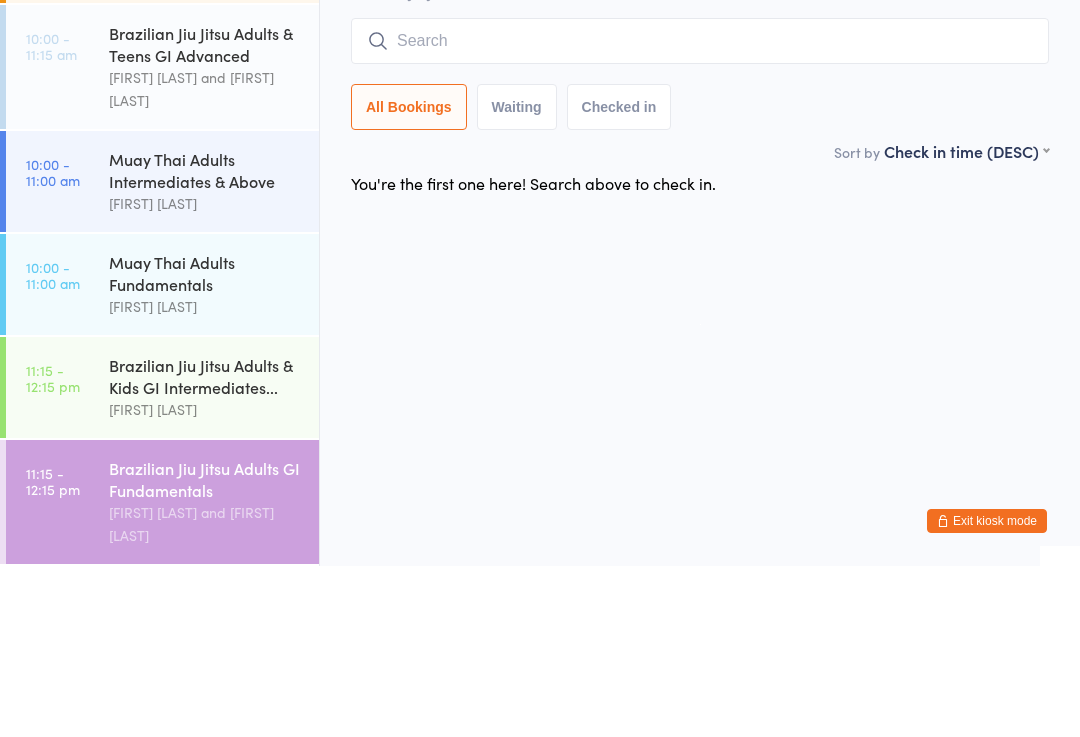 click on "[FIRST] [LAST] and [FIRST] [LAST]" at bounding box center [205, 695] 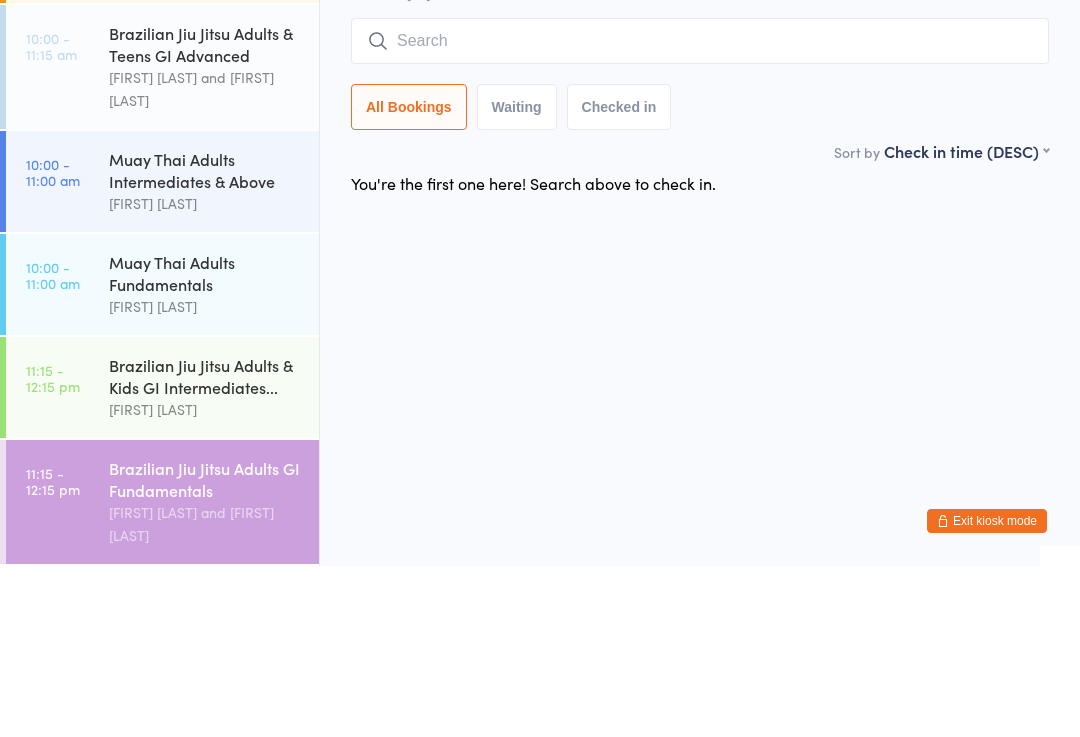click on "[FIRST] [LAST] and [FIRST] [LAST]" at bounding box center [214, 673] 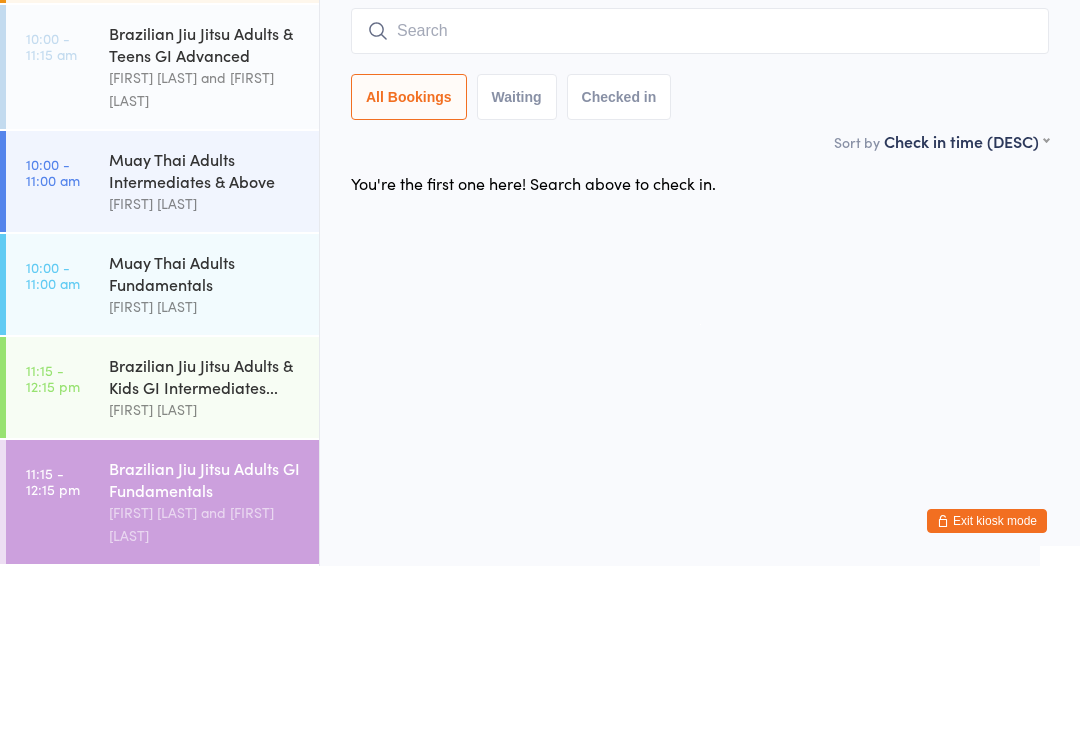 click on "Brazilian Jiu Jitsu Adults & Kids GI Intermediates..." at bounding box center (205, 547) 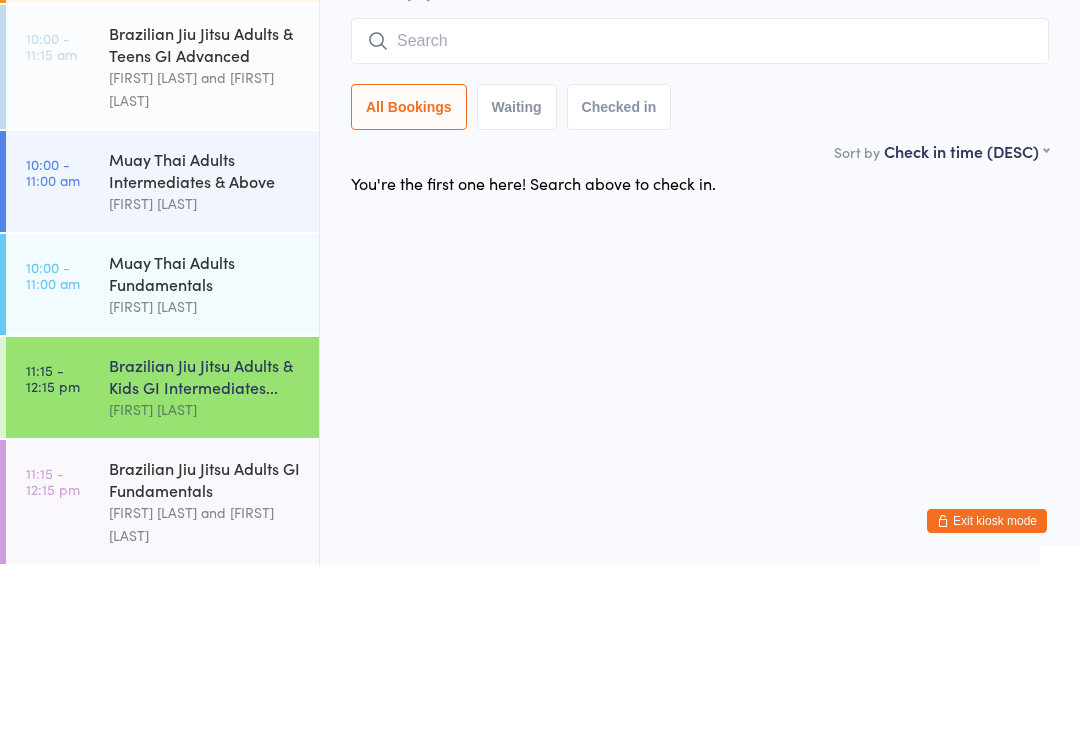 click at bounding box center [700, 212] 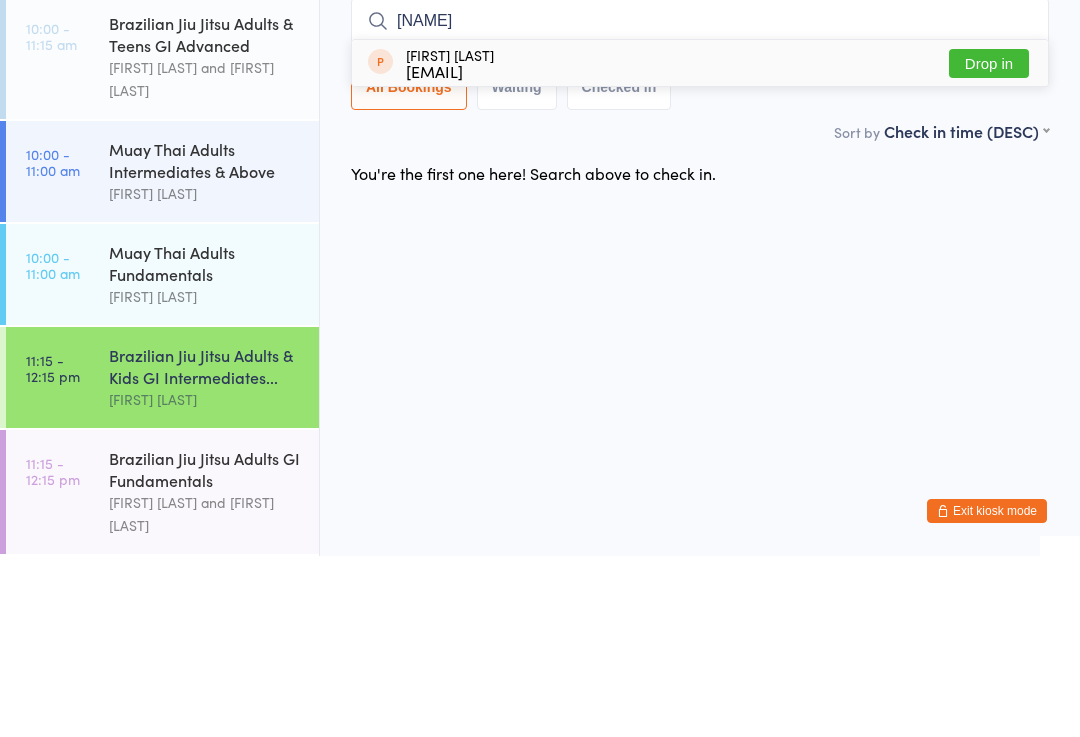 type on "[FIRST]" 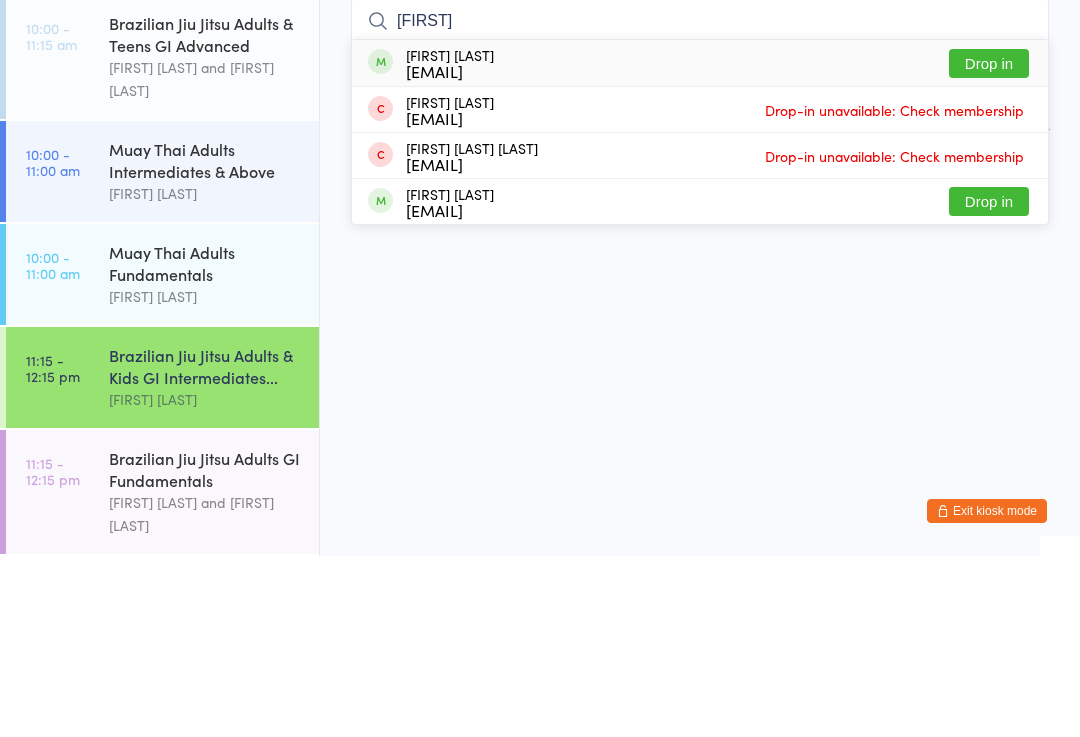 type 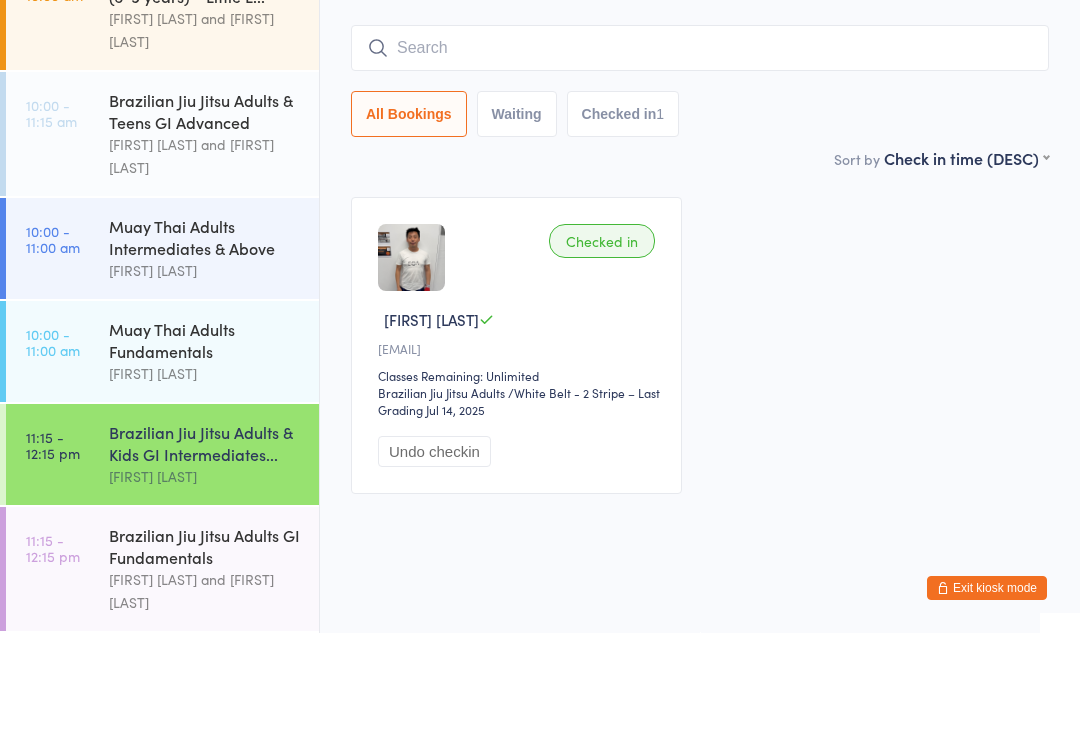 scroll, scrollTop: 75, scrollLeft: 0, axis: vertical 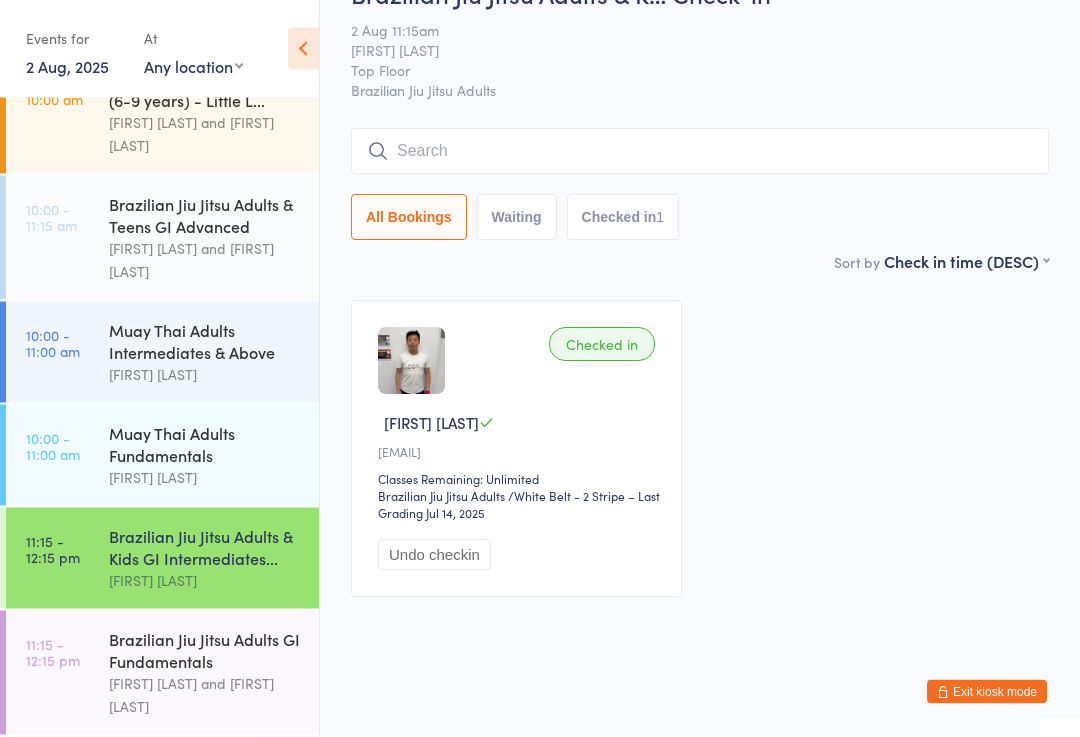 click on "Brazilian Jiu Jitsu Adults & Kids GI Intermediates..." at bounding box center [205, 547] 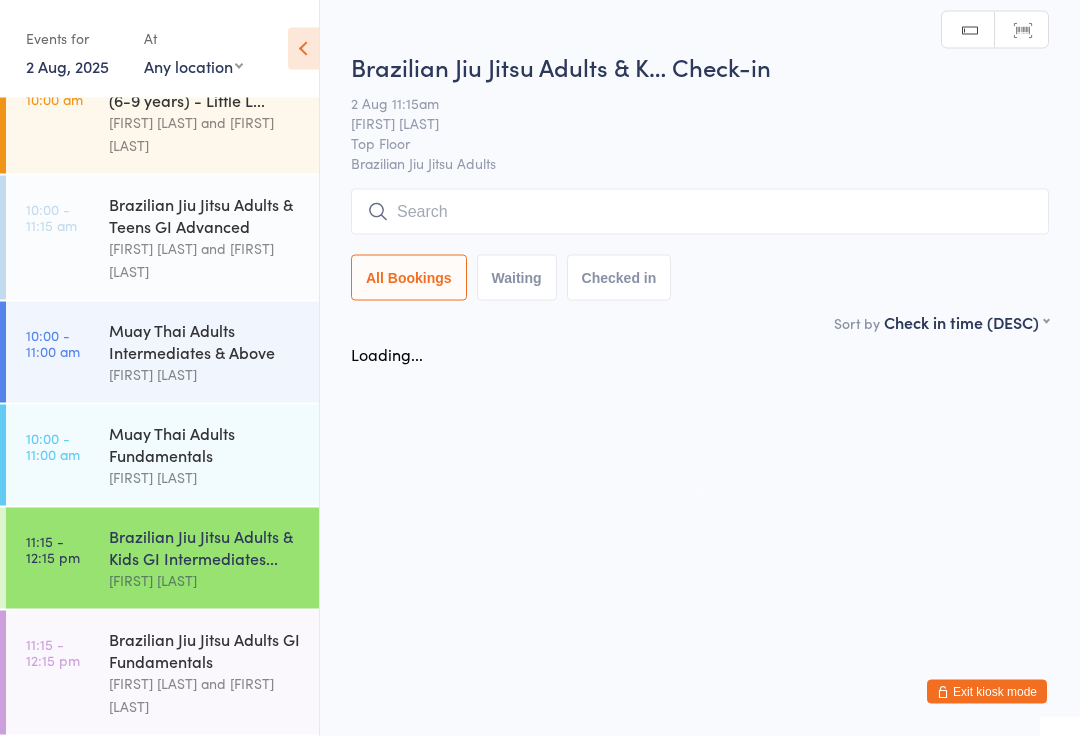 scroll, scrollTop: 0, scrollLeft: 0, axis: both 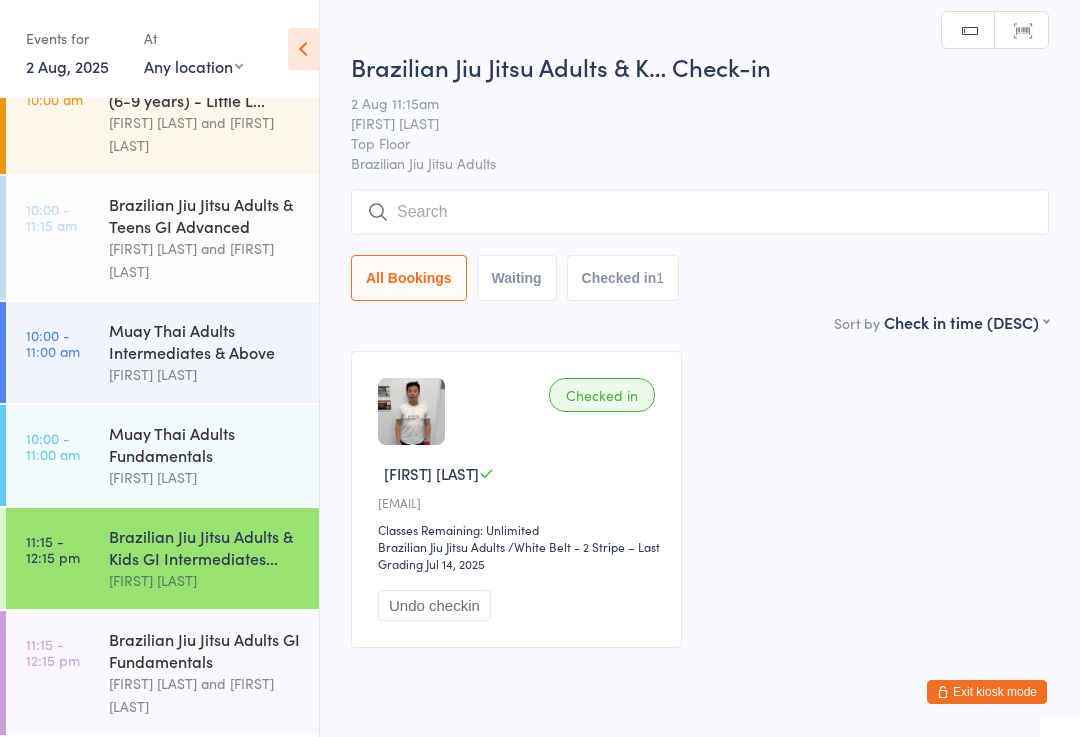click at bounding box center (700, 212) 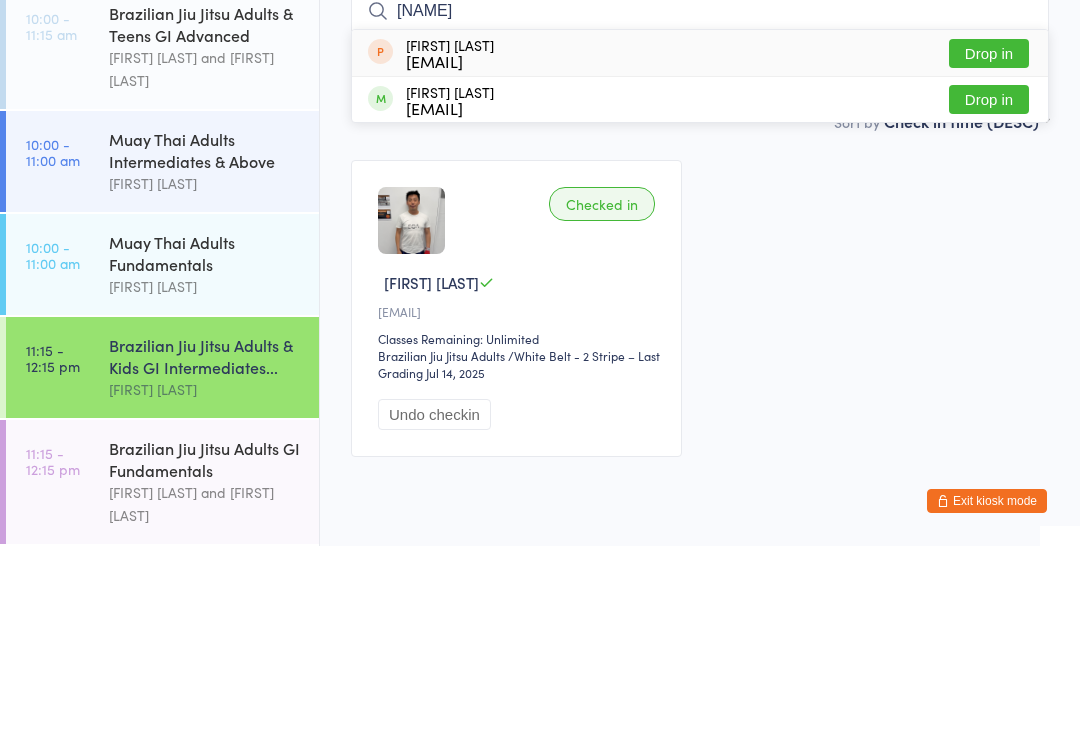 type on "[NAME]" 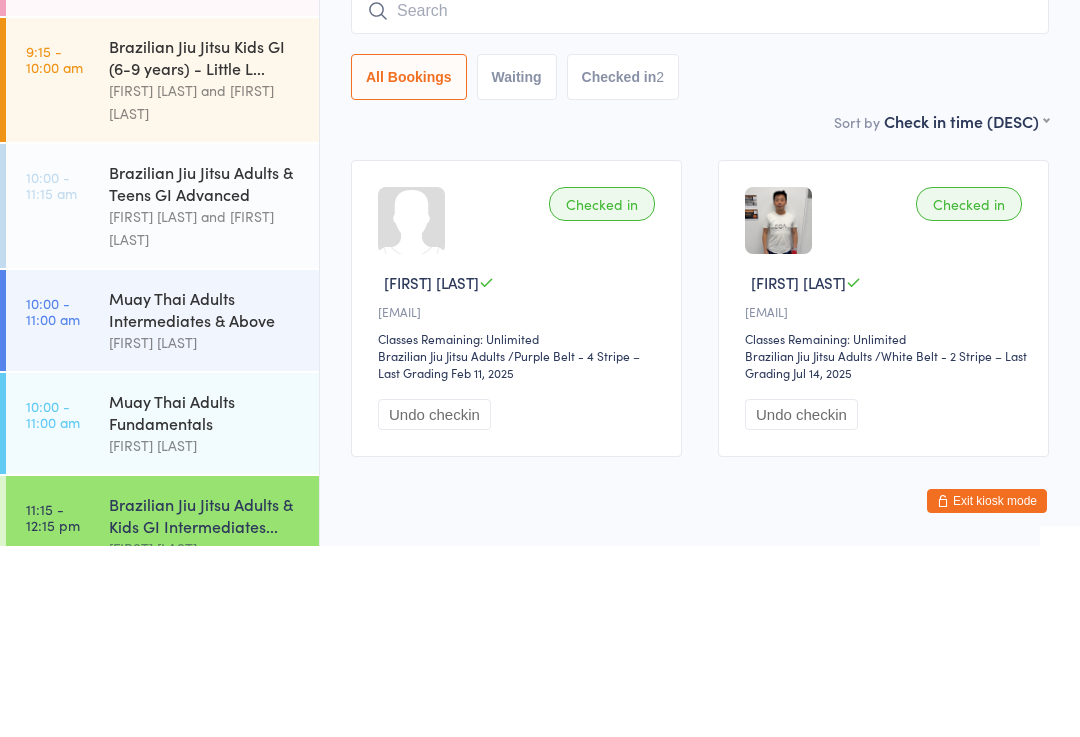 scroll, scrollTop: 323, scrollLeft: 0, axis: vertical 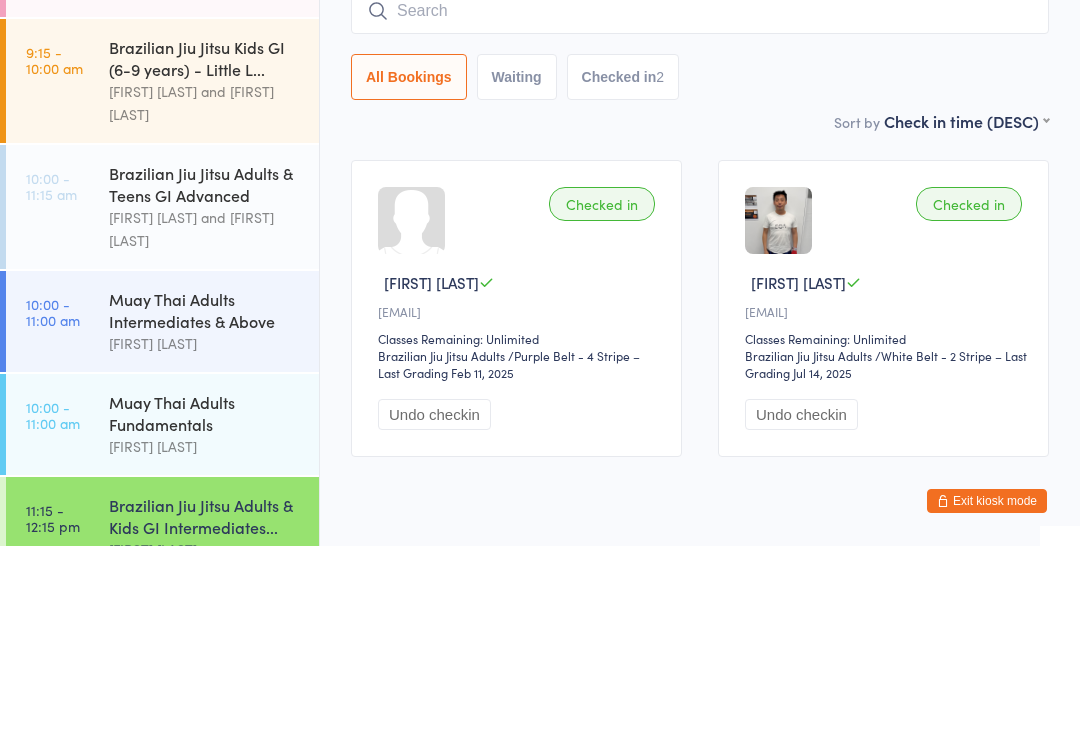 click on "Brazilian Jiu Jitsu Adults & Teens GI Advanced" at bounding box center (205, 375) 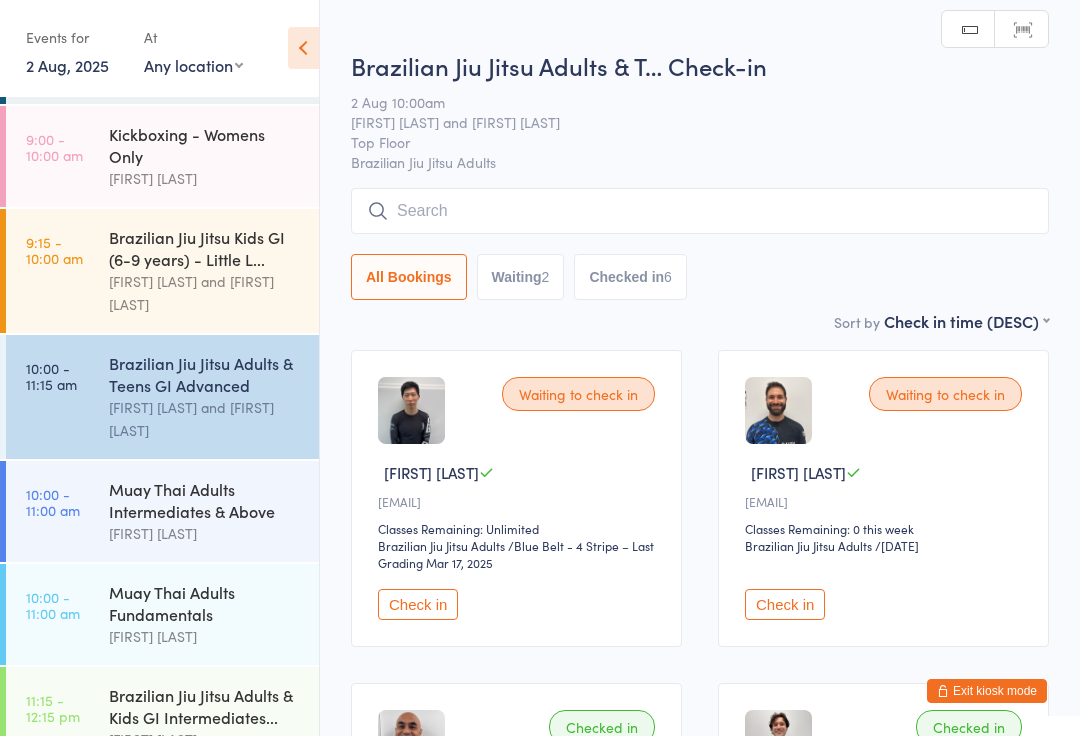 scroll, scrollTop: 1, scrollLeft: 0, axis: vertical 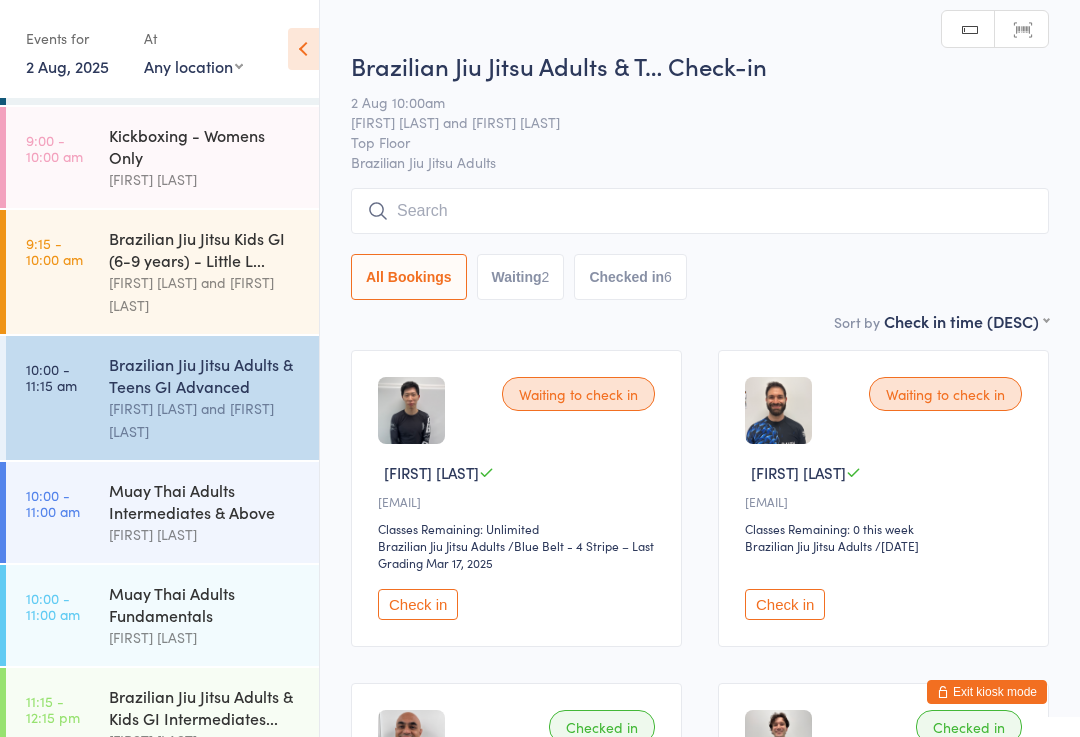 click at bounding box center [700, 211] 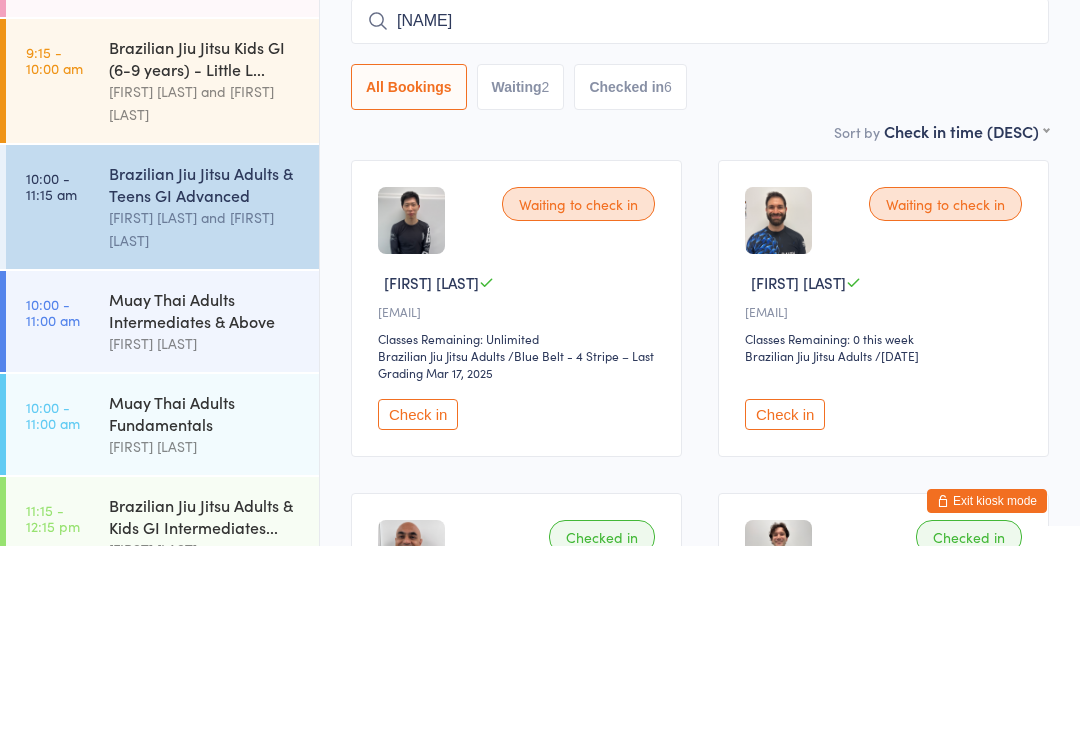 type on "[NAME]" 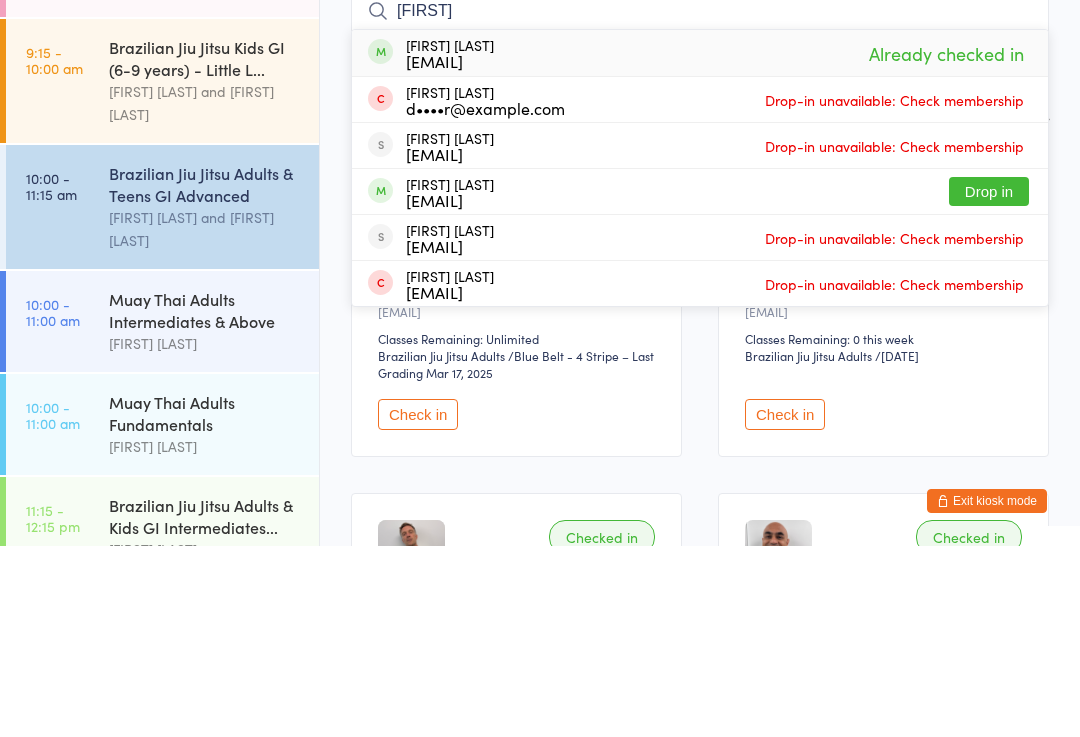 type on "[FIRST]" 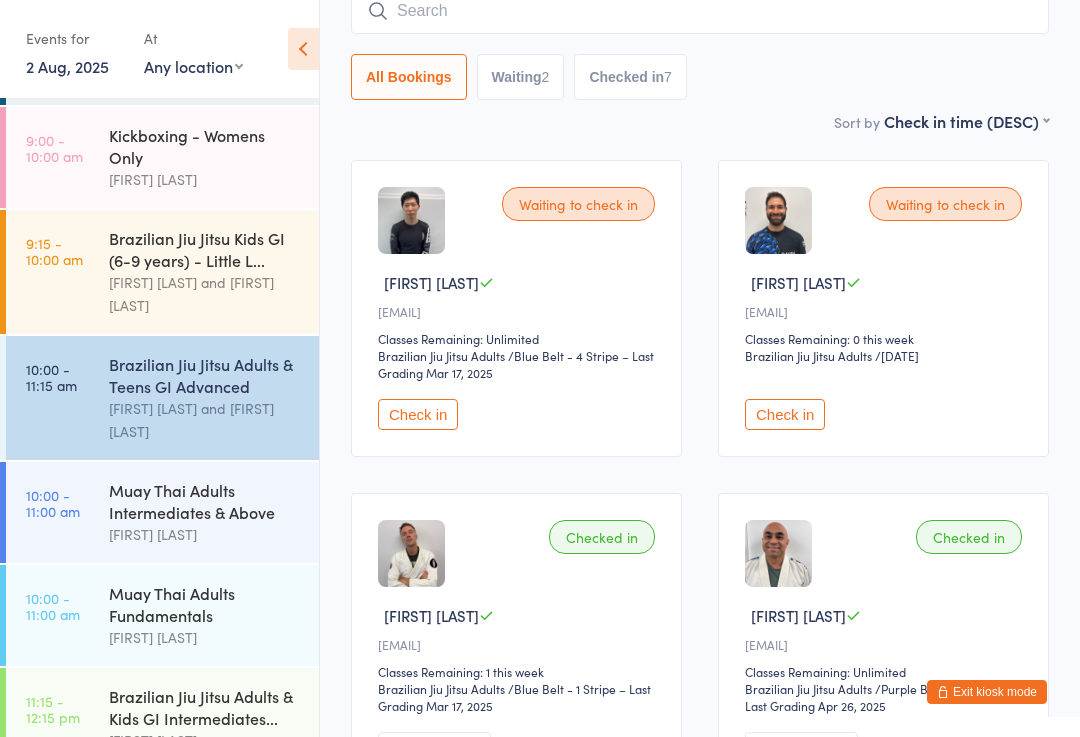 scroll, scrollTop: 190, scrollLeft: 0, axis: vertical 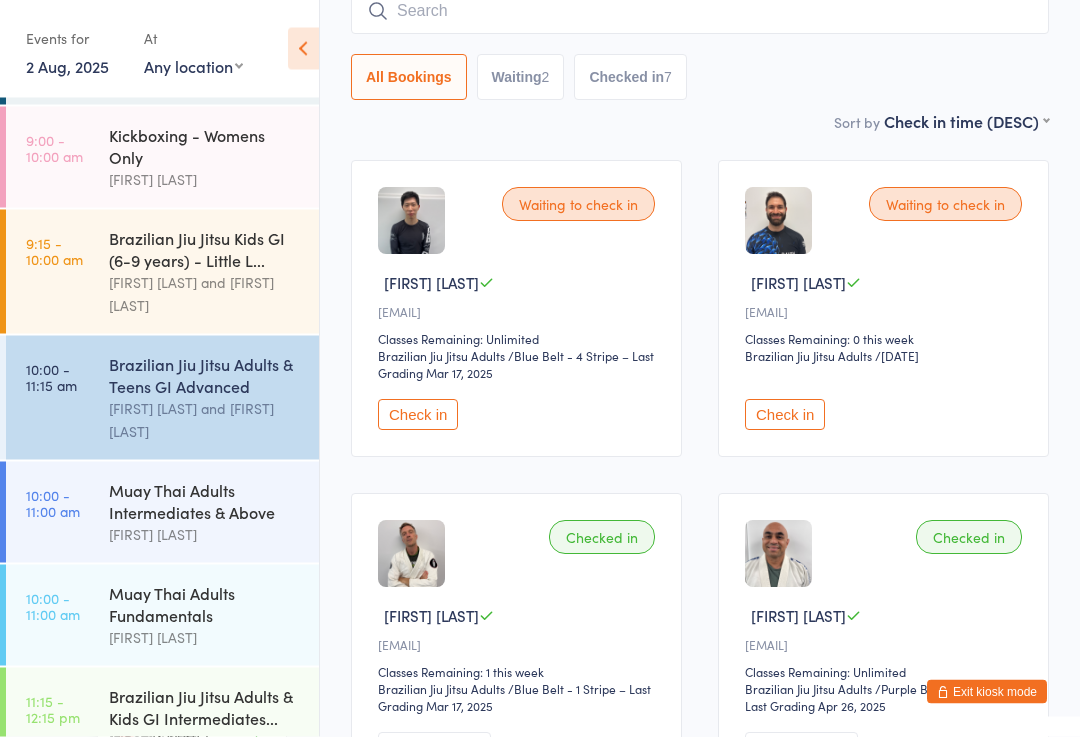 click at bounding box center (700, 12) 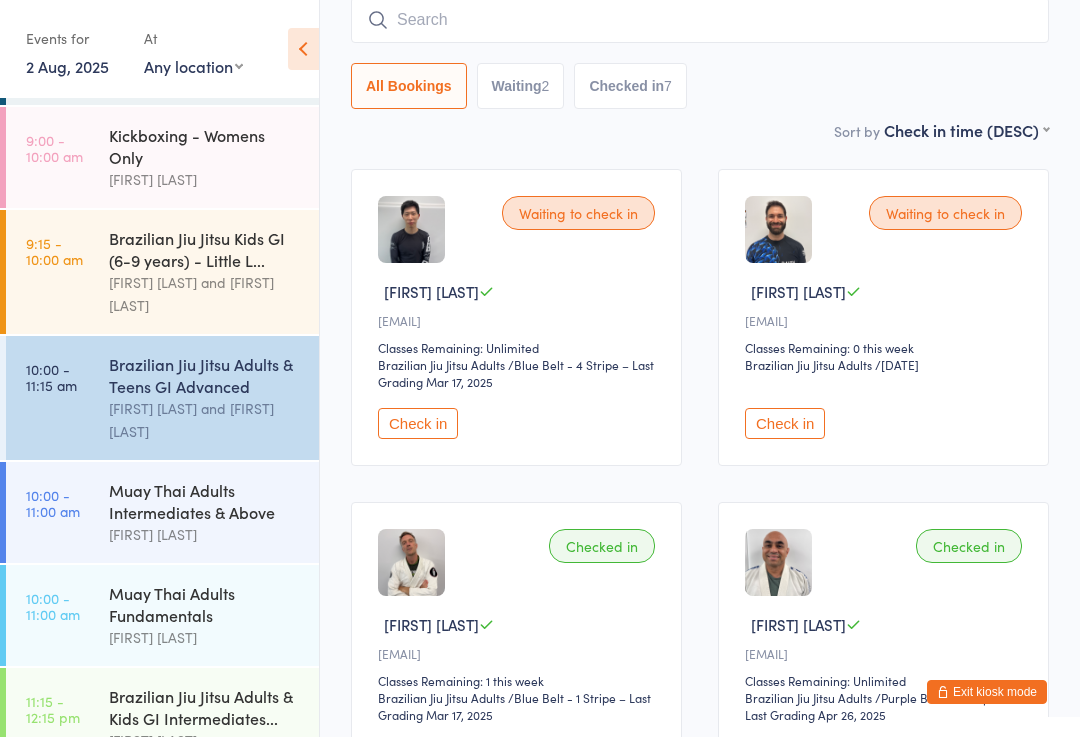 scroll, scrollTop: 181, scrollLeft: 0, axis: vertical 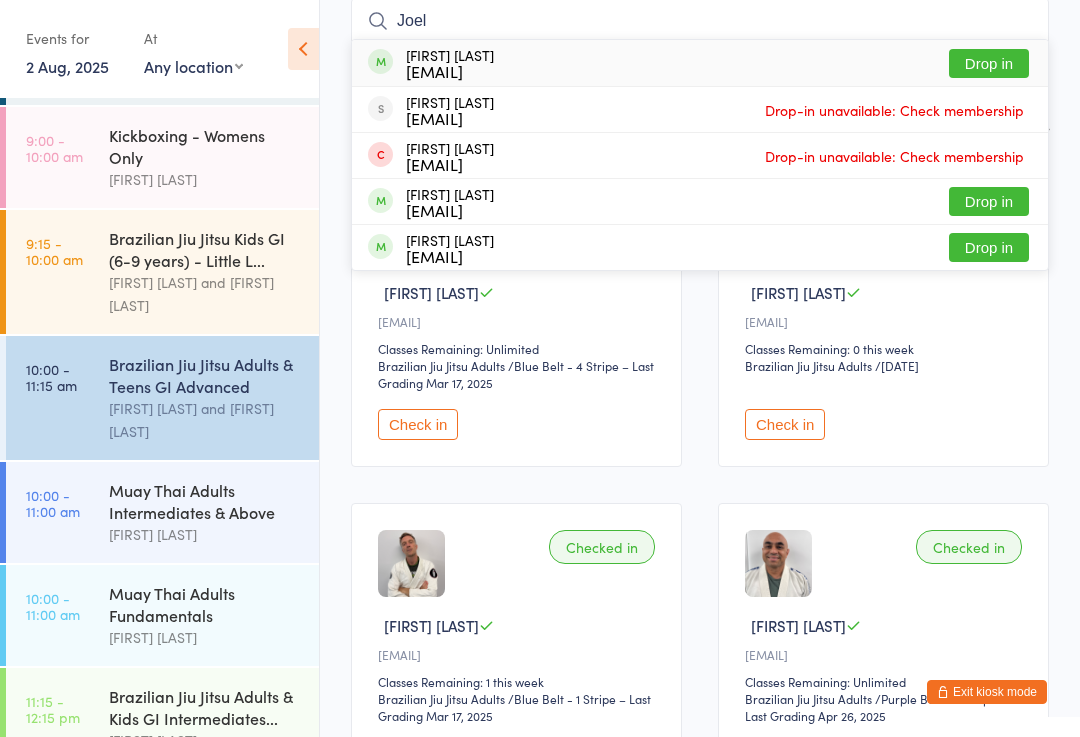 type on "Joel" 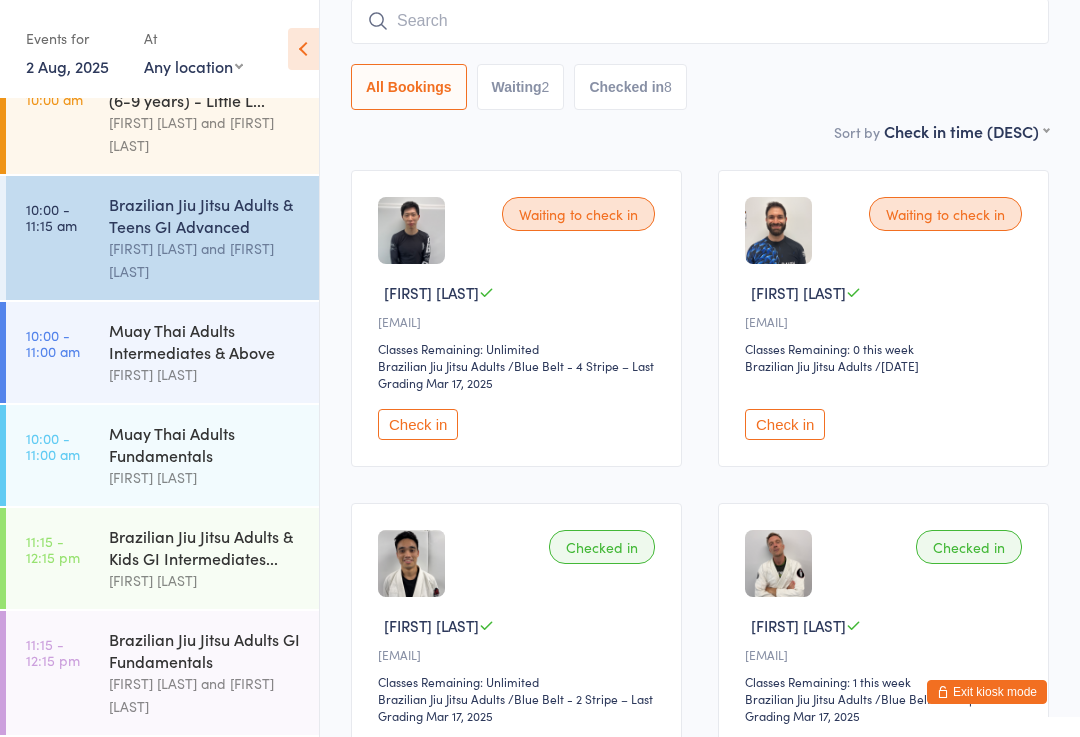 scroll, scrollTop: 500, scrollLeft: 0, axis: vertical 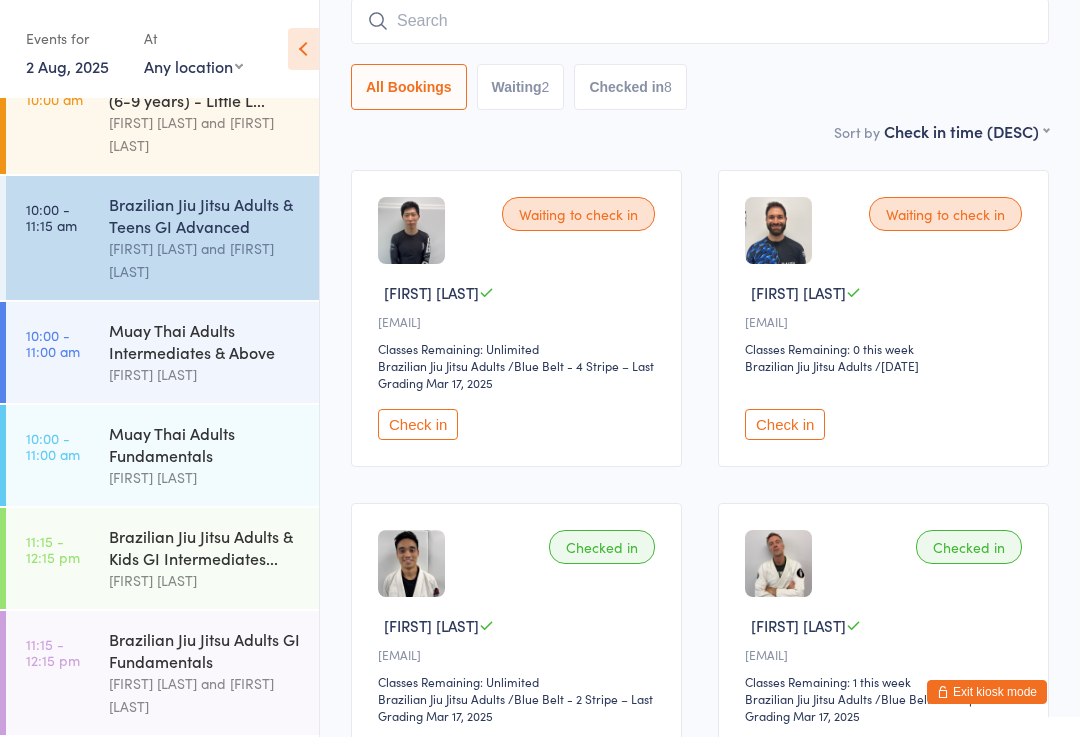 click on "Muay Thai Adults Fundamentals" at bounding box center (205, 444) 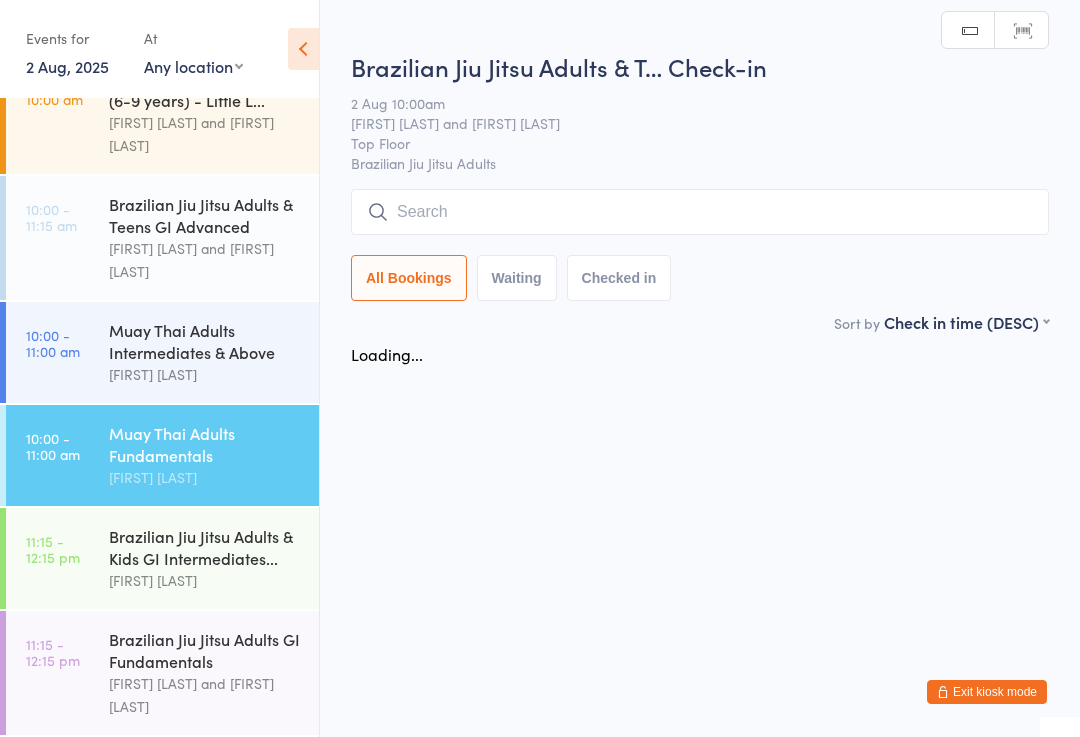 scroll, scrollTop: 0, scrollLeft: 0, axis: both 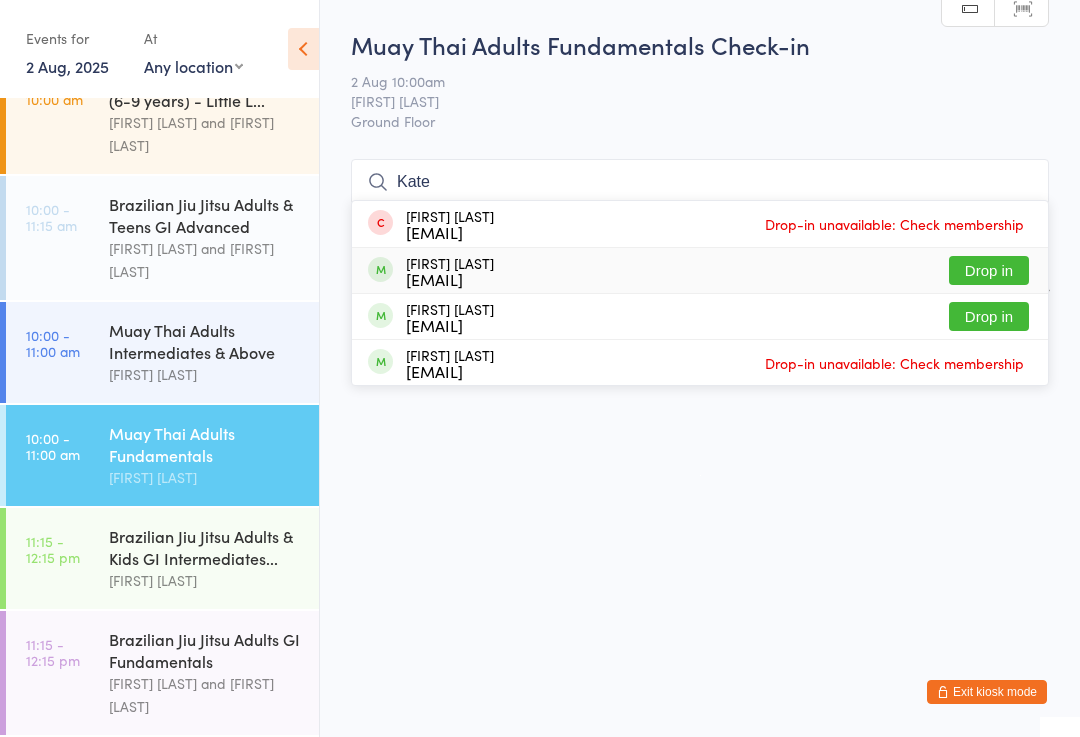 type on "Kate" 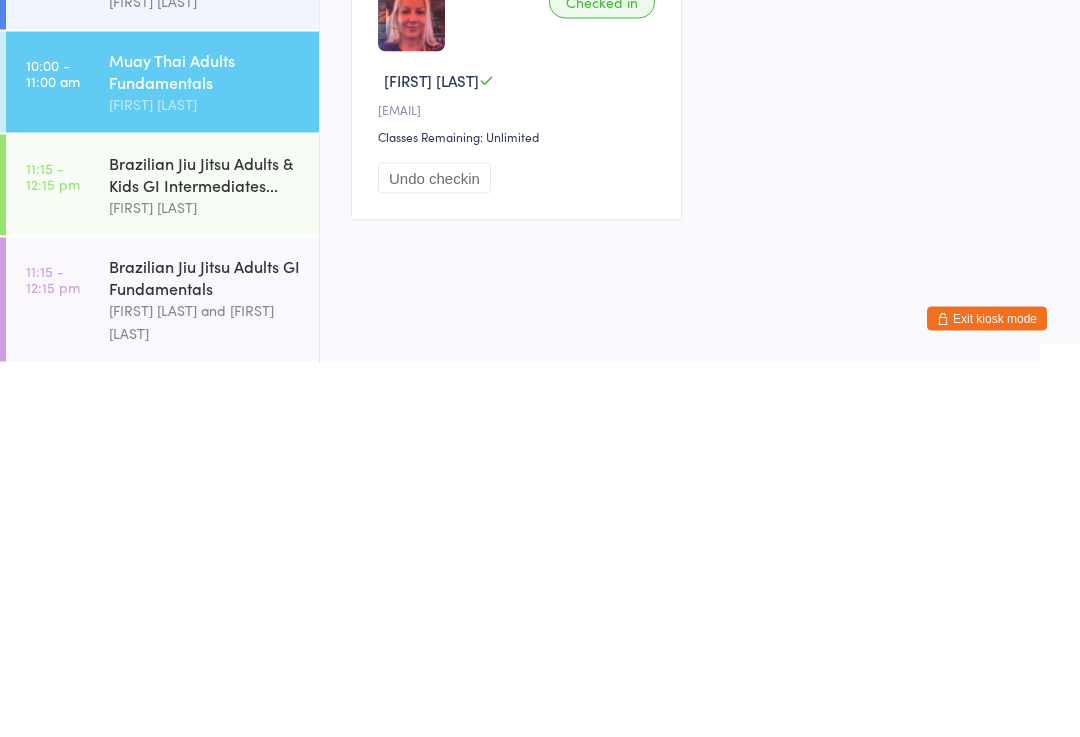 scroll, scrollTop: 21, scrollLeft: 0, axis: vertical 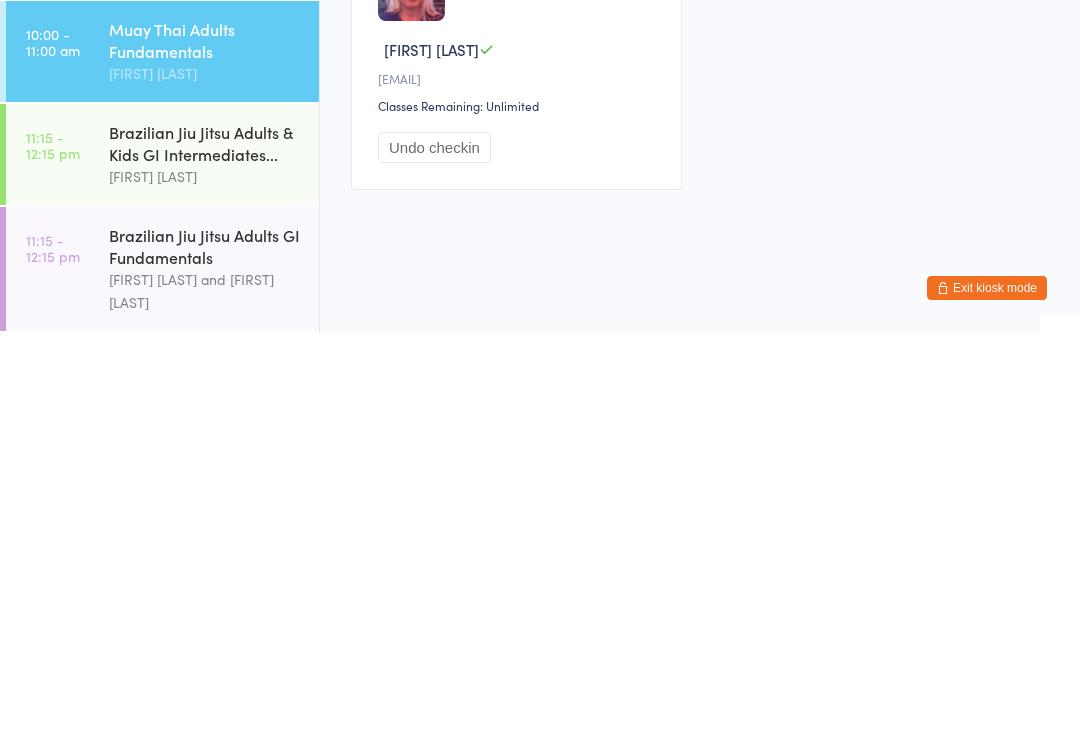 click on "[FIRST] [LAST] and [FIRST] [LAST]" at bounding box center (205, 695) 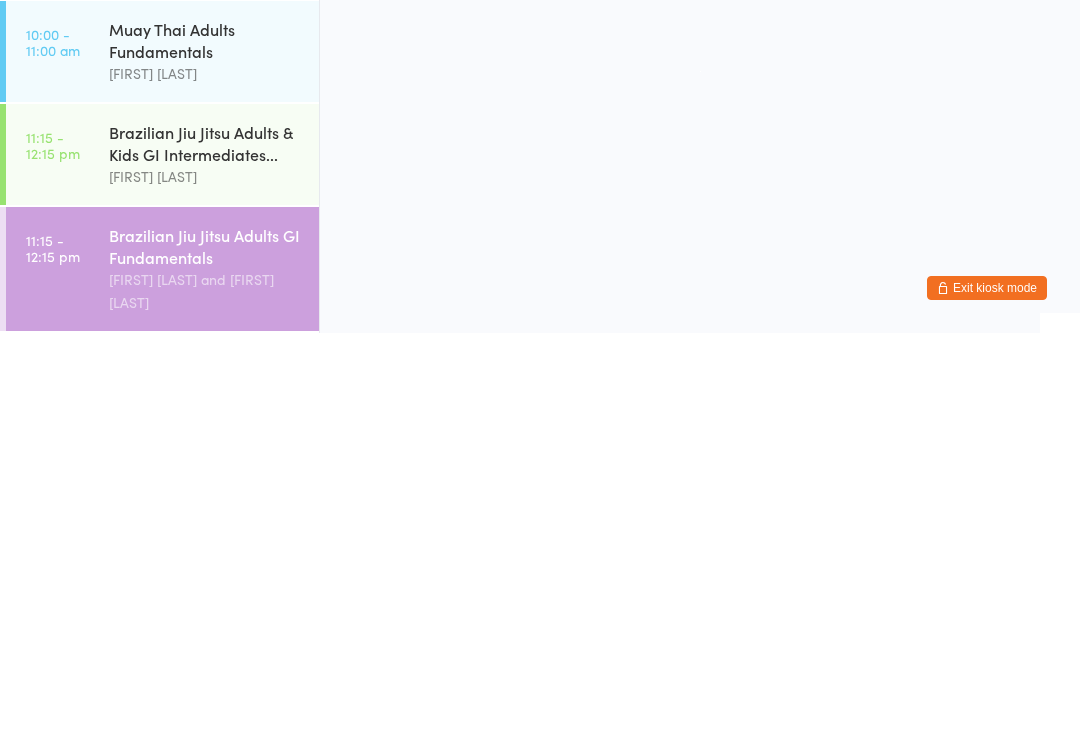 scroll, scrollTop: 0, scrollLeft: 0, axis: both 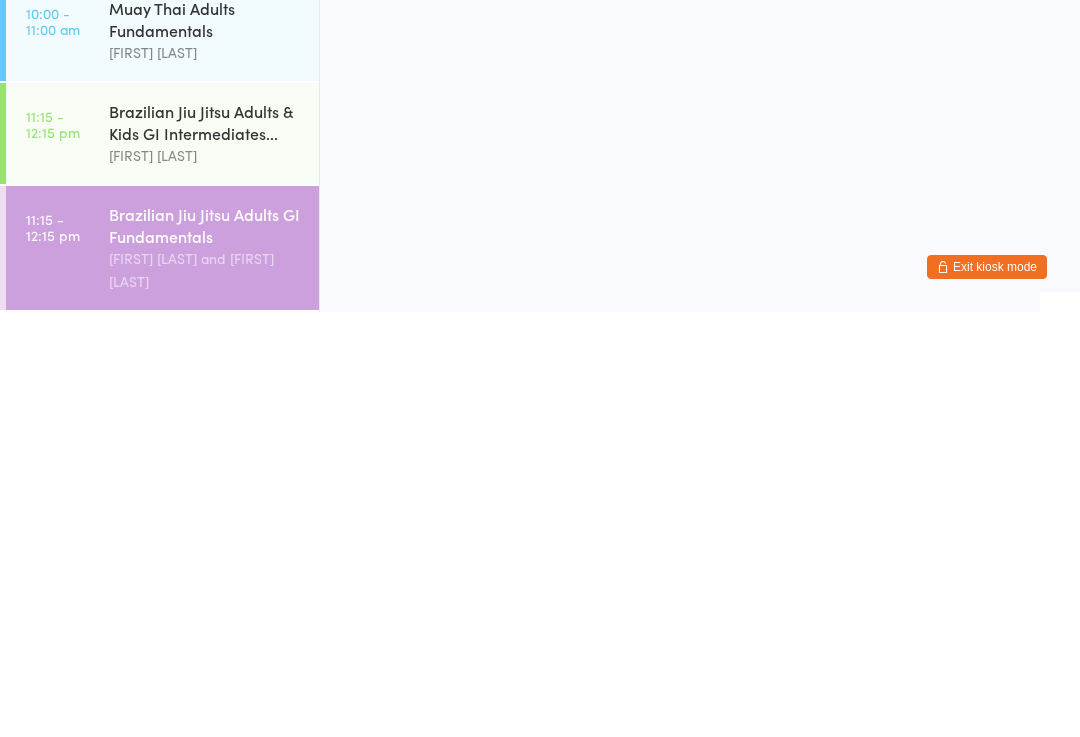 click at bounding box center [700, 202] 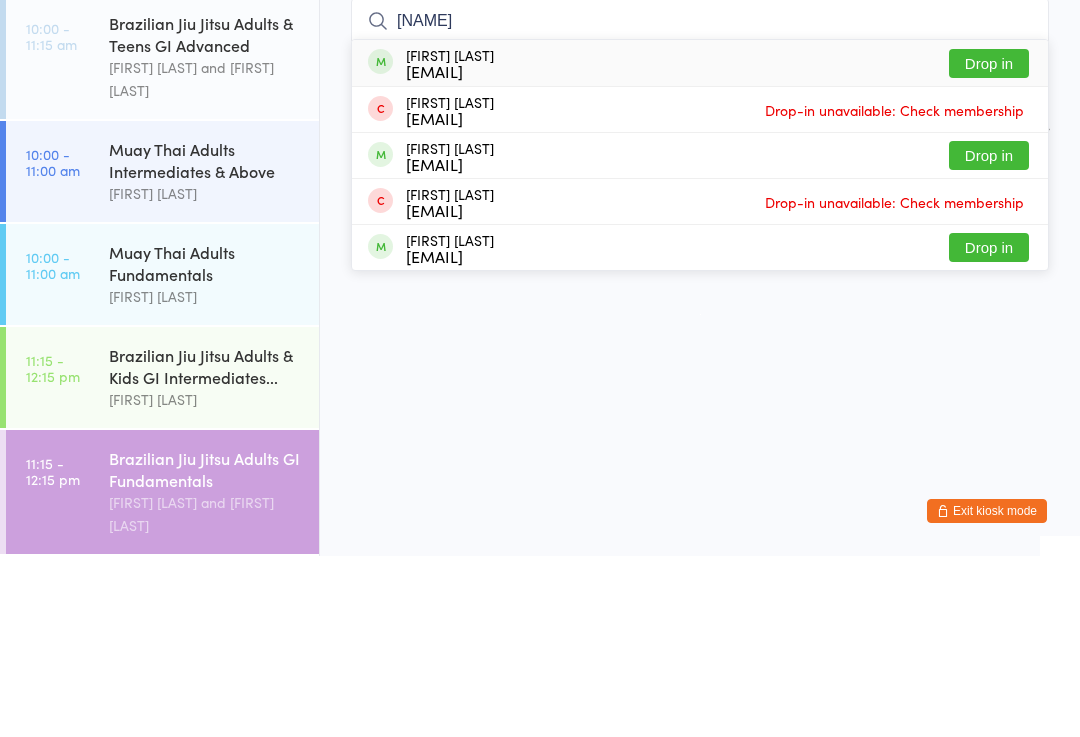 type on "[NAME]" 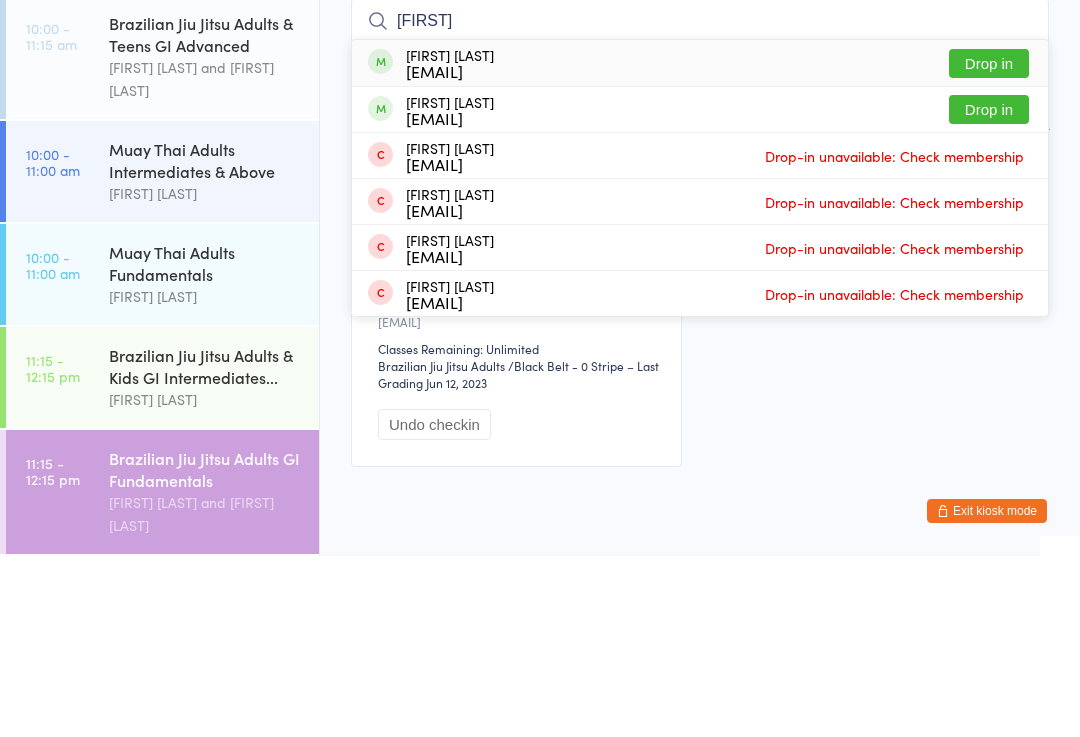 type on "[FIRST]" 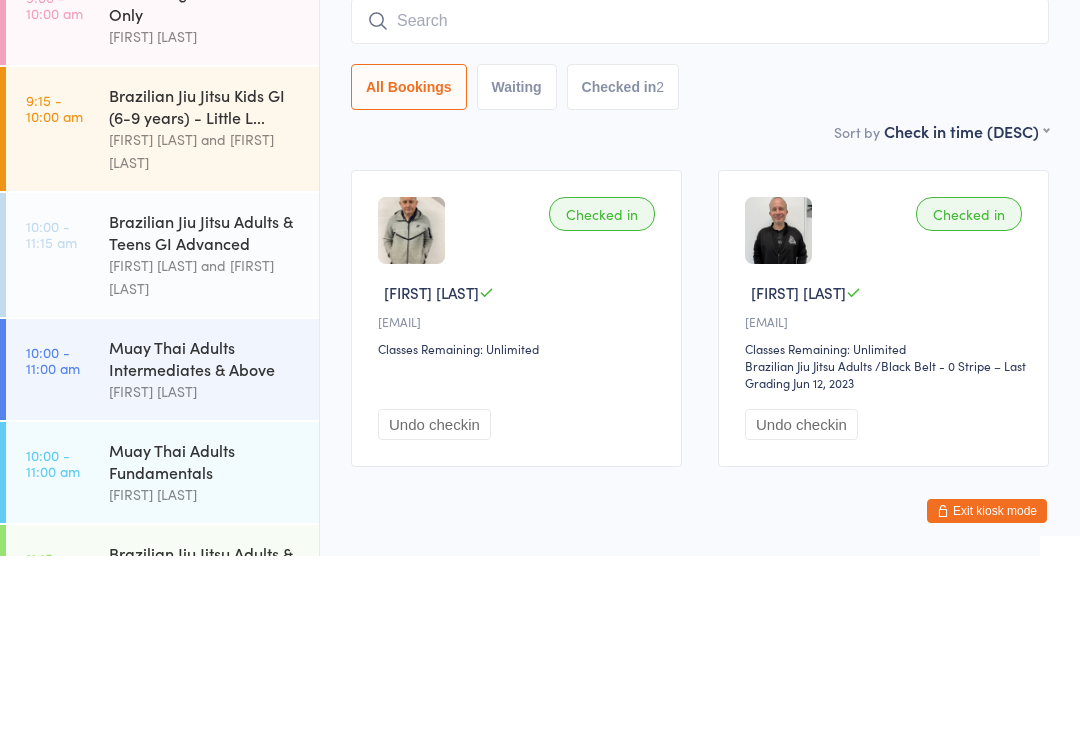scroll, scrollTop: 286, scrollLeft: 0, axis: vertical 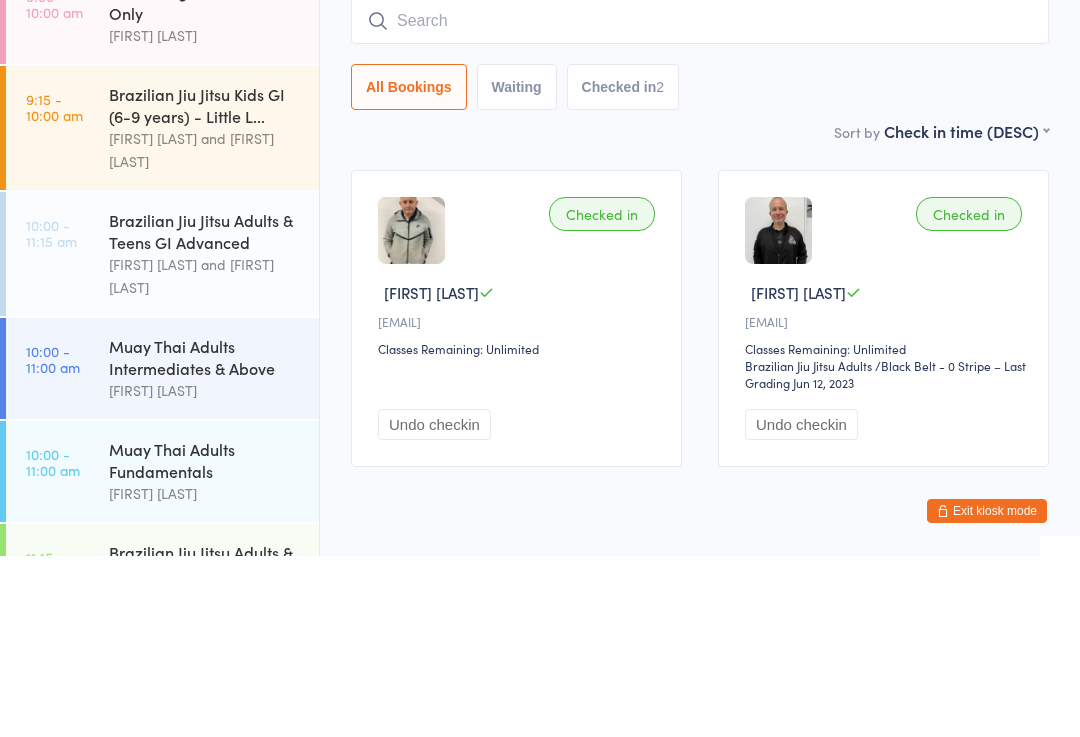 click on "Brazilian Jiu Jitsu Adults & Teens GI Advanced" at bounding box center (205, 412) 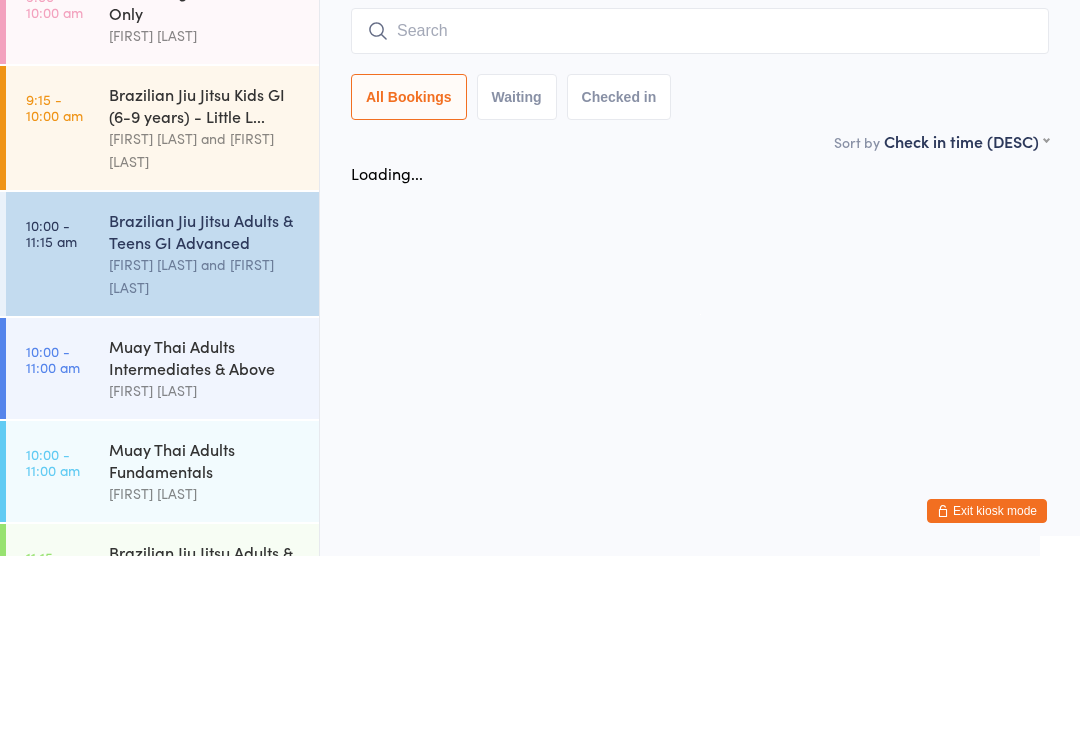 scroll, scrollTop: 104, scrollLeft: 0, axis: vertical 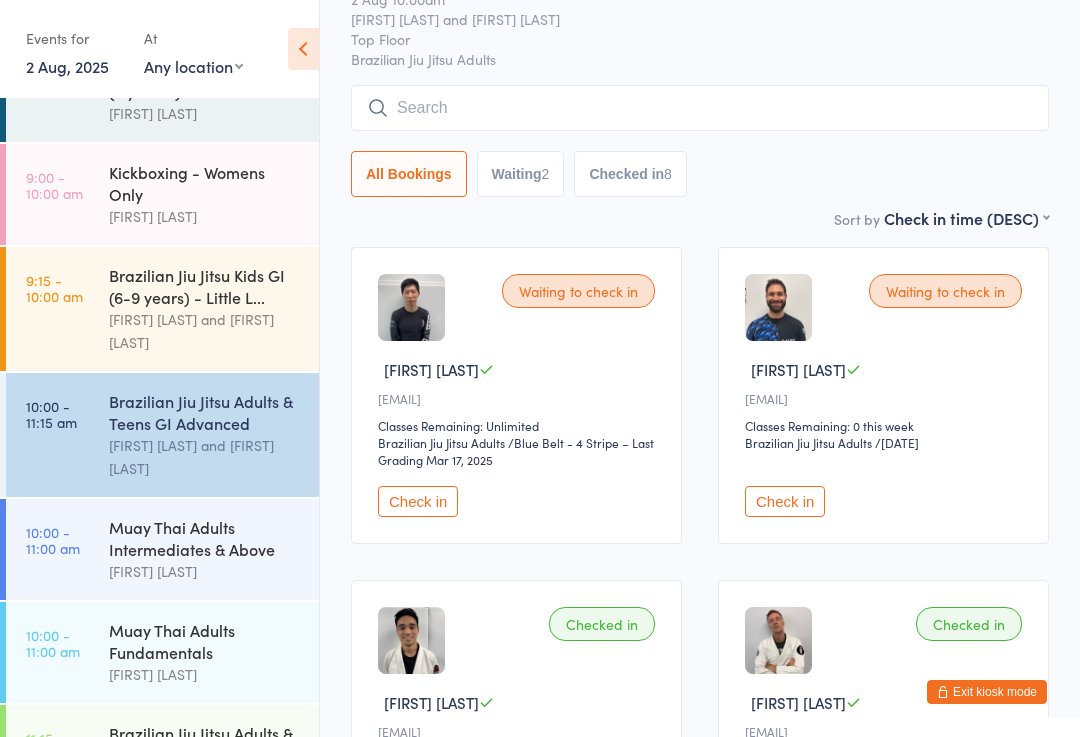 click at bounding box center [700, 108] 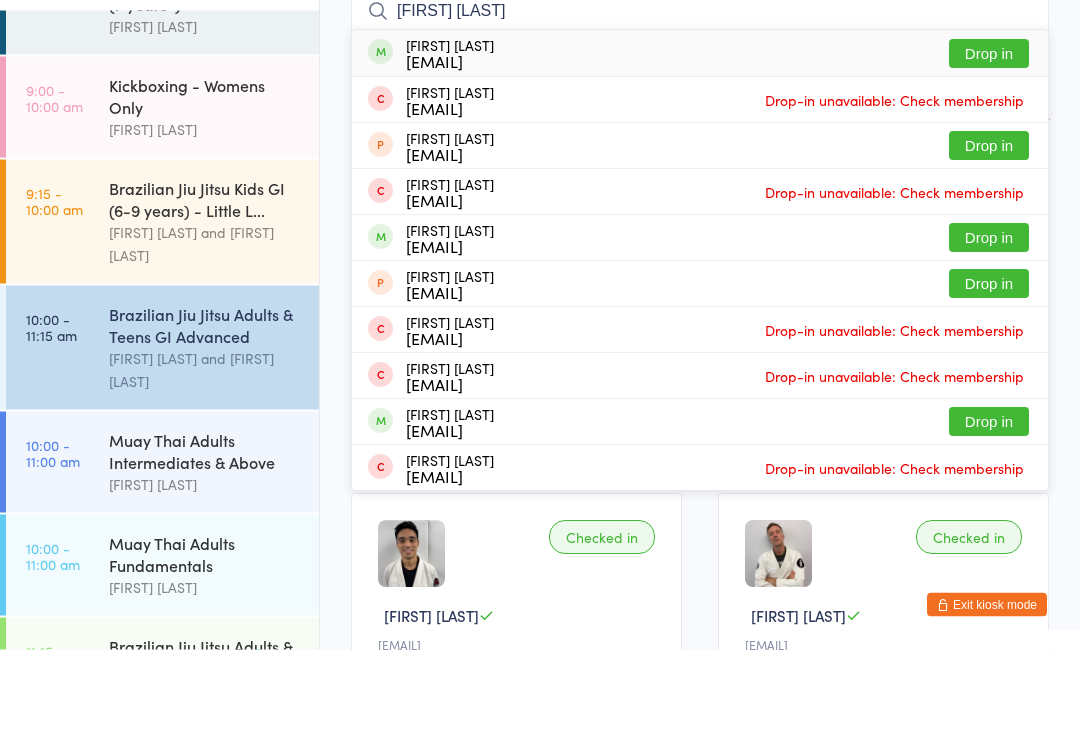 type on "[FIRST] [LAST]" 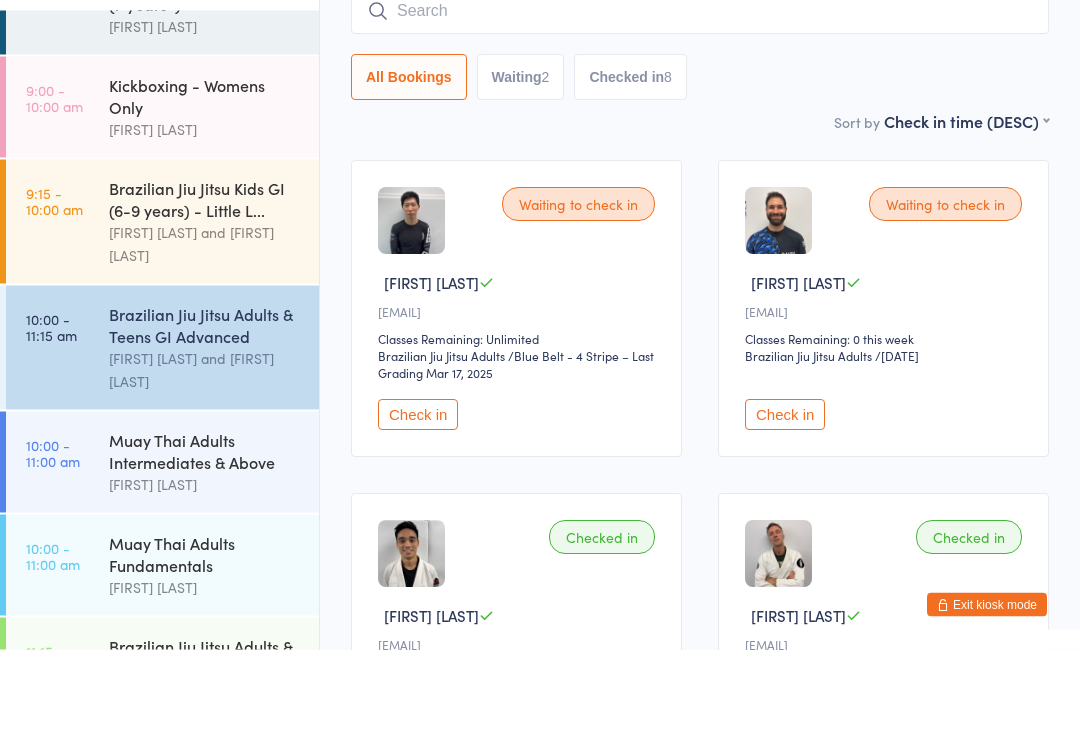 scroll, scrollTop: 191, scrollLeft: 0, axis: vertical 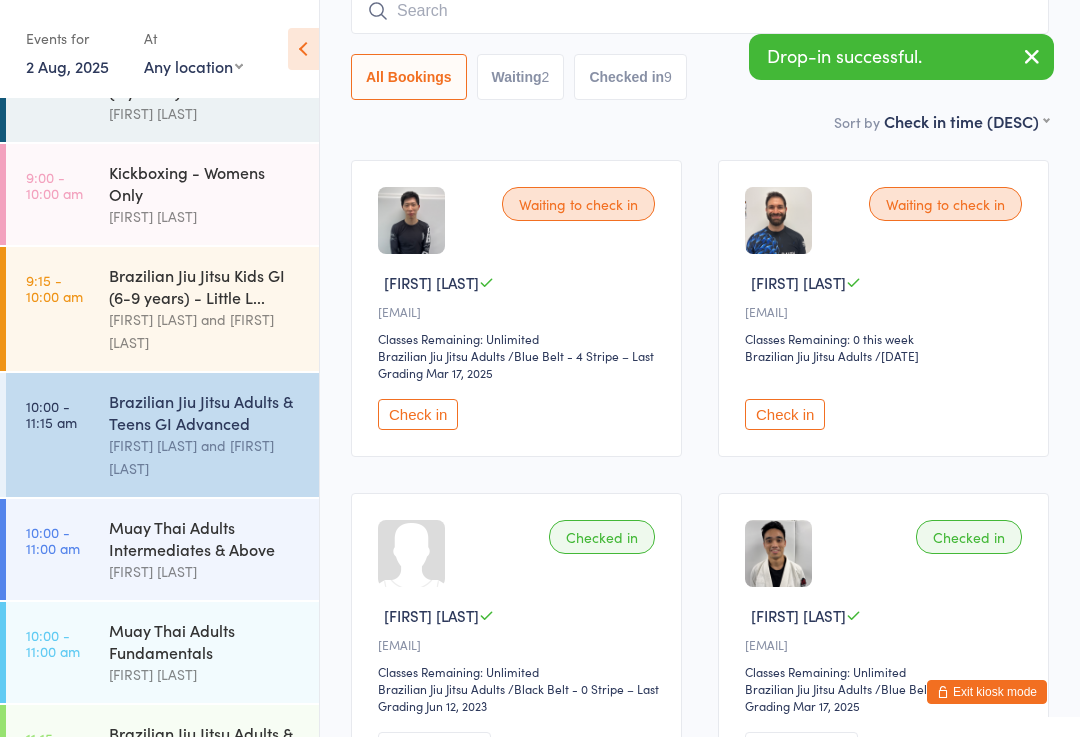 click at bounding box center [700, 11] 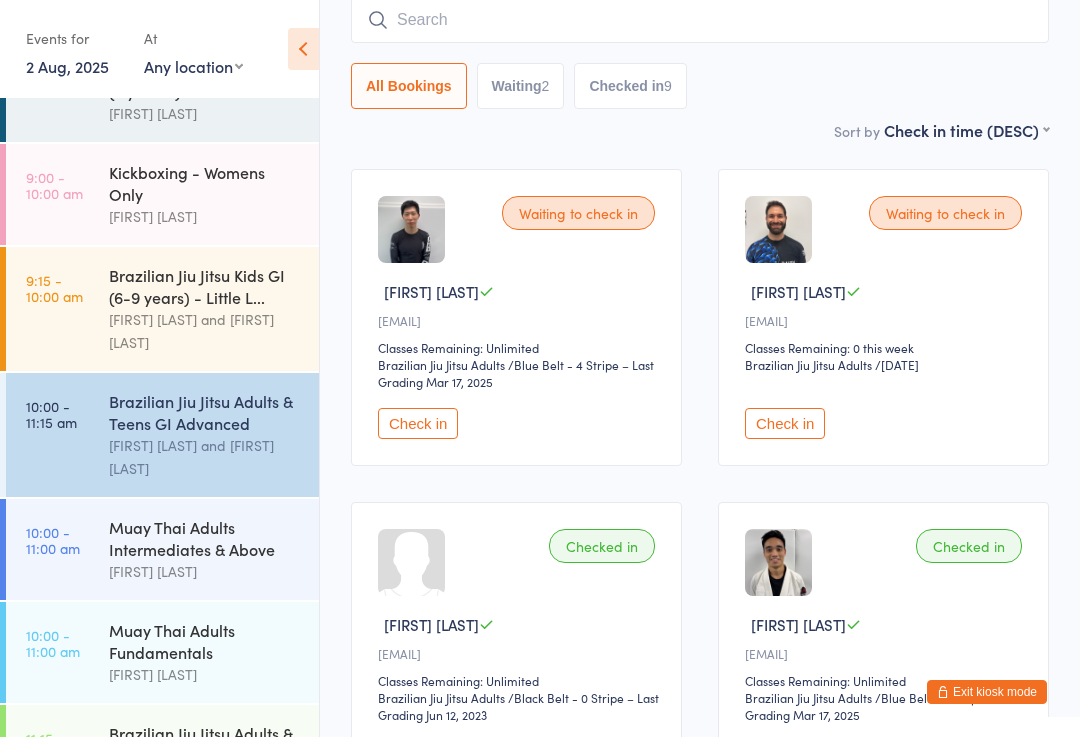 scroll, scrollTop: 181, scrollLeft: 0, axis: vertical 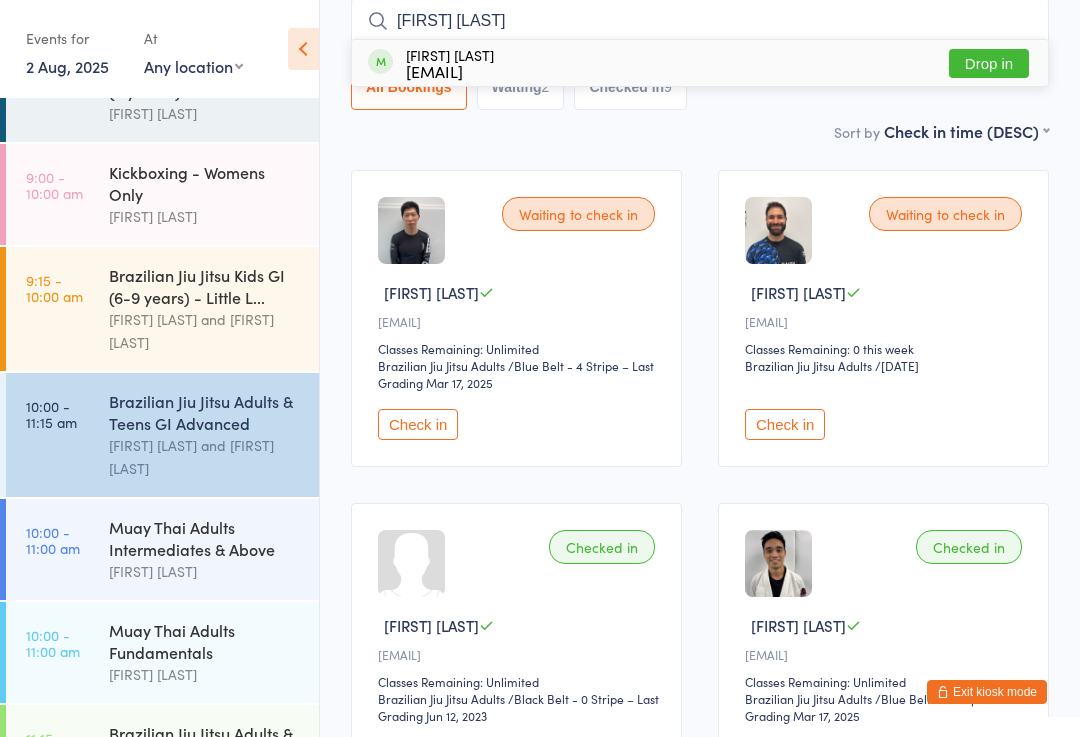 type on "[FIRST] [LAST]" 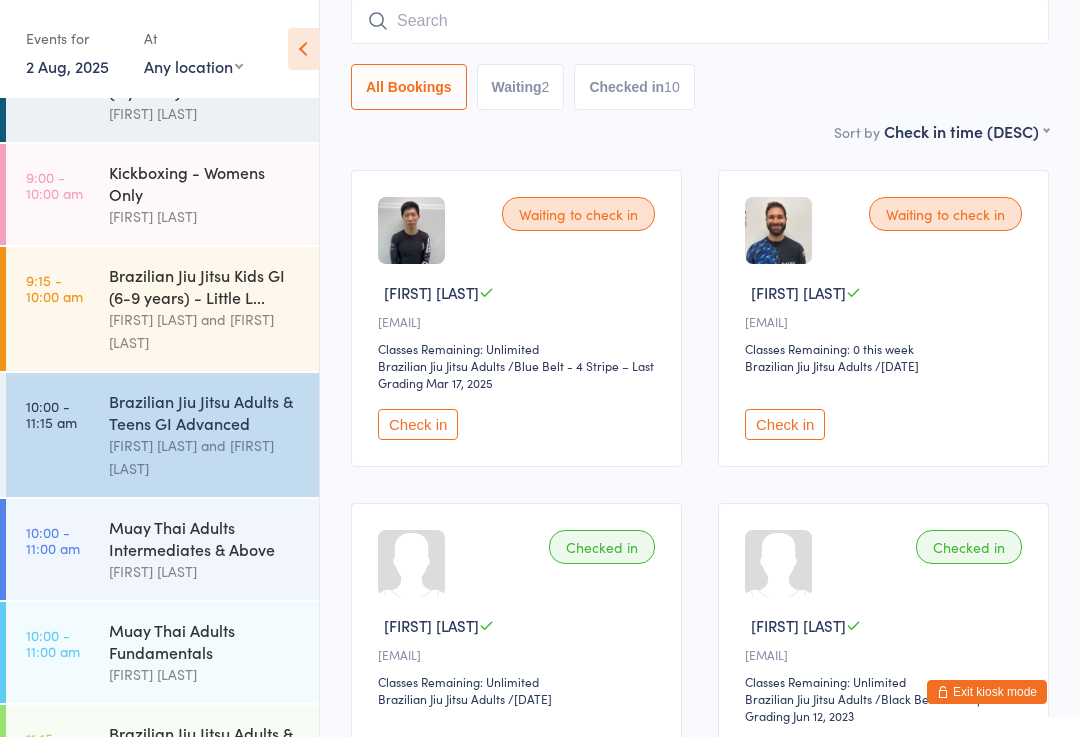 click at bounding box center [700, 21] 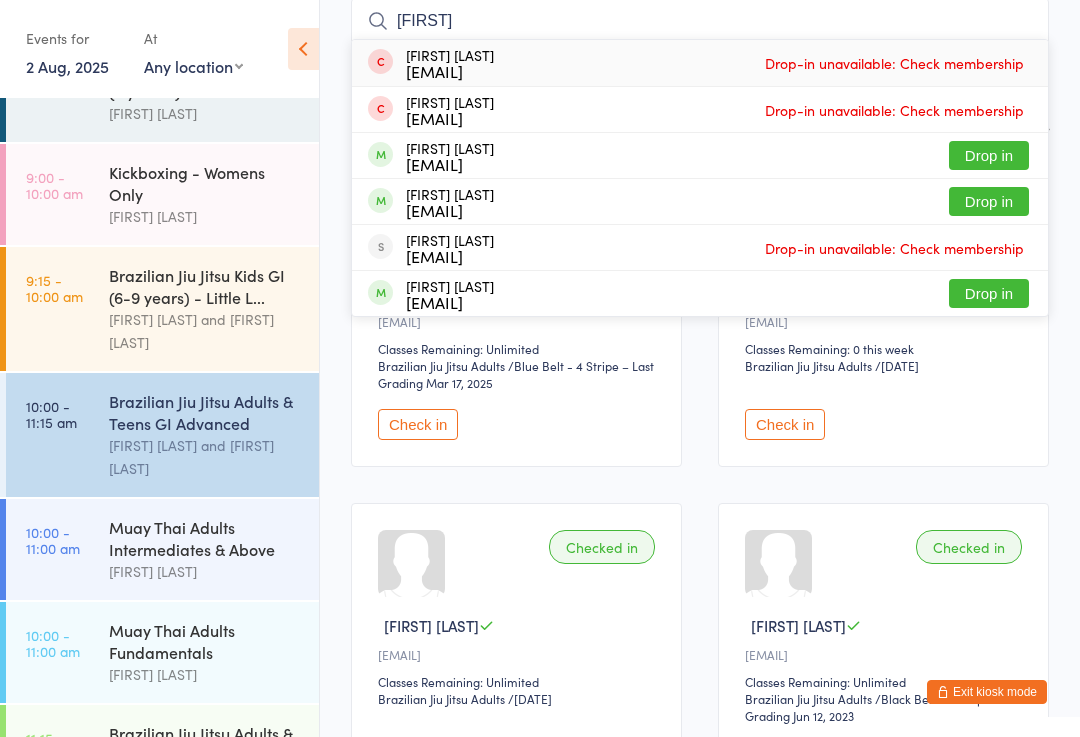 type on "[FIRST]" 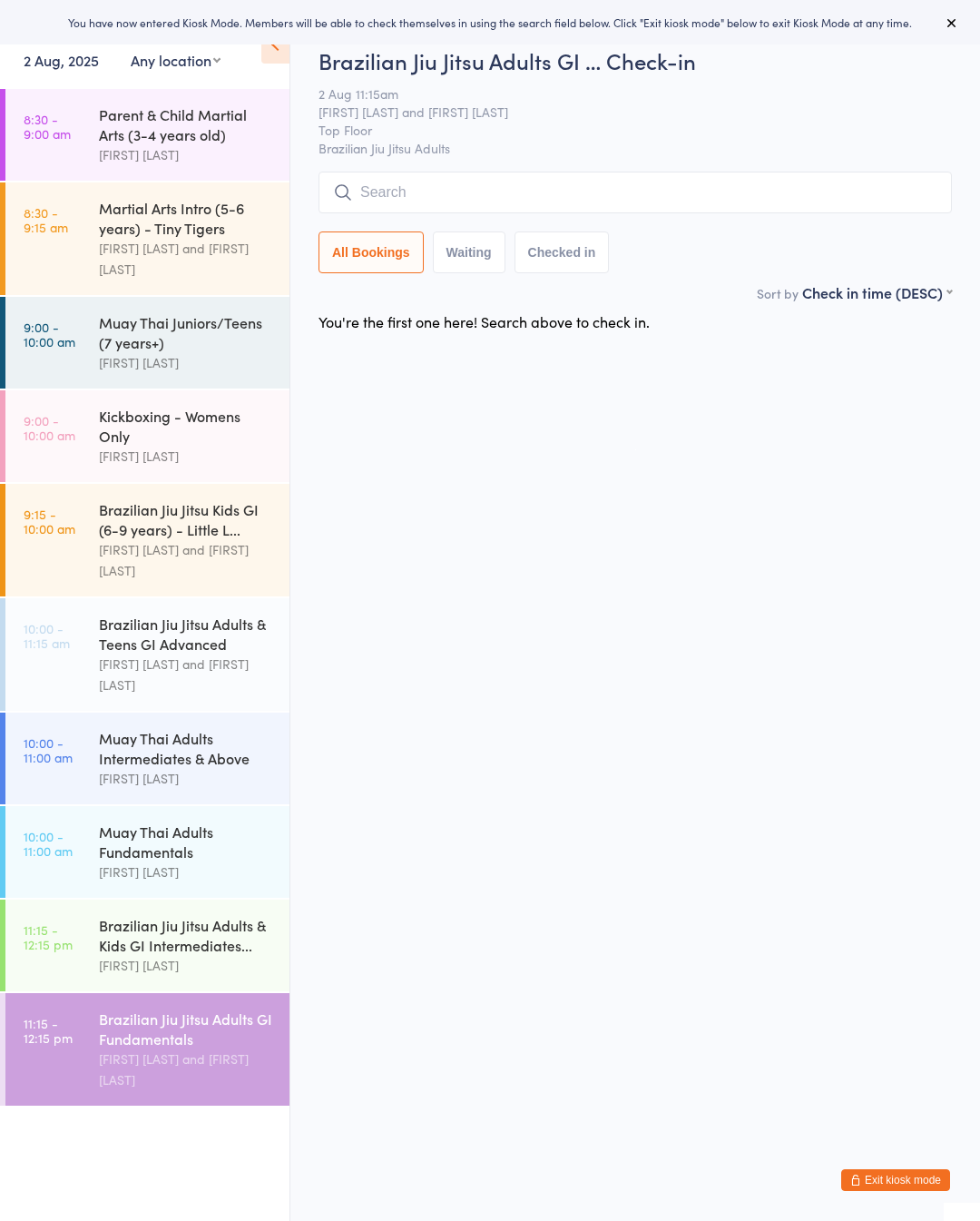 scroll, scrollTop: 0, scrollLeft: 0, axis: both 